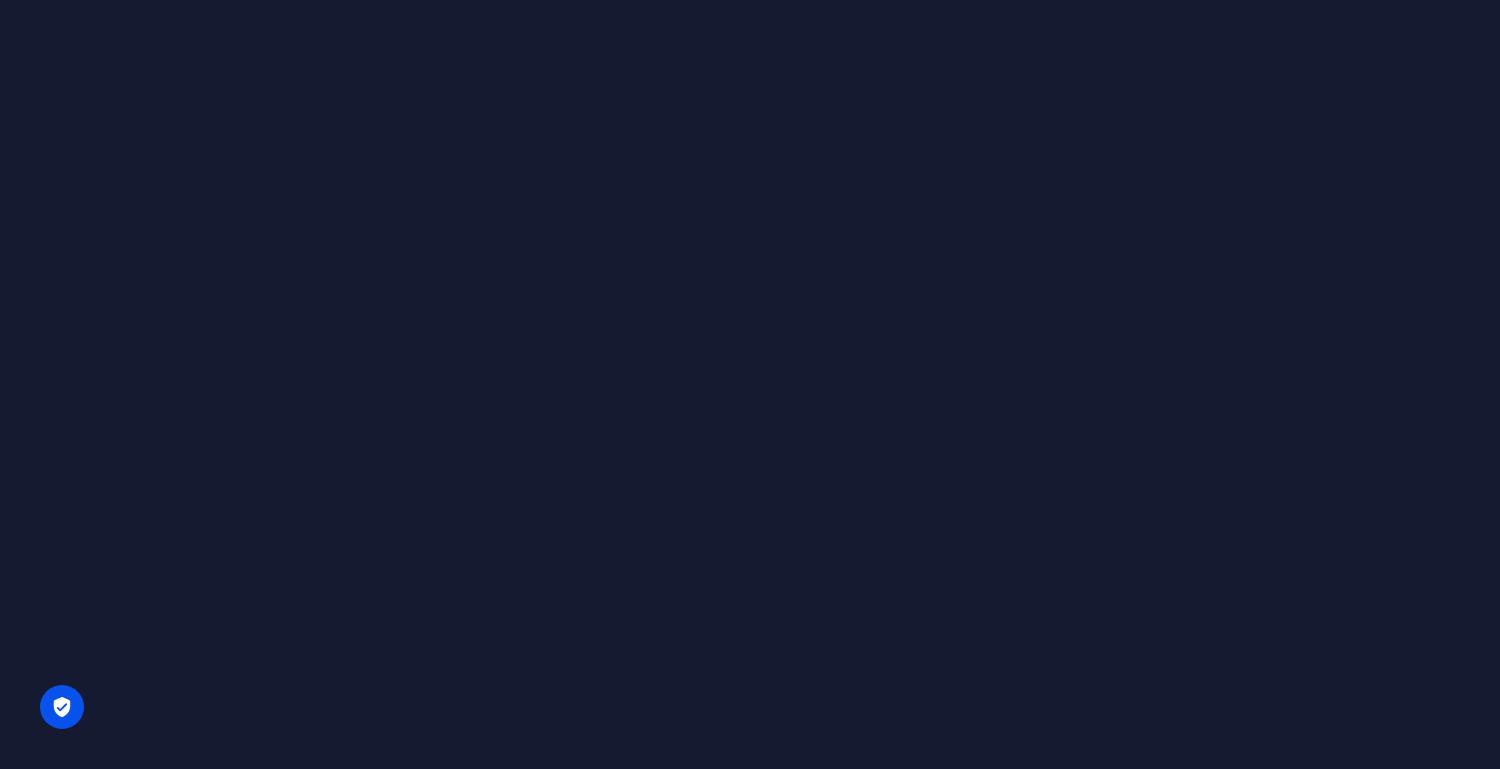 scroll, scrollTop: 0, scrollLeft: 0, axis: both 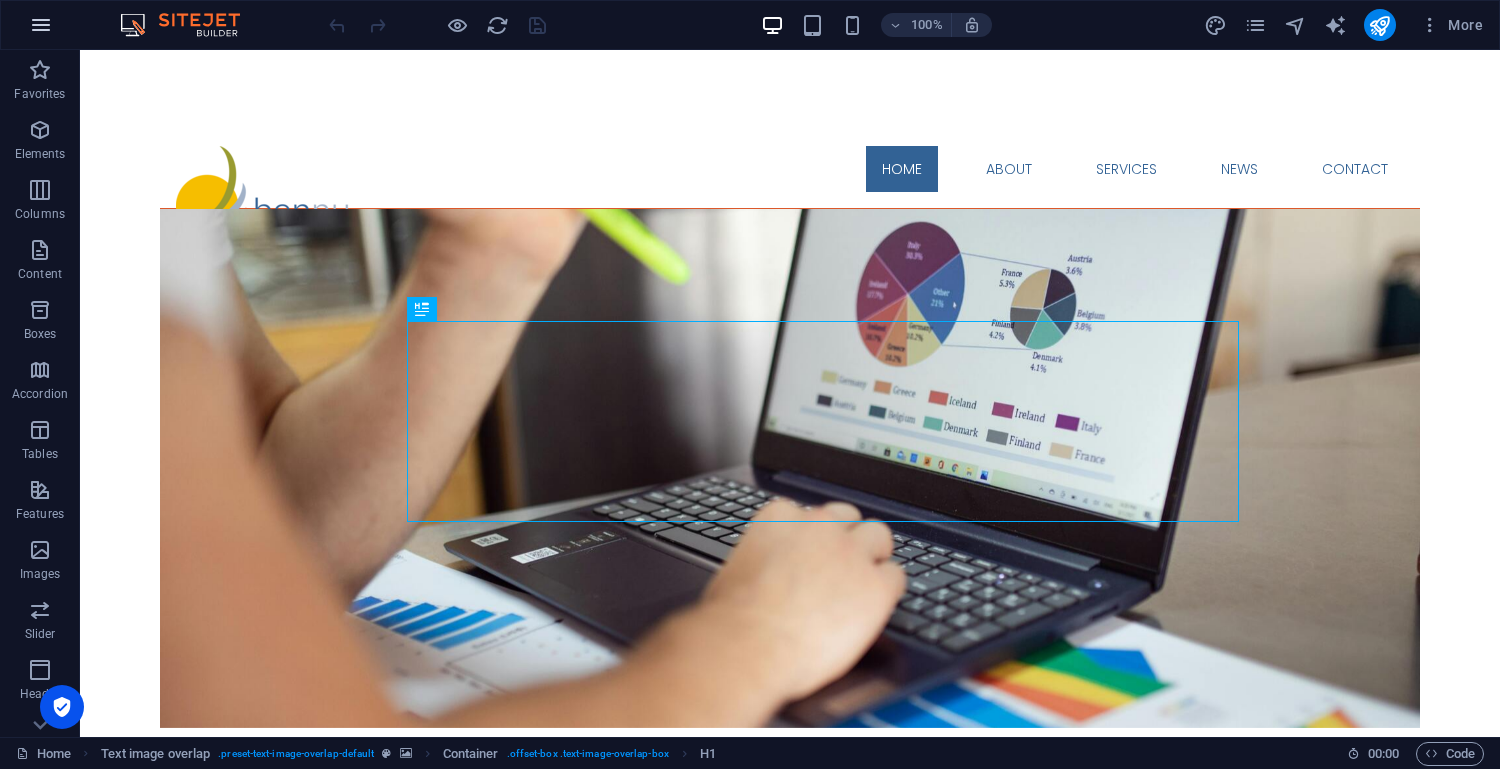click at bounding box center [41, 25] 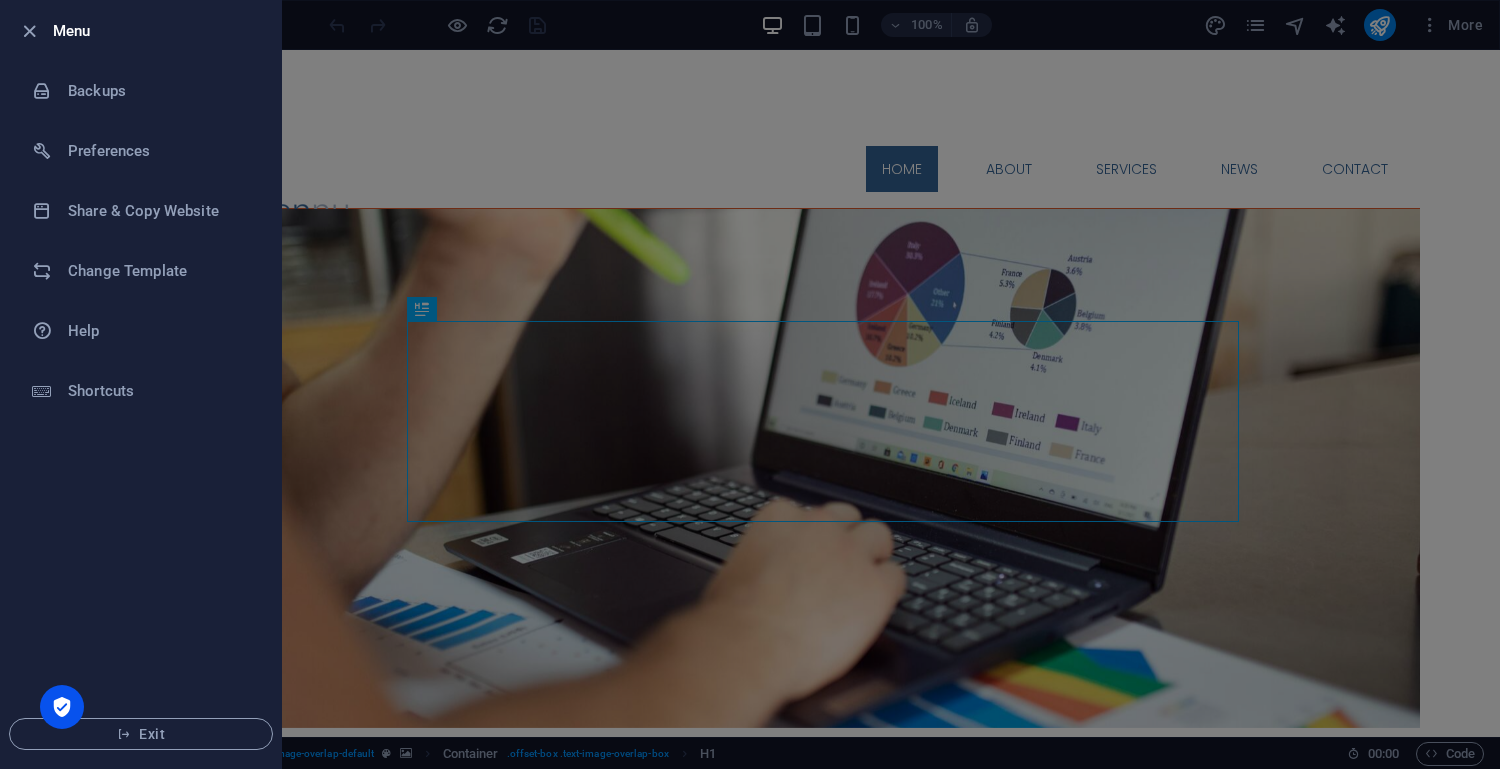 click at bounding box center [29, 31] 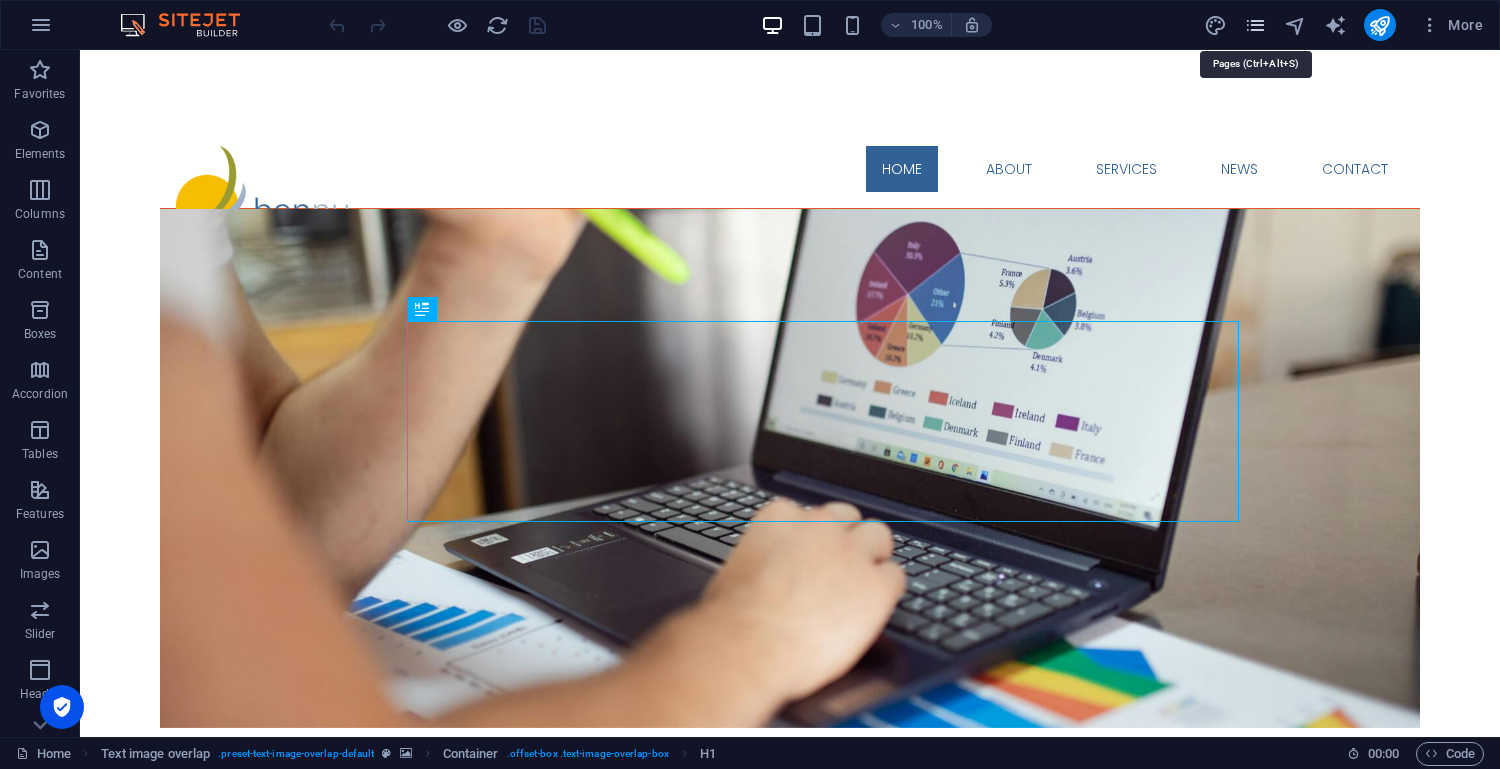 click at bounding box center (1255, 25) 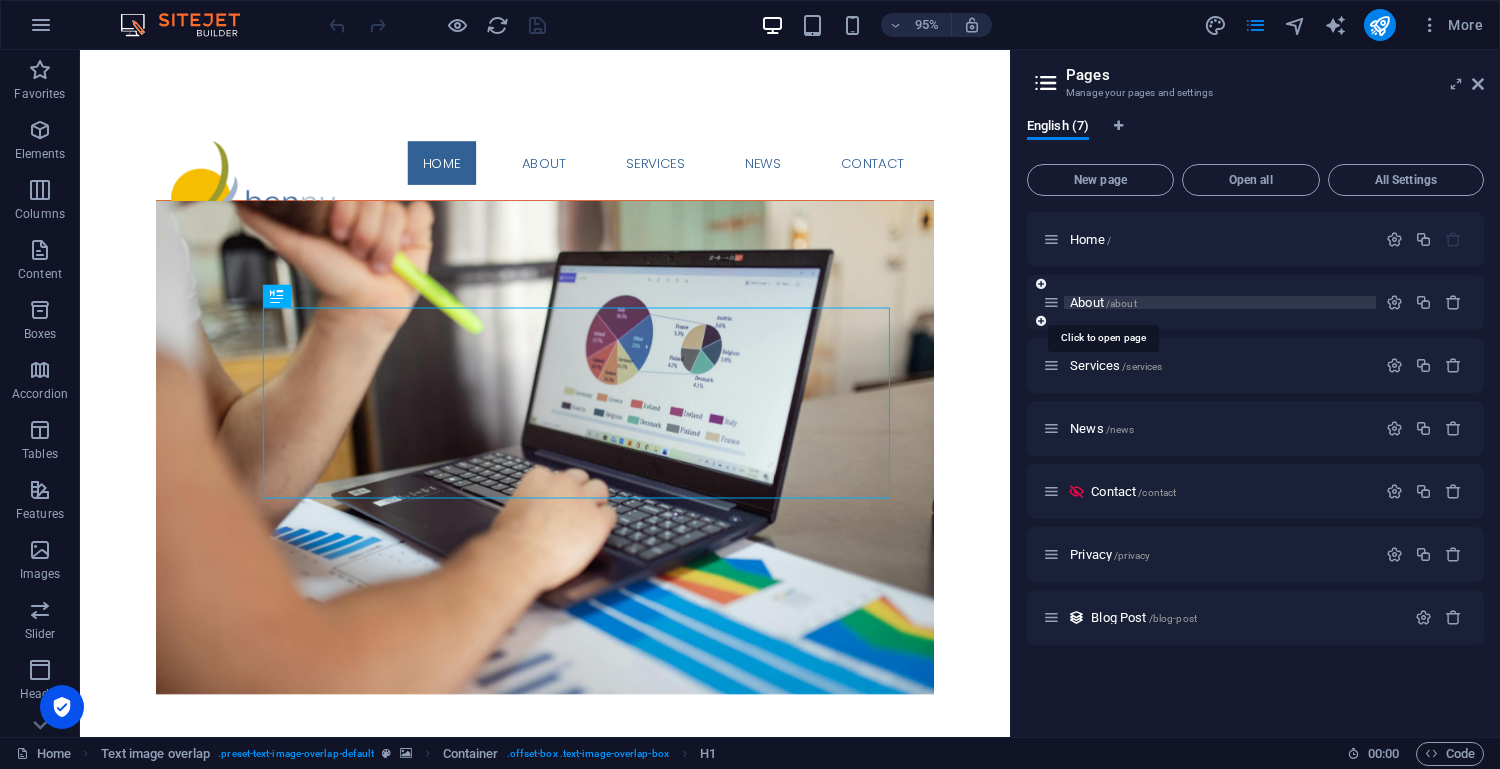 click on "About /about" at bounding box center [1103, 302] 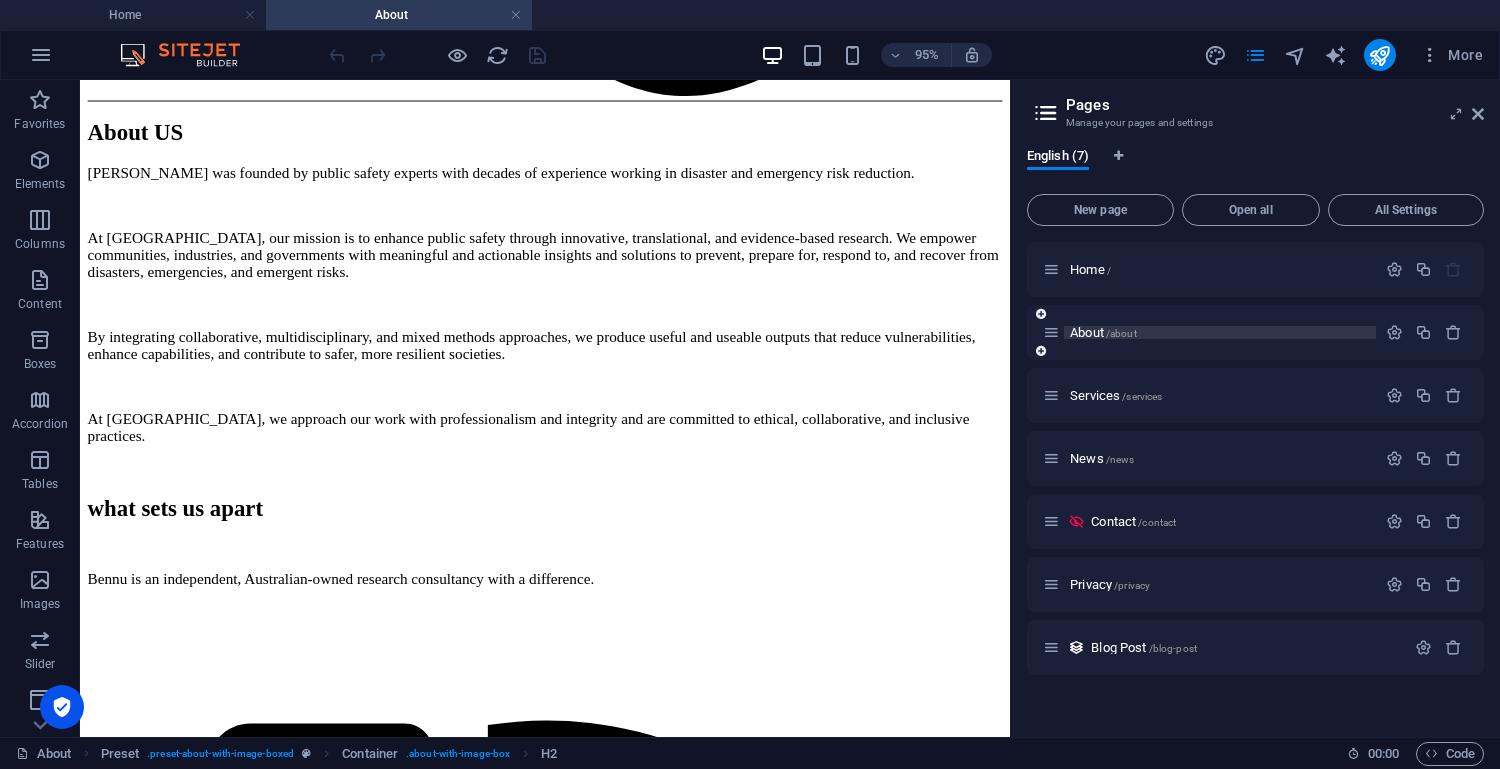 scroll, scrollTop: 1390, scrollLeft: 0, axis: vertical 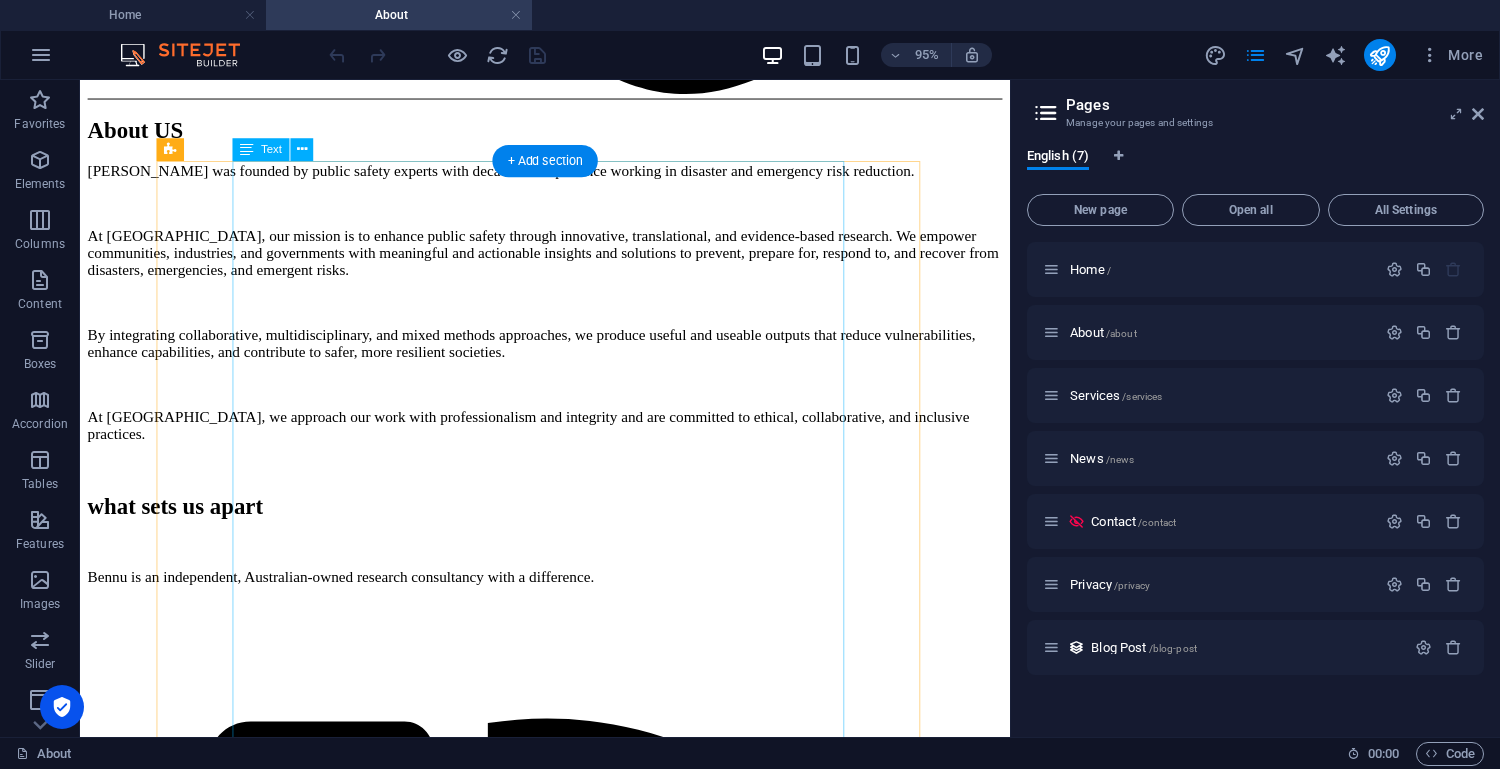 click on "[PERSON_NAME] Principal Research Consultant  [PERSON_NAME] is a founding partner and principal research consultant at [GEOGRAPHIC_DATA], bringing over 20 years of experience in public safety research and policy. She has deep expertise in applied research, interdisciplinary collaboration, stakeholder engagement, and the development of policy and doctrine.   Her career began in injury biomechanics, where she spent a decade in engineering consulting focused on human safety. Her work included forensic investigations, injury data analysis, equipment design and evaluation, and experimental studies into injury causation. She managed numerous projects assessing the effectiveness of protective equipment such as restraints systems, helmets, and other protective gear. [PERSON_NAME] was awarded a research scholarship at the [GEOGRAPHIC_DATA] for her work enhancing helmet safety performance and assessment methods for bicycle and motorcycle use." at bounding box center (569, 8554) 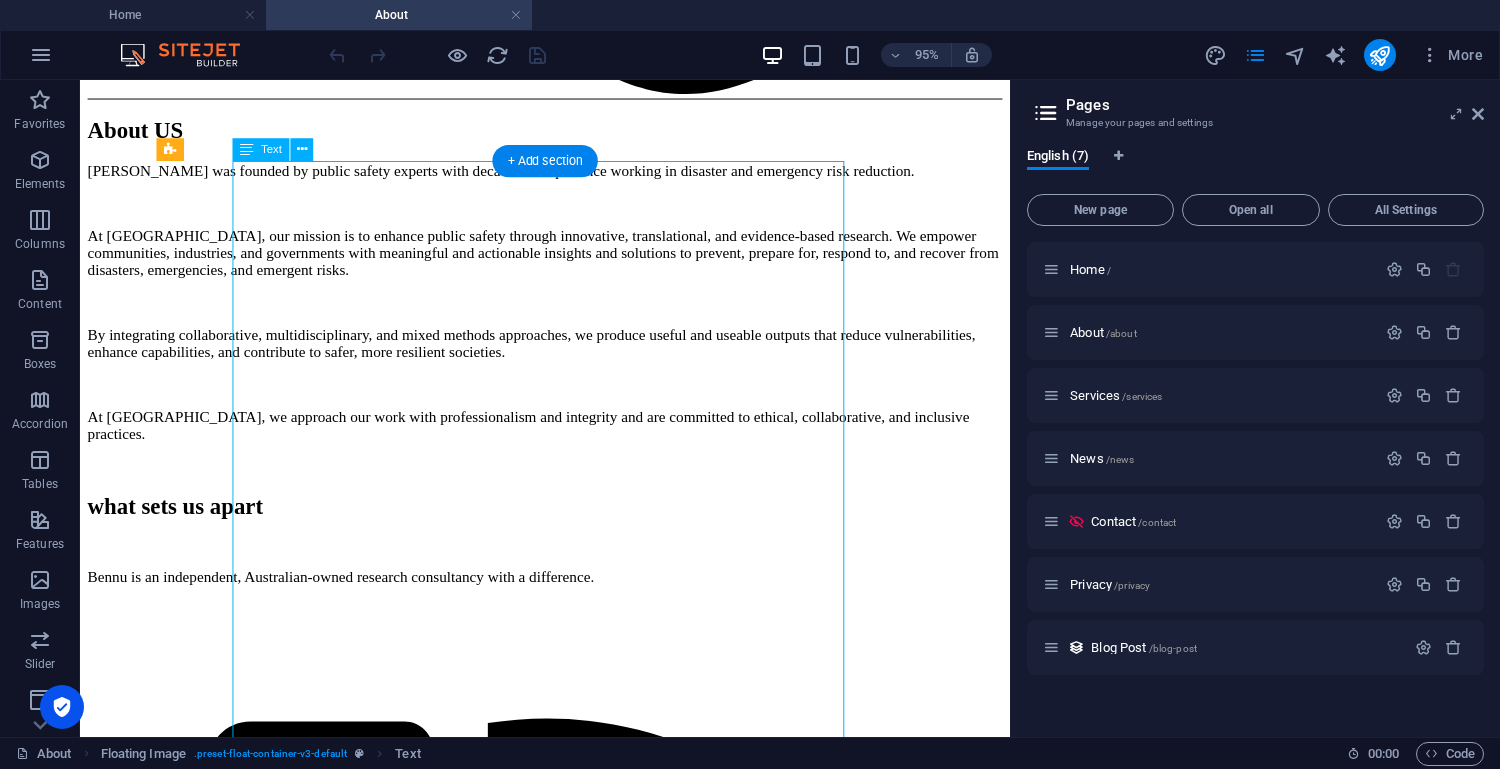 click on "[PERSON_NAME] Principal Research Consultant  [PERSON_NAME] is a founding partner and principal research consultant at [GEOGRAPHIC_DATA], bringing over 20 years of experience in public safety research and policy. She has deep expertise in applied research, interdisciplinary collaboration, stakeholder engagement, and the development of policy and doctrine.   Her career began in injury biomechanics, where she spent a decade in engineering consulting focused on human safety. Her work included forensic investigations, injury data analysis, equipment design and evaluation, and experimental studies into injury causation. She managed numerous projects assessing the effectiveness of protective equipment such as restraints systems, helmets, and other protective gear. [PERSON_NAME] was awarded a research scholarship at the [GEOGRAPHIC_DATA] for her work enhancing helmet safety performance and assessment methods for bicycle and motorcycle use." at bounding box center [569, 8554] 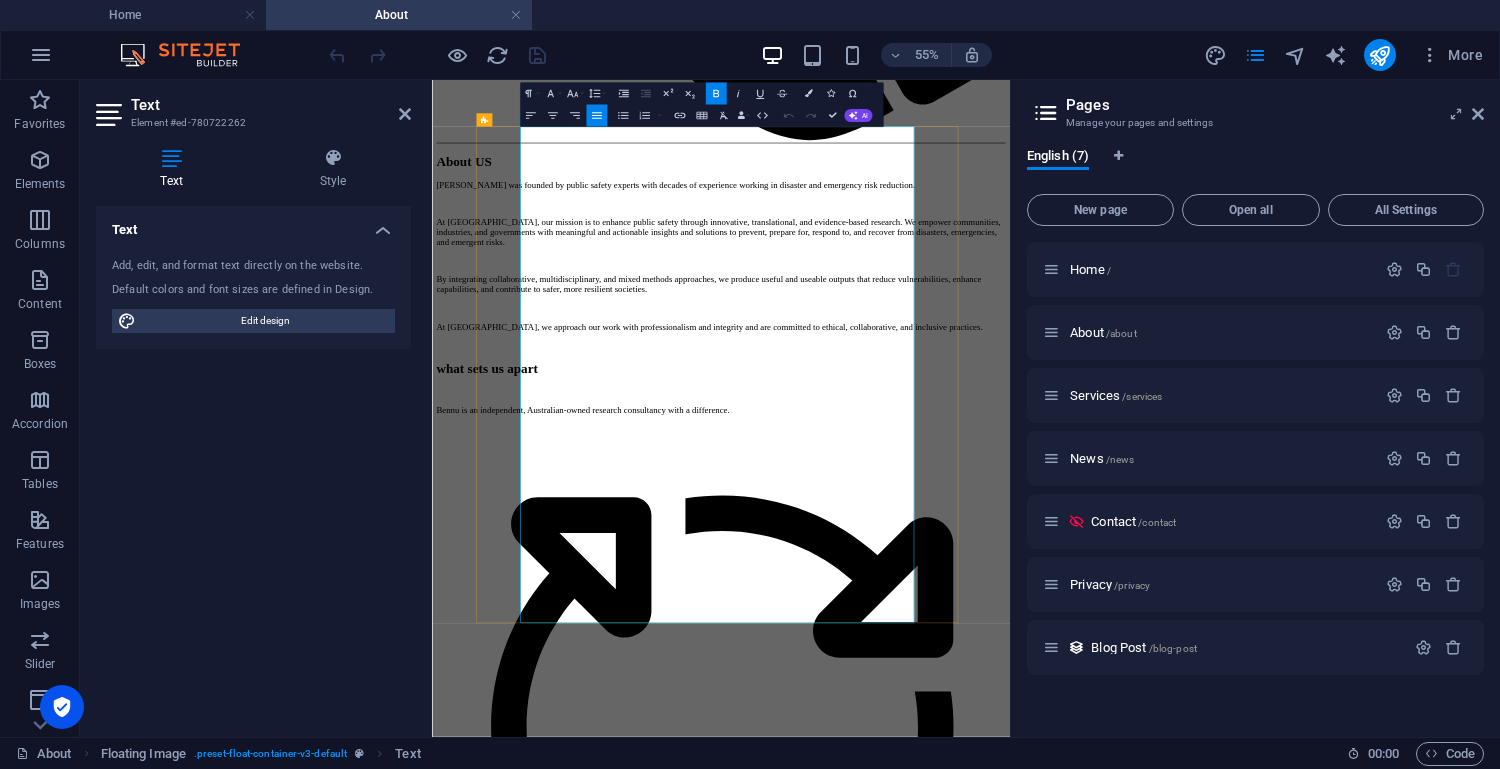 scroll, scrollTop: 1327, scrollLeft: 0, axis: vertical 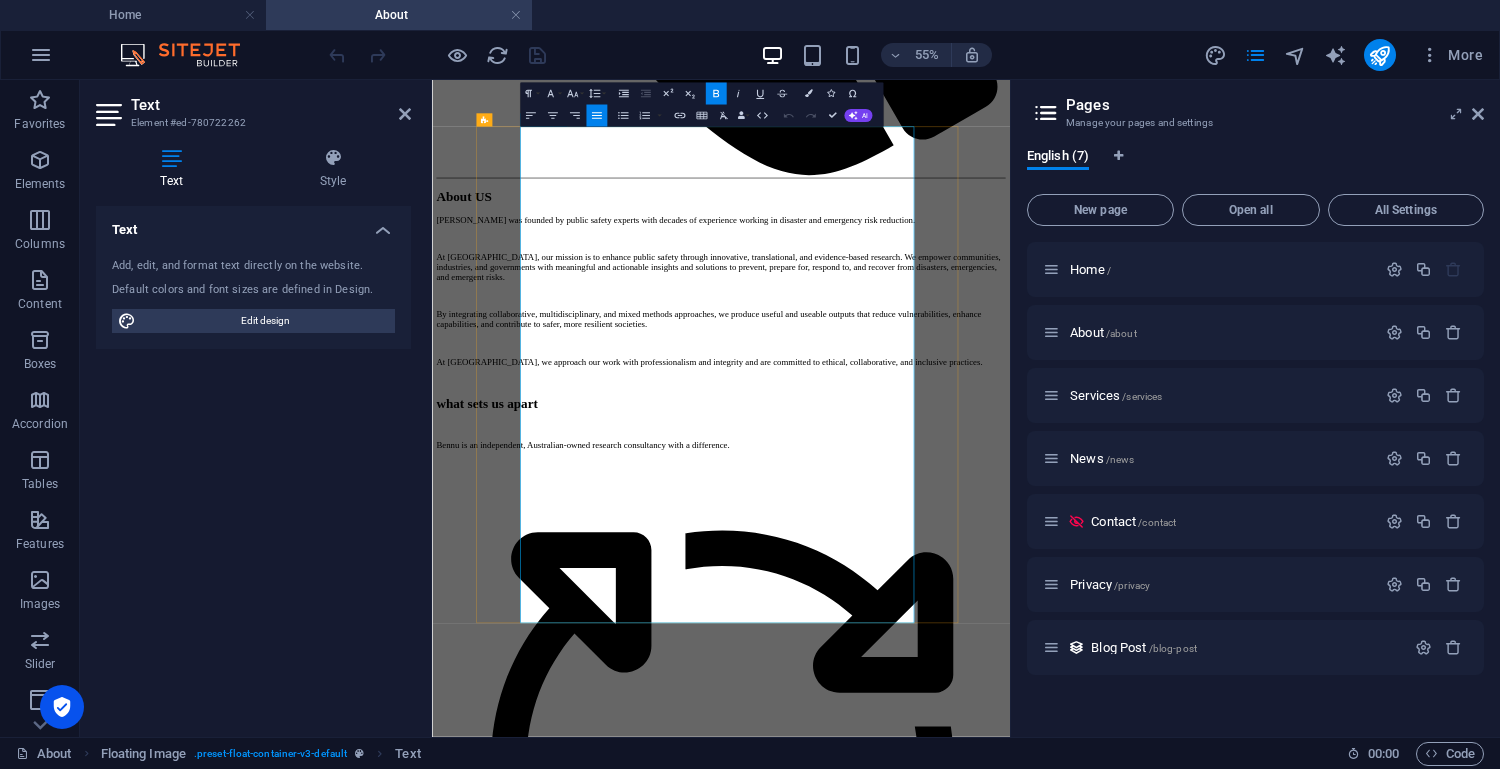 click on "[PERSON_NAME] is a founding partner and principal research consultant at [GEOGRAPHIC_DATA], bringing over 20 years of experience in public safety research and policy. She has deep expertise in applied research, interdisciplinary collaboration, stakeholder engagement, and the development of policy and doctrine." at bounding box center (957, 8884) 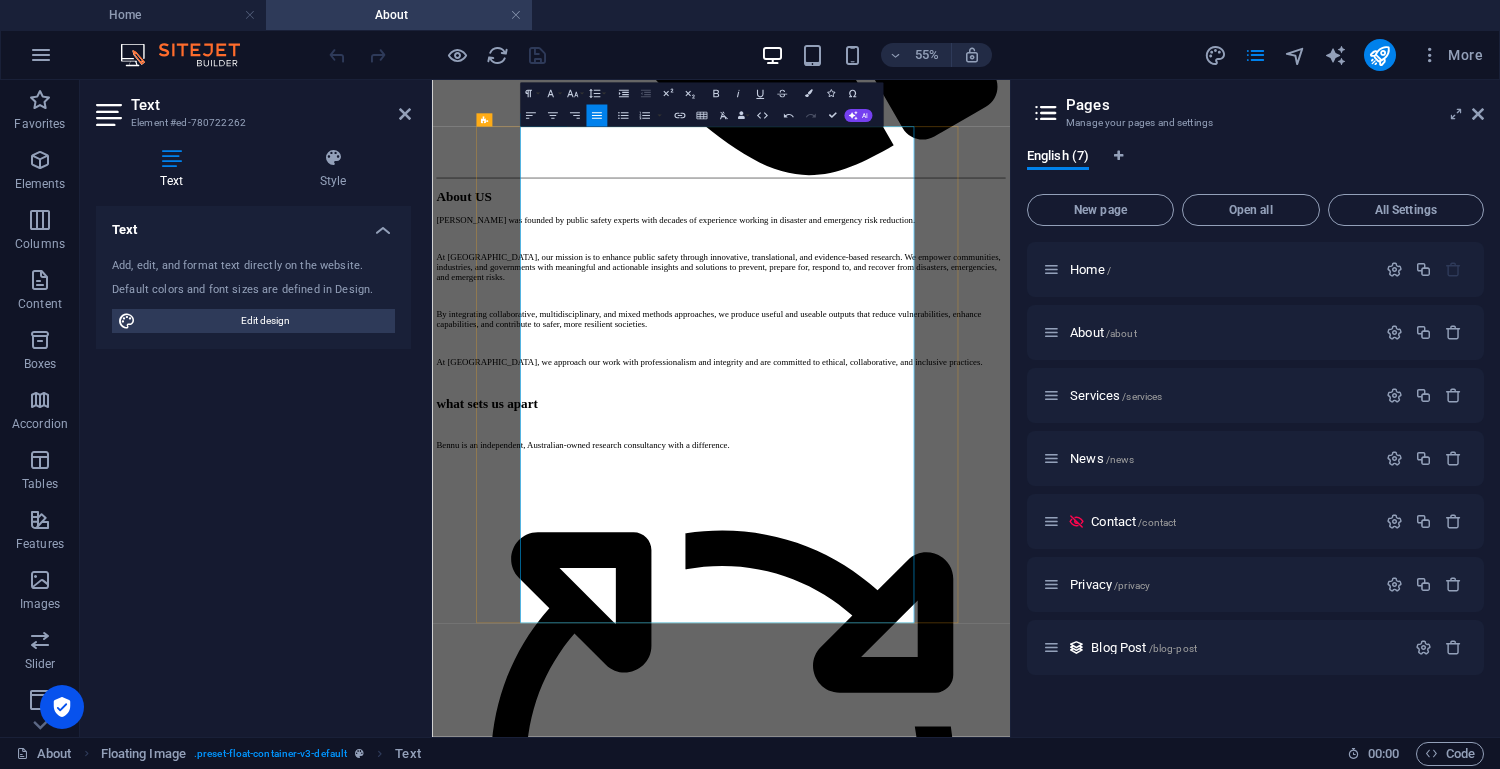 click on "Her career began in injury biomechanics, where she spent a decade in engineering consulting focused on human safety. Her work included forensic investigations, injury data analysis, equipment design and evaluation, and experimental studies into injury causation. She managed numerous projects assessing the effectiveness of protective equipment such as restraints systems, helmets, and other protective gear. [PERSON_NAME] was awarded a research scholarship at the [GEOGRAPHIC_DATA] for her work enhancing helmet safety performance and assessment methods for bicycle and motorcycle use." at bounding box center [957, 9020] 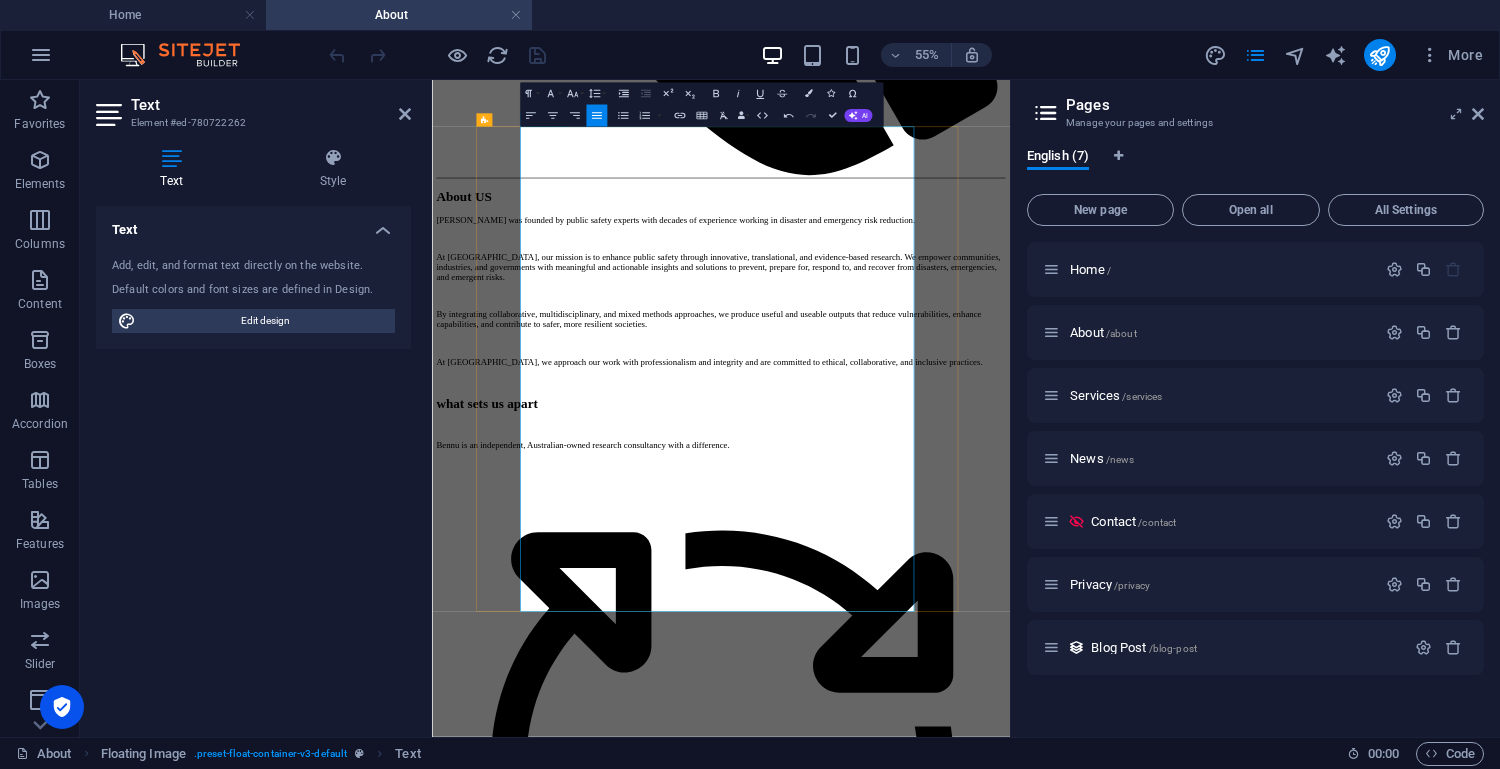click on "[PERSON_NAME] recent focus has been on emerging risks in public and emergency responder safety. She played a foundational role in establishing both the AFAC Alternative and Renewable Energy Technologies (ARET) Technical Group and the FRNSW Safety of Alternative and Renewable Energy Technologies (SARET) research program—platforms that unite national and international experts to tackle wicked challenges in firefighting and fire safety." at bounding box center [957, 9318] 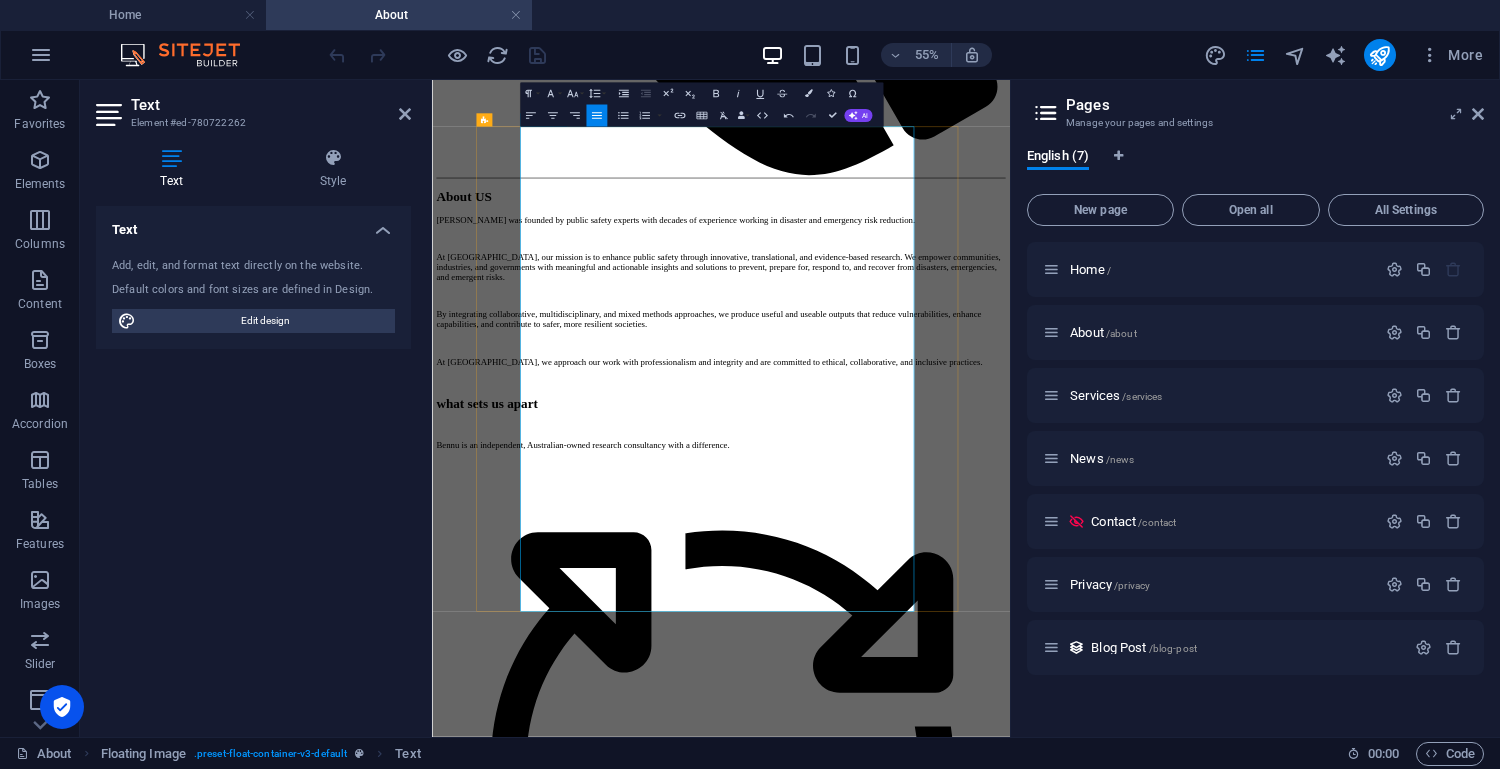 click on "[PERSON_NAME] recent focus has been on emerging risks in public and emergency responder safety. She played a foundational role in establishing both the AFAC Alternative and Renewable Energy Technologies (ARET) Technical Group and the FRNSW Safety of Alternative and Renewable Energy Technologies (SARET) research program—platforms that unite national and international experts to tackle wicked challenges in firefighting and fire safety." at bounding box center [957, 9318] 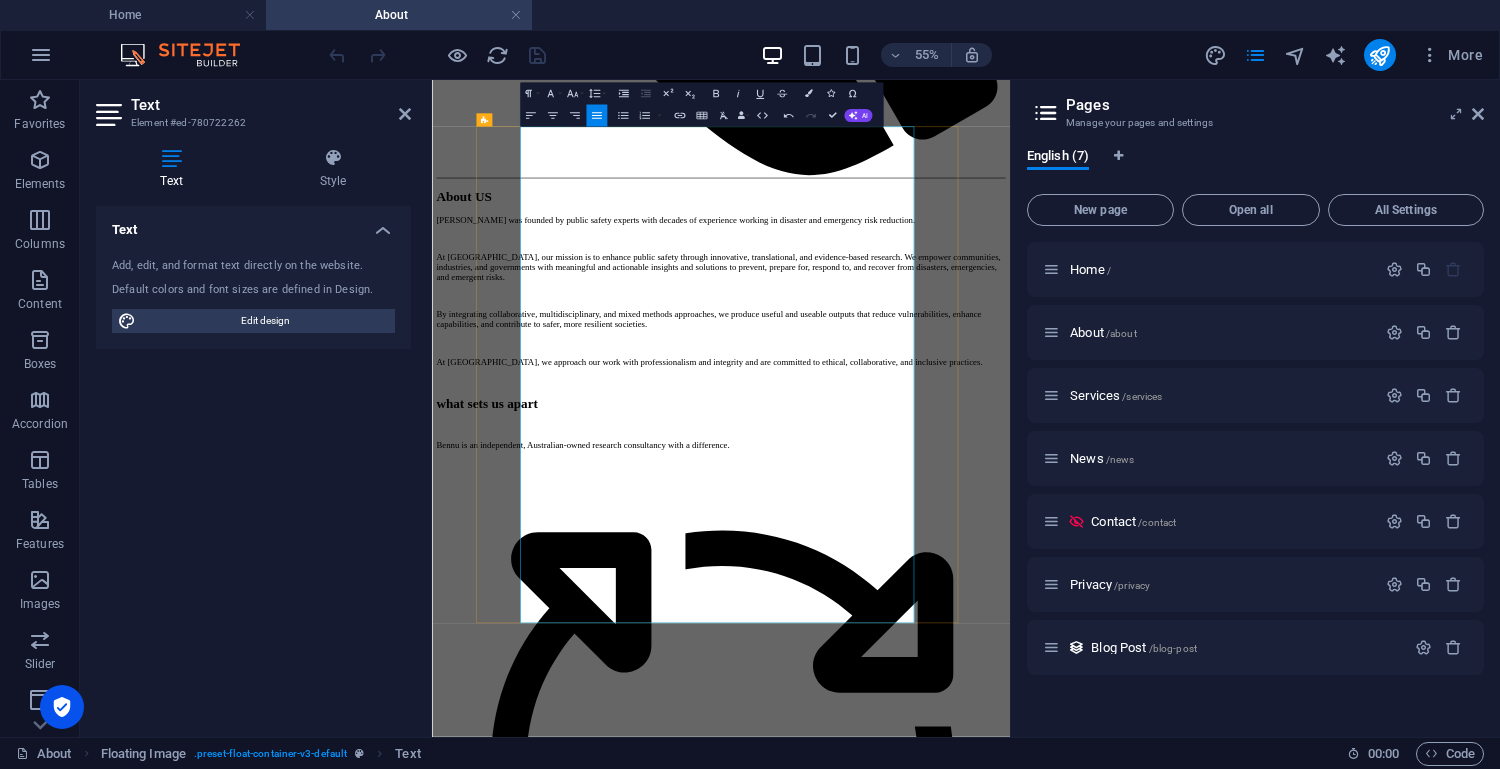 click on "[PERSON_NAME] recent focus has been on emerging risks in public and emergency responder safety. She played a foundational role in establishing both the" at bounding box center [957, 9298] 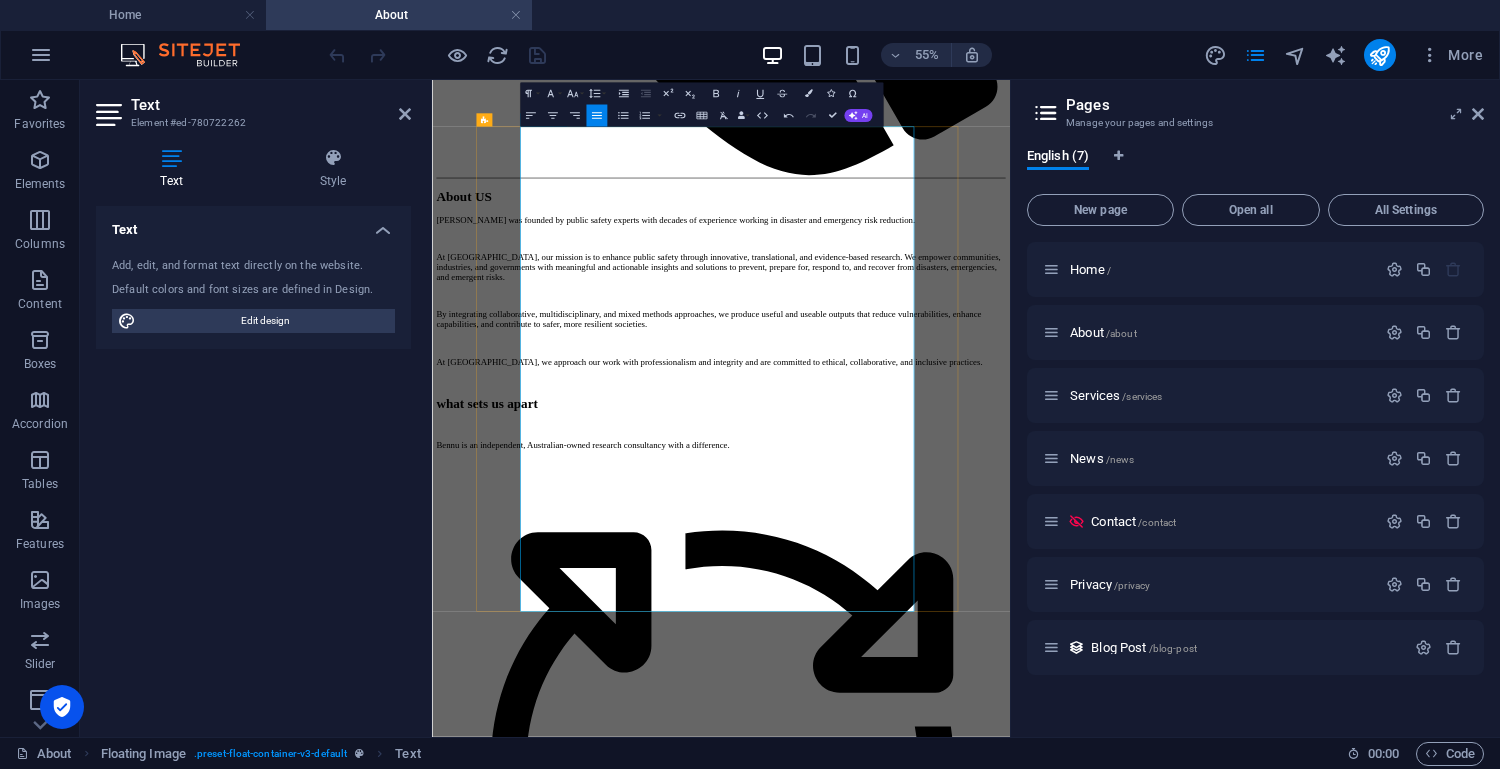 click on "(AFAC) Alternative and Renewable Energy Technologies (ARET) Technical Group and the FRNSW Safety of Alternative and Renewable Energy Technologies (SARET) research program—platforms that unite national and international experts to tackle wicked challenges in firefighting and fire safety." at bounding box center (957, 9329) 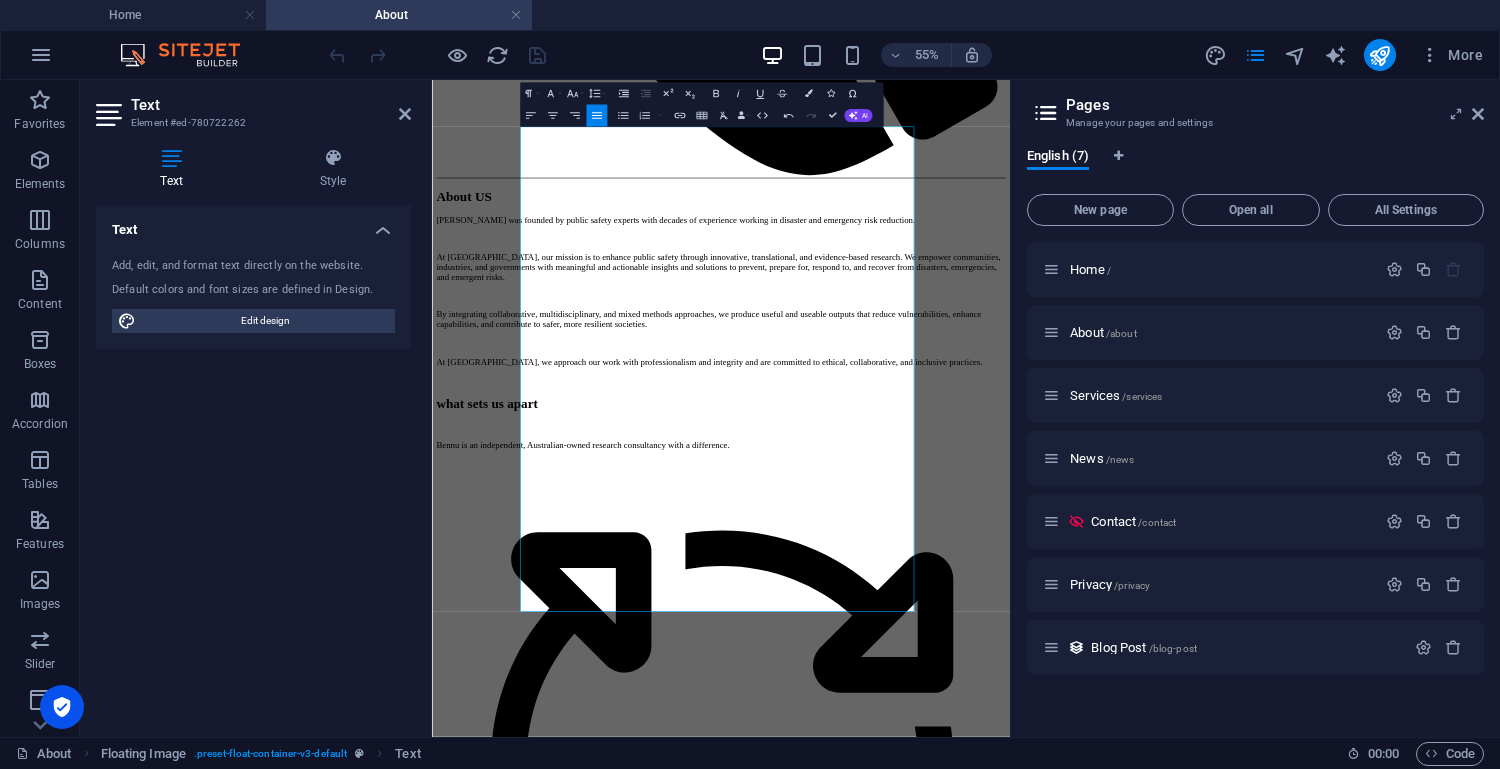click on "Skip to main content
Home About Services News Contact About US [PERSON_NAME] was founded by public safety experts with decades of experience working in disaster and emergency risk reduction. At [GEOGRAPHIC_DATA], our mission is to enhance public safety through innovative, translational, and evidence-based research. We empower communities, industries, and governments with meaningful and actionable insights and solutions to prevent, prepare for, respond to, and recover from disasters, emergencies, and emergent risks.  By integrating collaborative, multidisciplinary, and mixed methods approaches, we produce useful and useable outputs that reduce vulnerabilities, enhance capabilities, and contribute to safer, more resilient societies.  At [GEOGRAPHIC_DATA], we approach our work with professionalism and integrity and are committed to ethical, collaborative, and inclusive practices.  what sets us apart Bennu is an independent, Australian-owned research consultancy with a difference. agile personalised tailored innovative cost-efficient" at bounding box center (957, 5201) 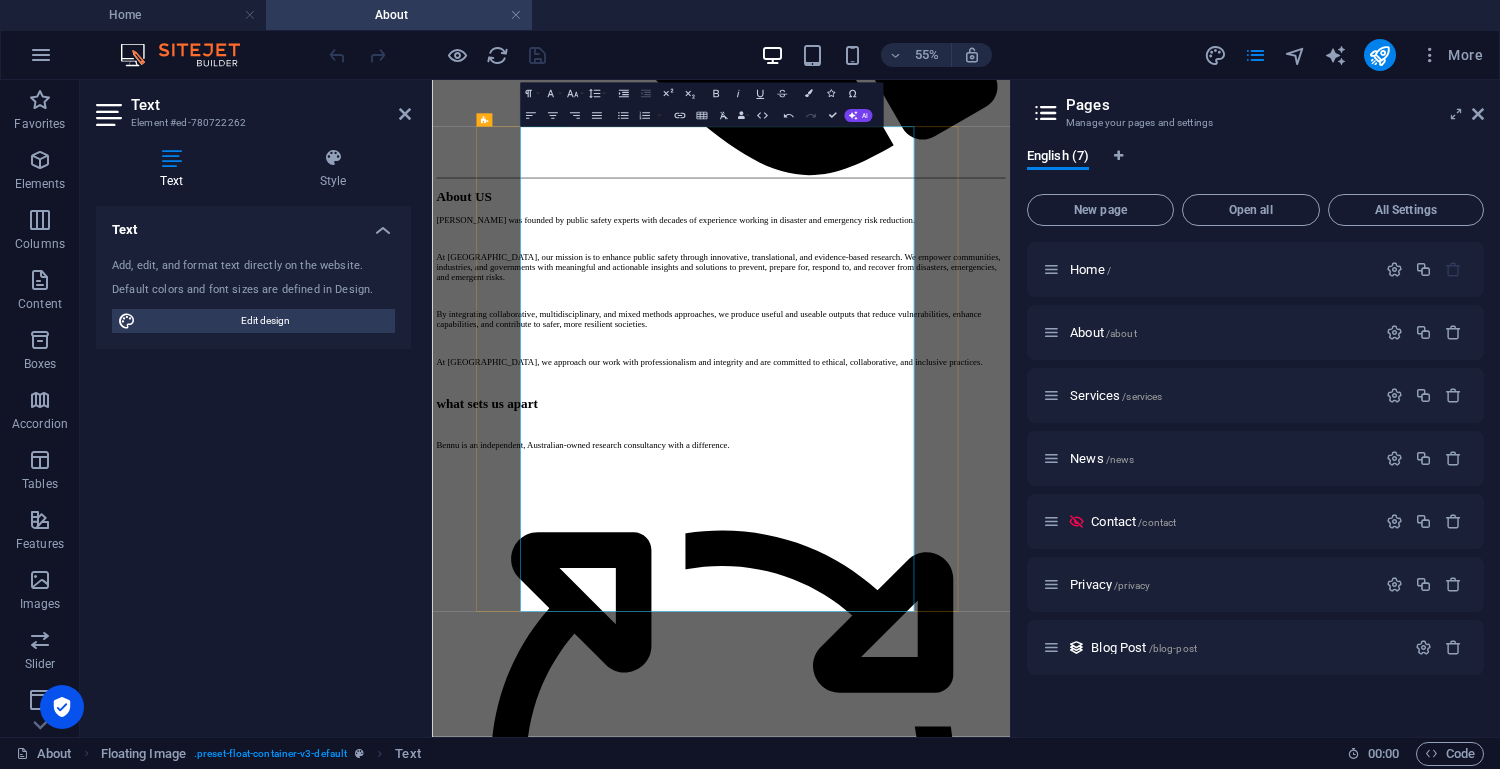 click on "[PERSON_NAME] holds a Bachelor of Mechatronics Engineering and Master of Biomedical Engineering from the [GEOGRAPHIC_DATA]." at bounding box center [957, 9554] 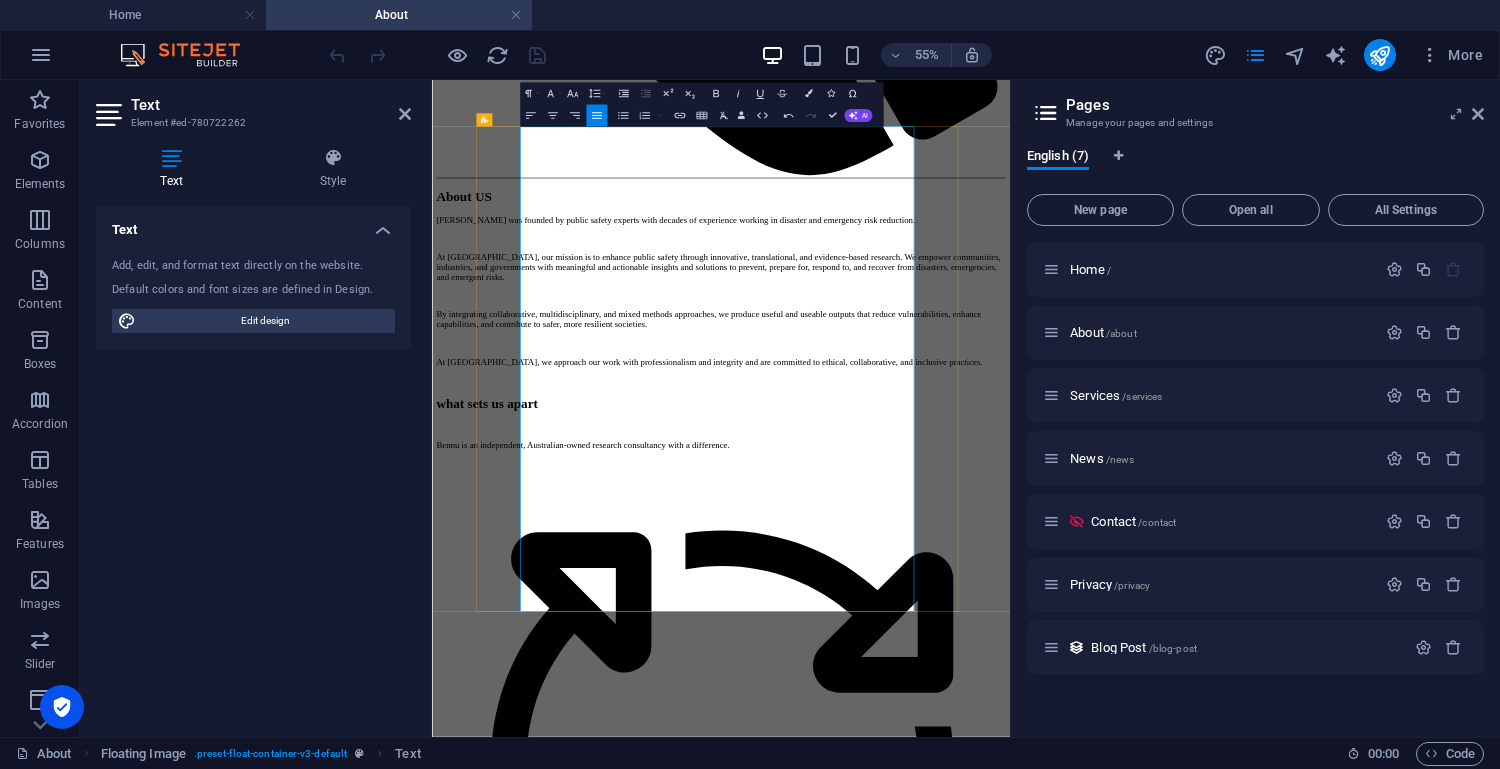 click on "[PERSON_NAME] is a founding partner and principal research consultant at [GEOGRAPHIC_DATA], bringing over 20 years of experience in public safety research and policy. She has deep expertise in applied research, interdisciplinary collaboration, stakeholder engagement, and development of policy and doctrine." at bounding box center (957, 8884) 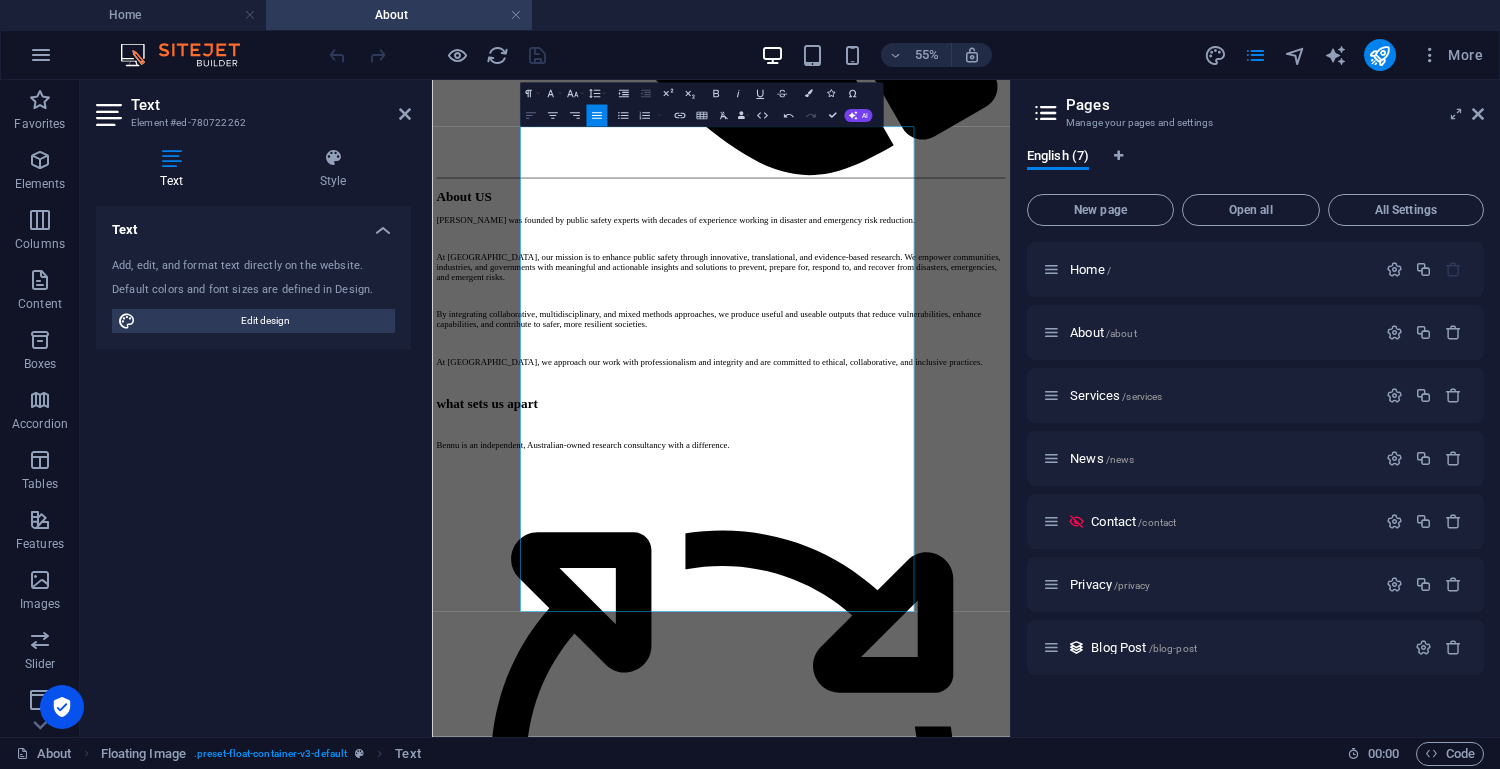 click 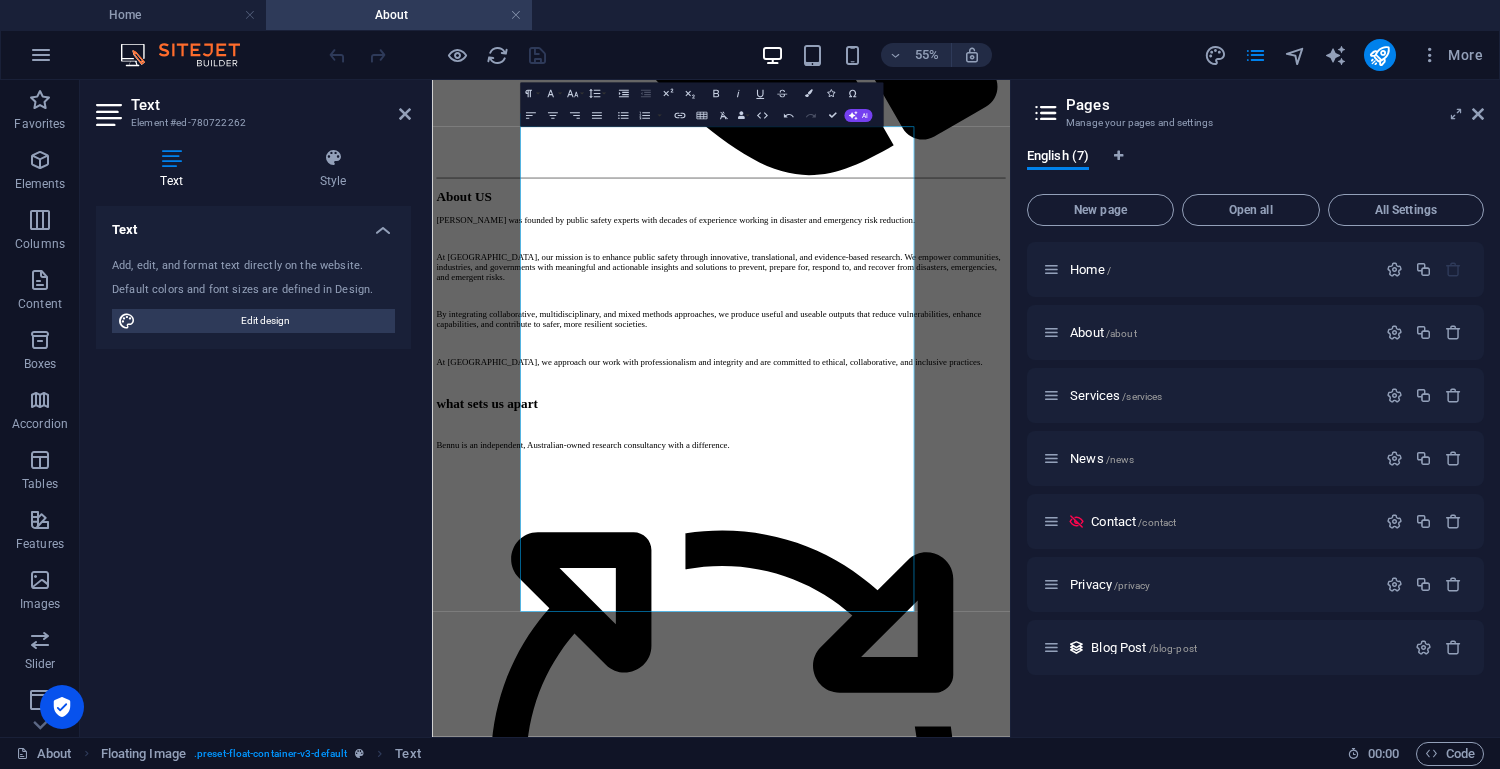 click on "Skip to main content
Home About Services News Contact About US [PERSON_NAME] was founded by public safety experts with decades of experience working in disaster and emergency risk reduction. At [GEOGRAPHIC_DATA], our mission is to enhance public safety through innovative, translational, and evidence-based research. We empower communities, industries, and governments with meaningful and actionable insights and solutions to prevent, prepare for, respond to, and recover from disasters, emergencies, and emergent risks.  By integrating collaborative, multidisciplinary, and mixed methods approaches, we produce useful and useable outputs that reduce vulnerabilities, enhance capabilities, and contribute to safer, more resilient societies.  At [GEOGRAPHIC_DATA], we approach our work with professionalism and integrity and are committed to ethical, collaborative, and inclusive practices.  what sets us apart Bennu is an independent, Australian-owned research consultancy with a difference. agile personalised tailored innovative cost-efficient" at bounding box center (957, 5201) 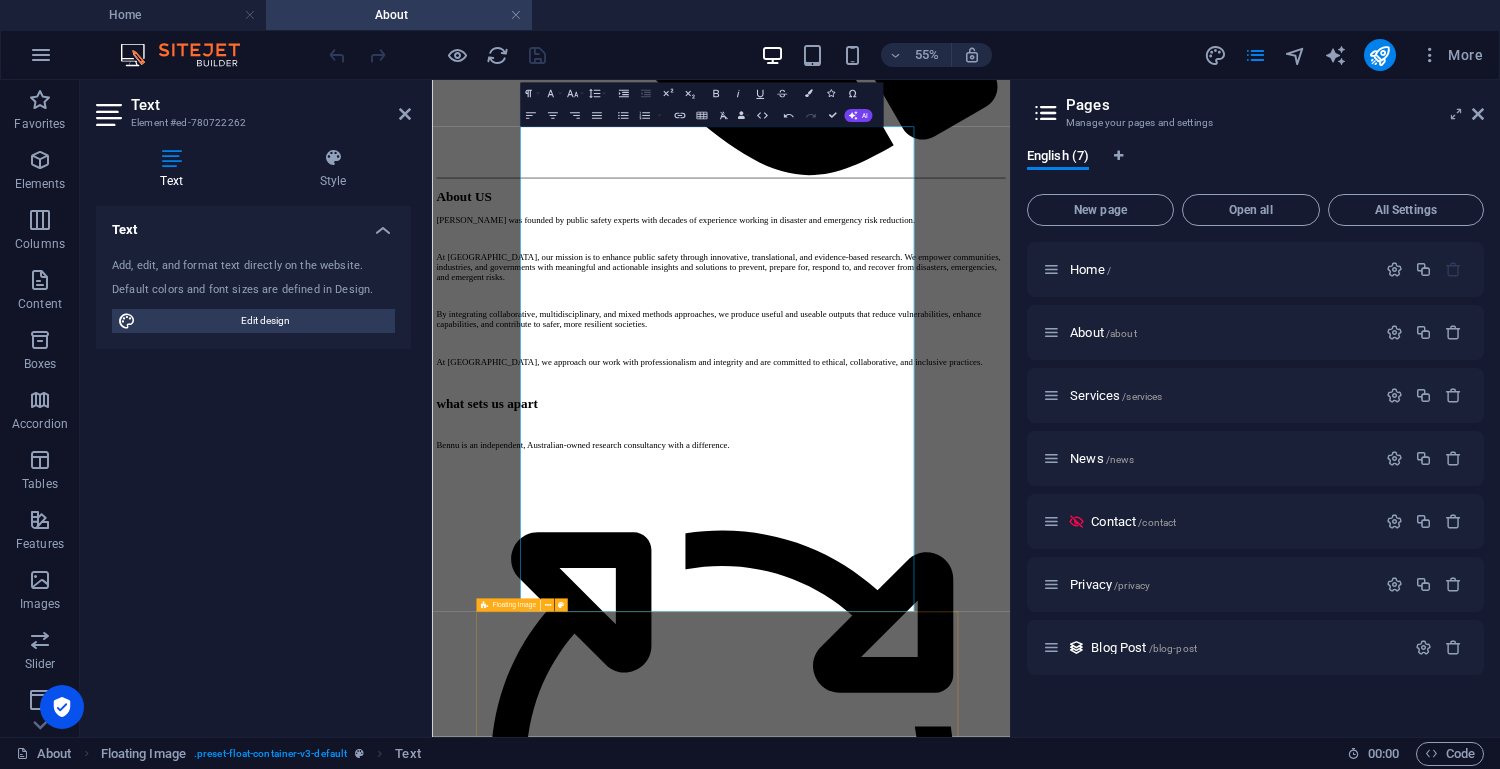 click on "[PERSON_NAME] AFSM Principal Research Consultant  [PERSON_NAME] is an award-winning researcher with a distinguished track record in disaster resilience, emergency services, and community safety. As a founding partner and principal research consultant at [GEOGRAPHIC_DATA], she specialises in applied, translational research. Previously, [PERSON_NAME] spent over 13 years at Fire and Rescue [GEOGRAPHIC_DATA] (FRNSW), where she led major research initiatives to evaluate and improve fire prevention, preparedness, and community risk reduction approaches. Her work secured over $2 million in competitive grant funding and directly informed strategic decision-making at state and national levels.  Kamarah  enhanced organisational research capability and data literacy through the development of  evidence-based frameworks, capability statements, and roadmaps; risk identification and mitigation approaches; and monitoring and evaluation mechanisms.  Australasian Fire and Emergency Service Authorities Council (AFAC)." at bounding box center (957, 10460) 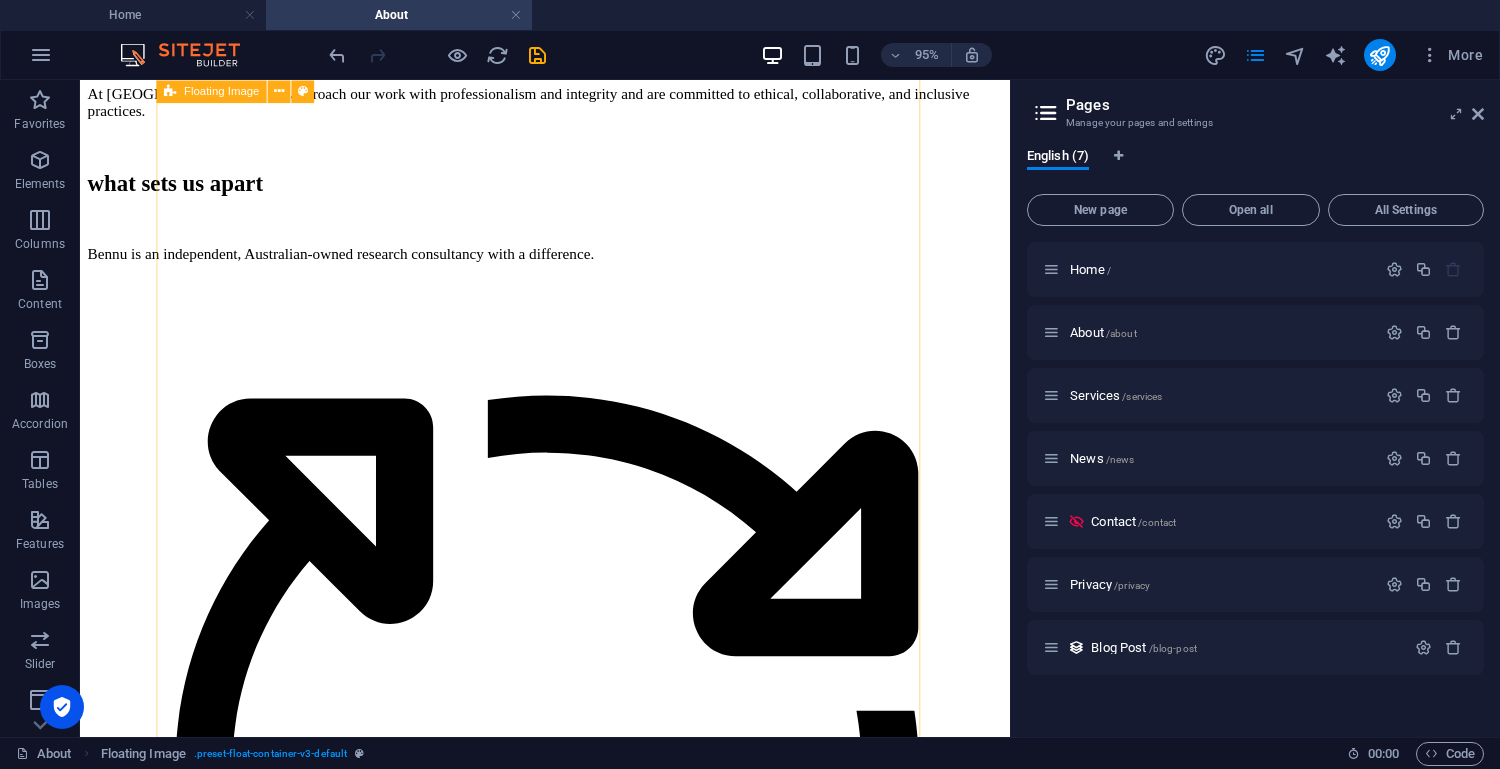 scroll, scrollTop: 1591, scrollLeft: 0, axis: vertical 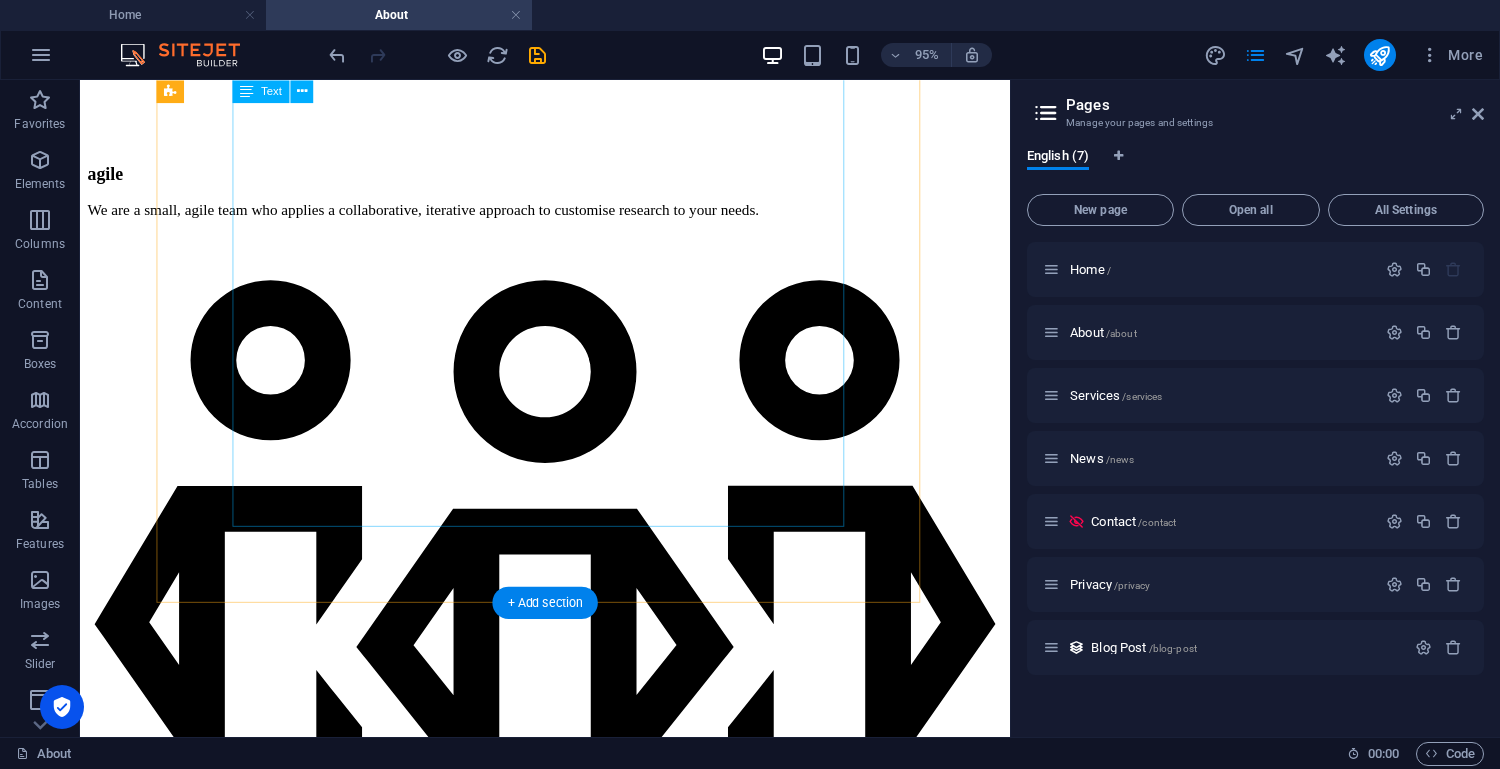 click on "[PERSON_NAME] AFSM Principal Research Consultant  [PERSON_NAME] is an award-winning researcher with a distinguished track record in disaster resilience, emergency services, and community safety. As a founding partner and principal research consultant at [GEOGRAPHIC_DATA], she specialises in applied, translational research. Previously, [PERSON_NAME] spent over 13 years at Fire and Rescue [GEOGRAPHIC_DATA] (FRNSW), where she led major research initiatives to evaluate and improve fire prevention, preparedness, and community risk reduction approaches. Her work secured over $2 million in competitive grant funding and directly informed strategic decision-making at state and national levels.  Kamarah  enhanced organisational research capability and data literacy through the development of  evidence-based frameworks, capability statements, and roadmaps; risk identification and mitigation approaches; and monitoring and evaluation mechanisms.  Australasian Fire and Emergency Service Authorities Council (AFAC)." at bounding box center (569, 8834) 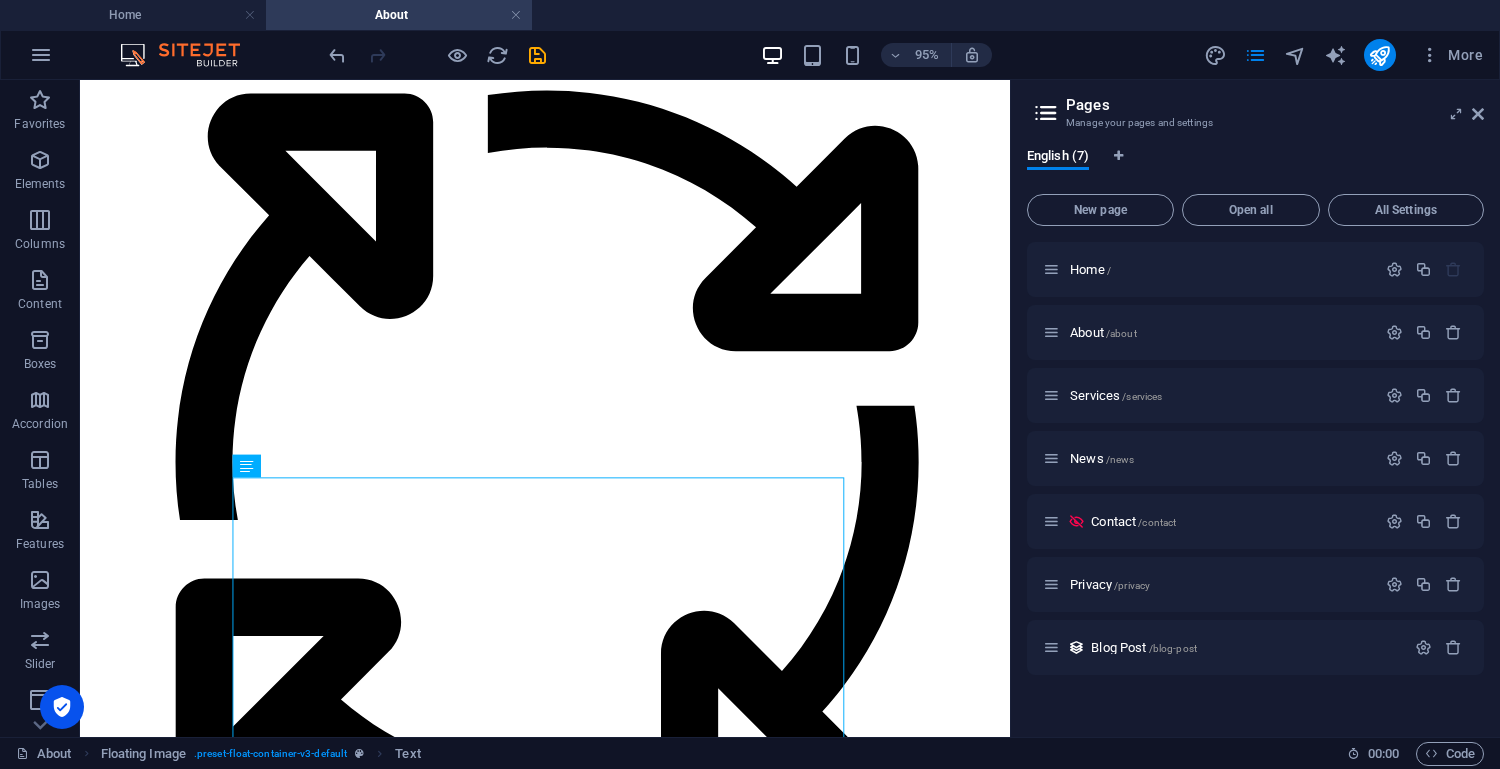 scroll, scrollTop: 1967, scrollLeft: 0, axis: vertical 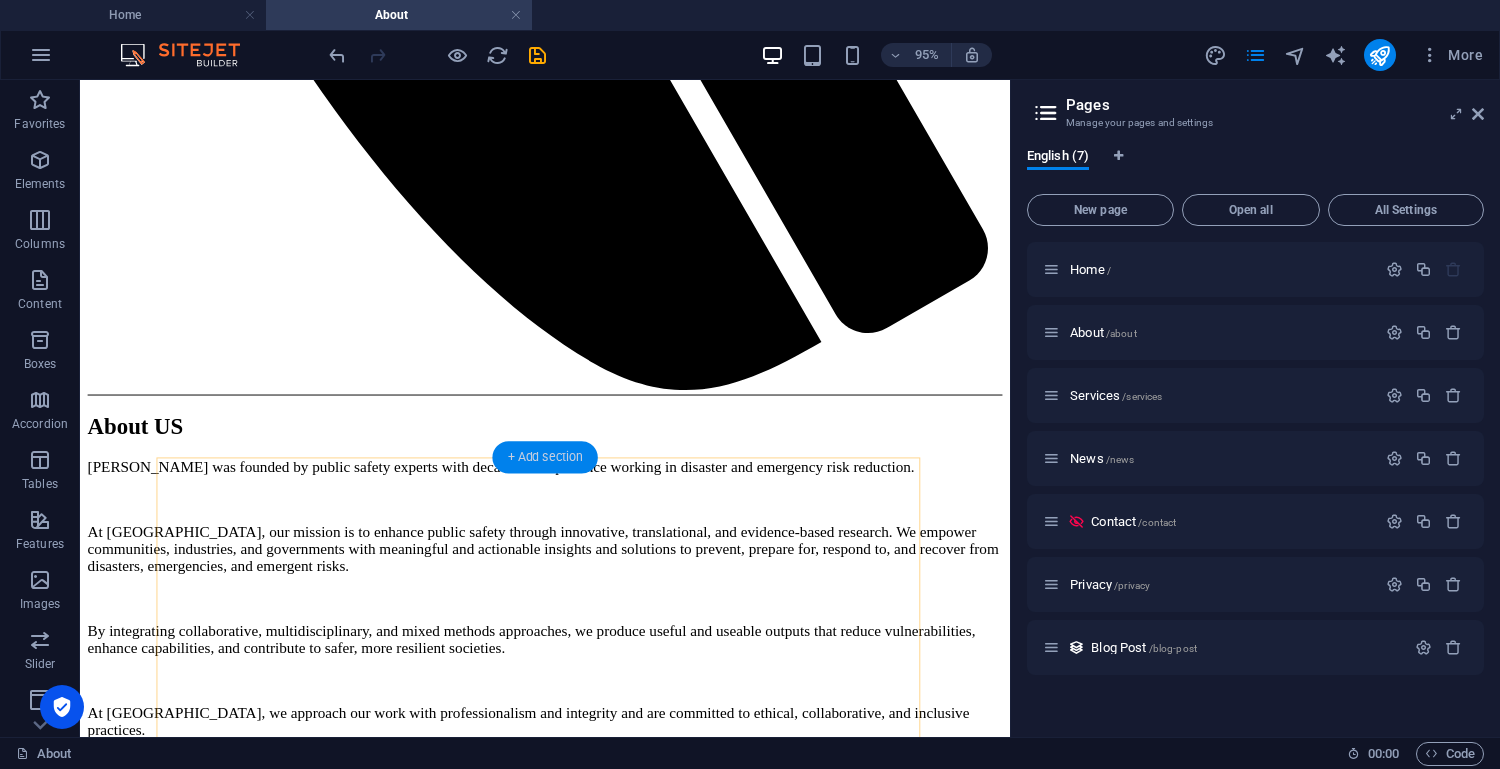 click on "+ Add section" at bounding box center (544, 457) 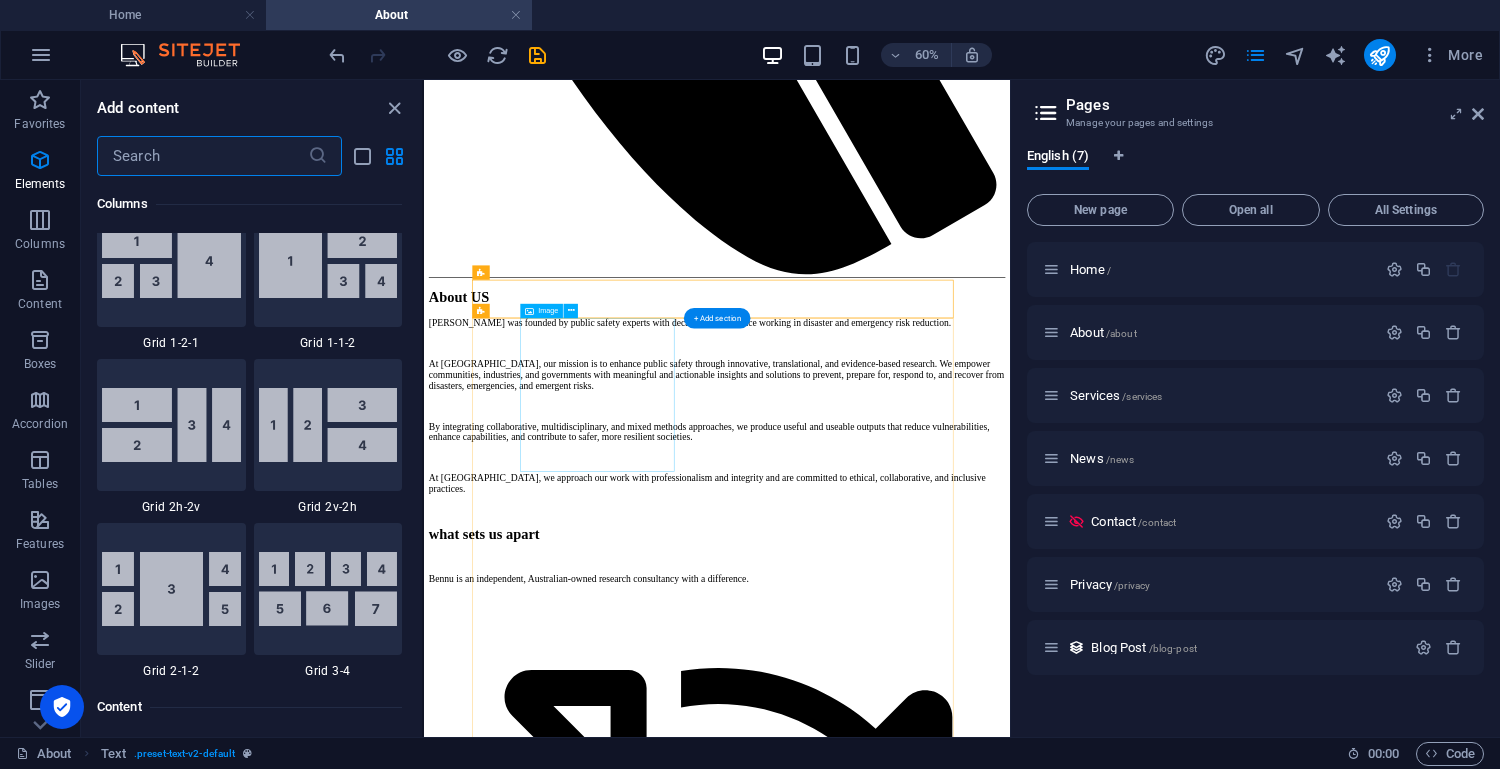 scroll, scrollTop: 3499, scrollLeft: 0, axis: vertical 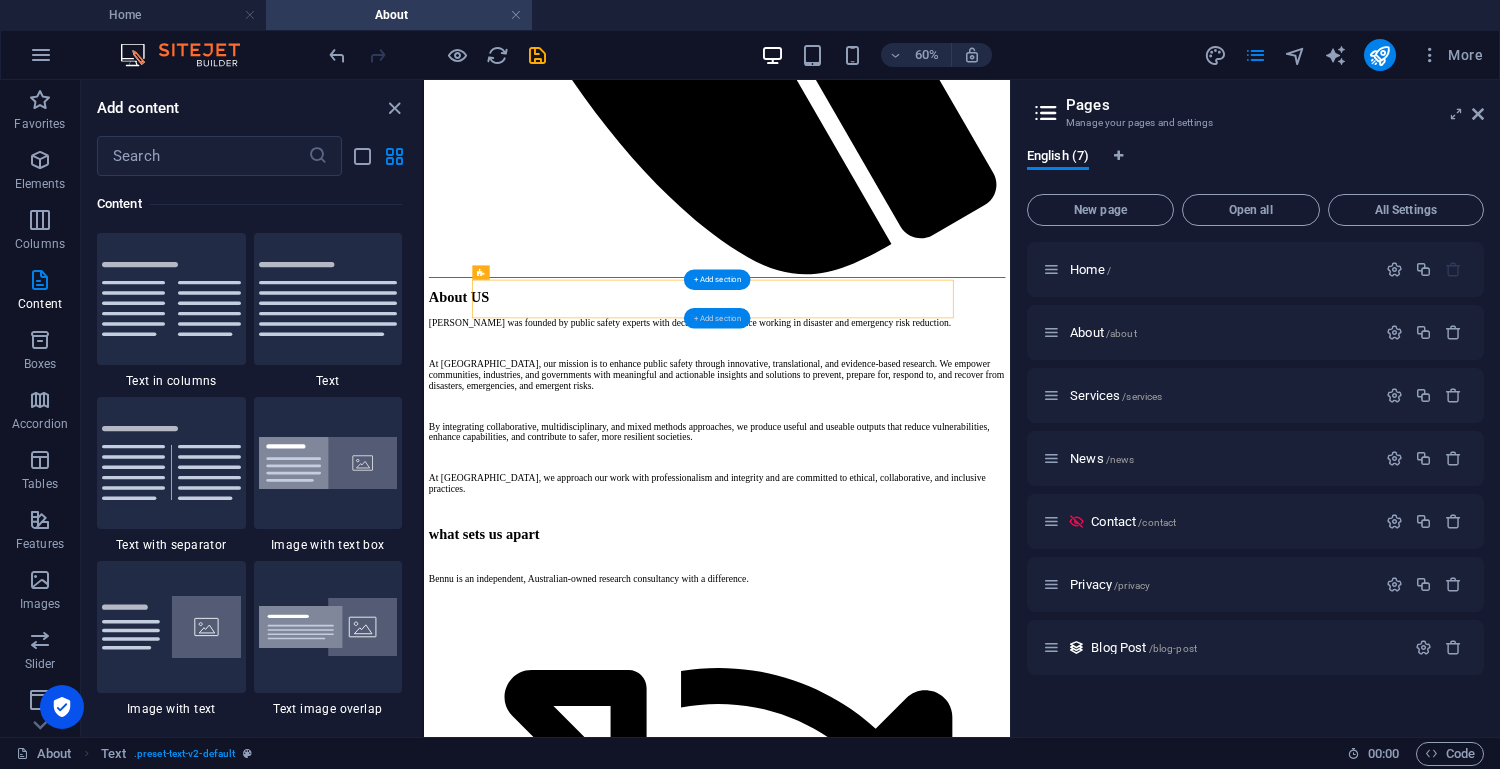 click on "+ Add section" at bounding box center [717, 318] 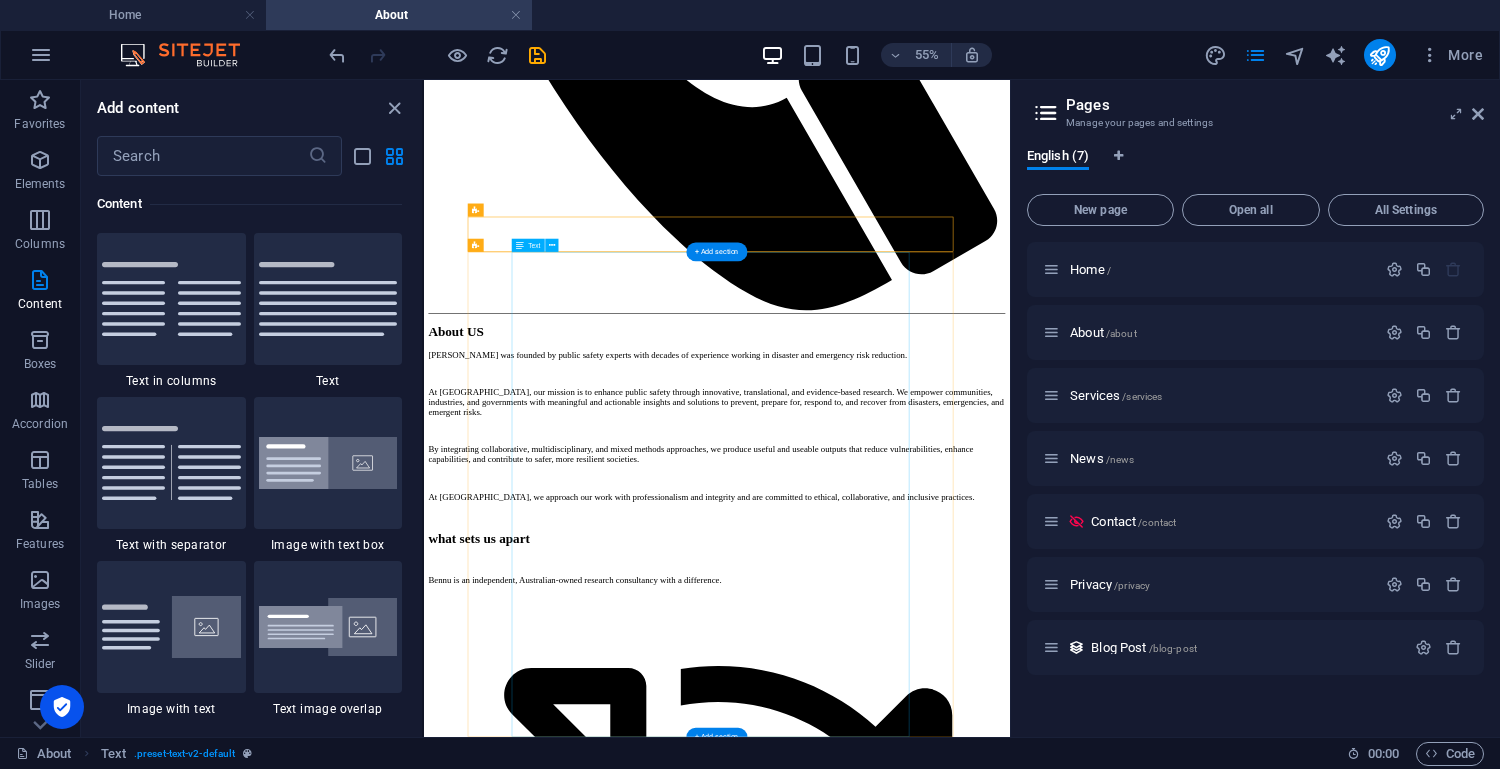 scroll, scrollTop: 1120, scrollLeft: 0, axis: vertical 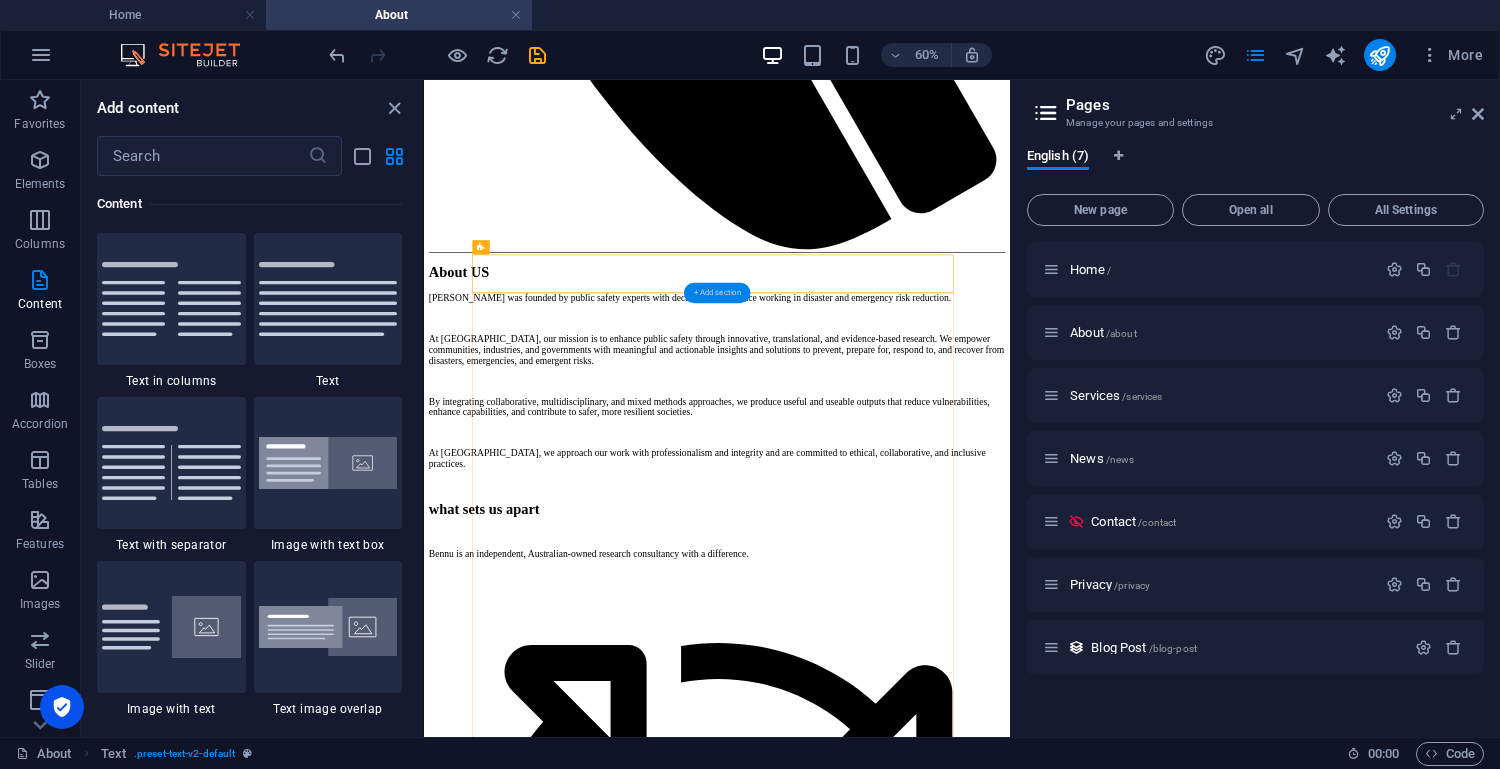 click on "+ Add section" at bounding box center [717, 293] 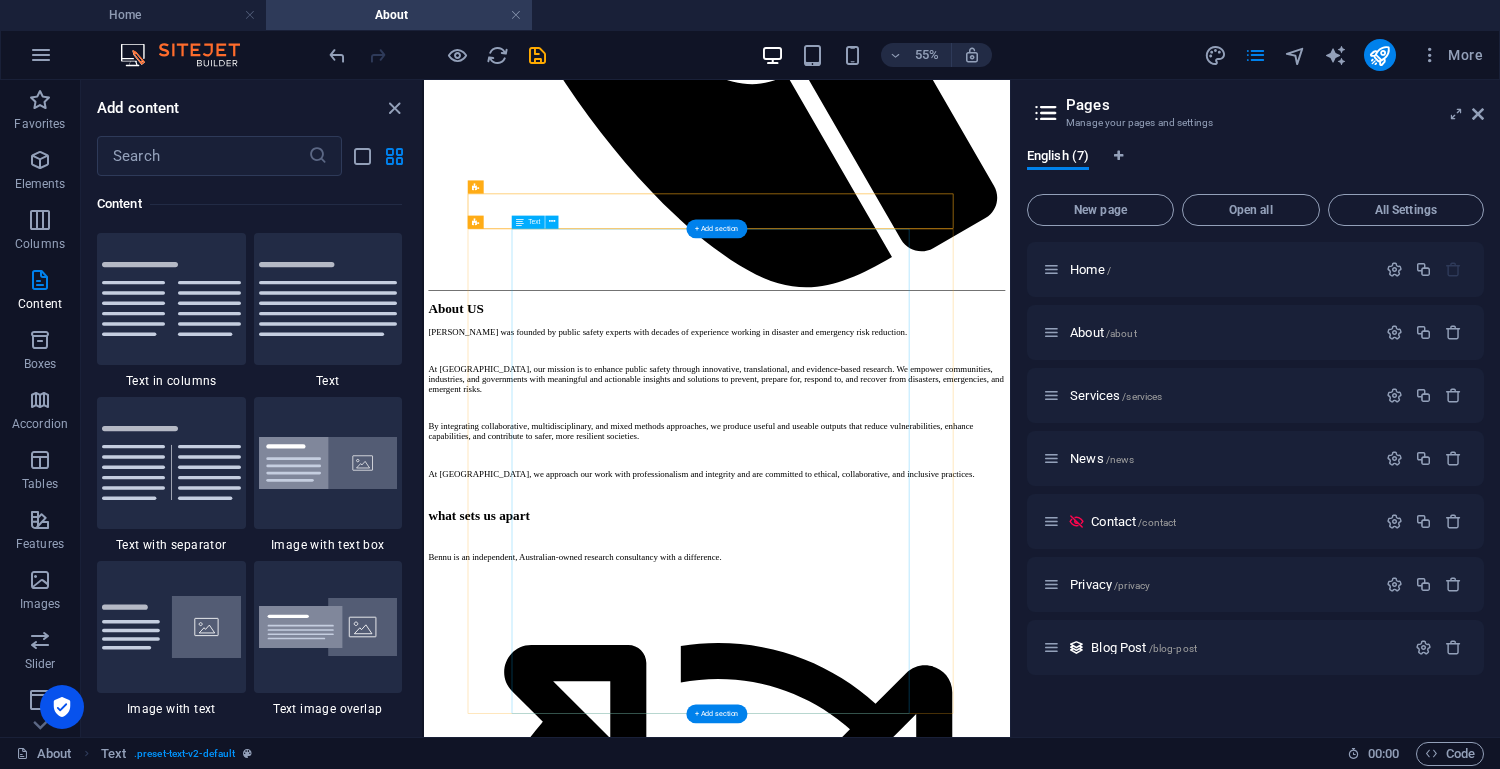 scroll, scrollTop: 1162, scrollLeft: 0, axis: vertical 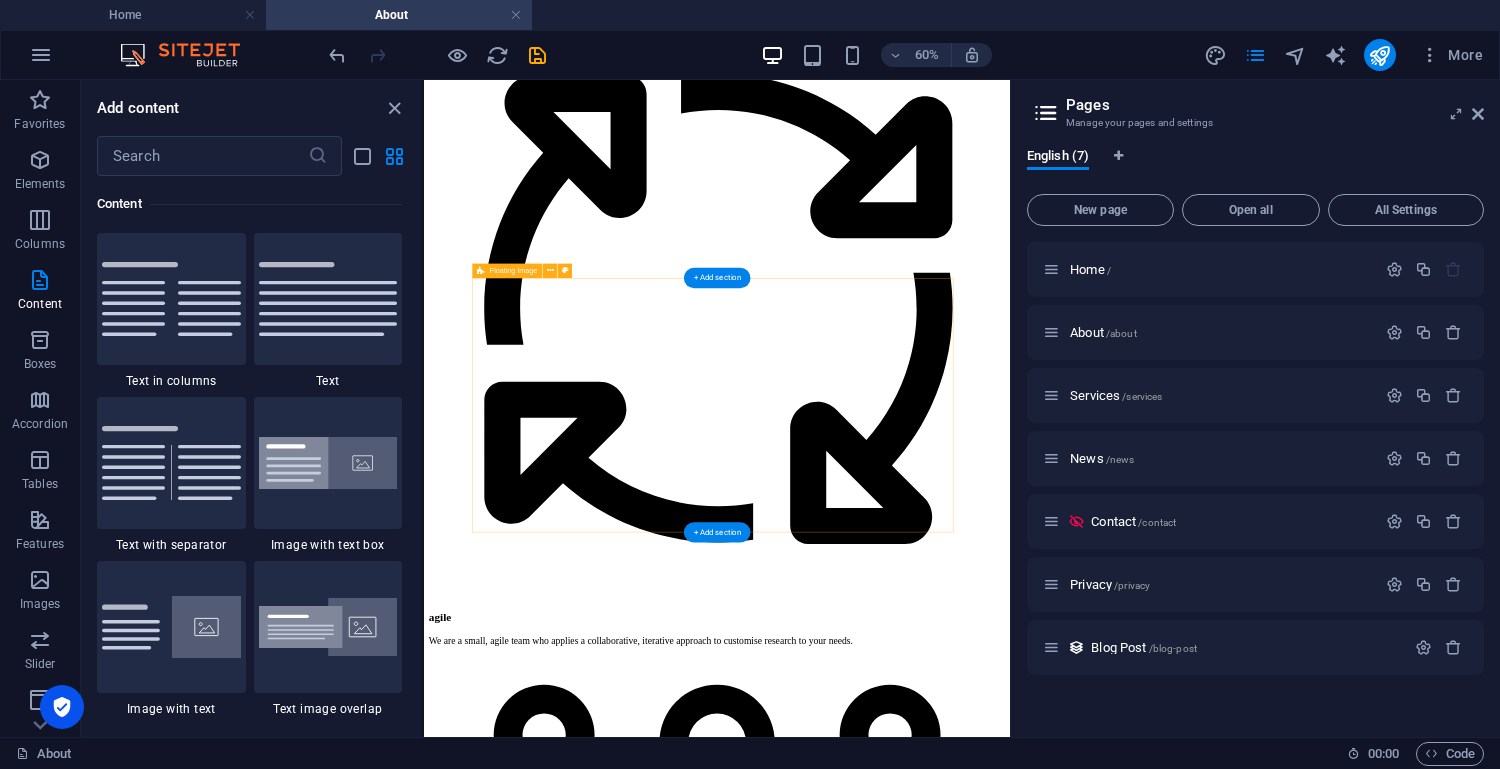click at bounding box center (912, 8766) 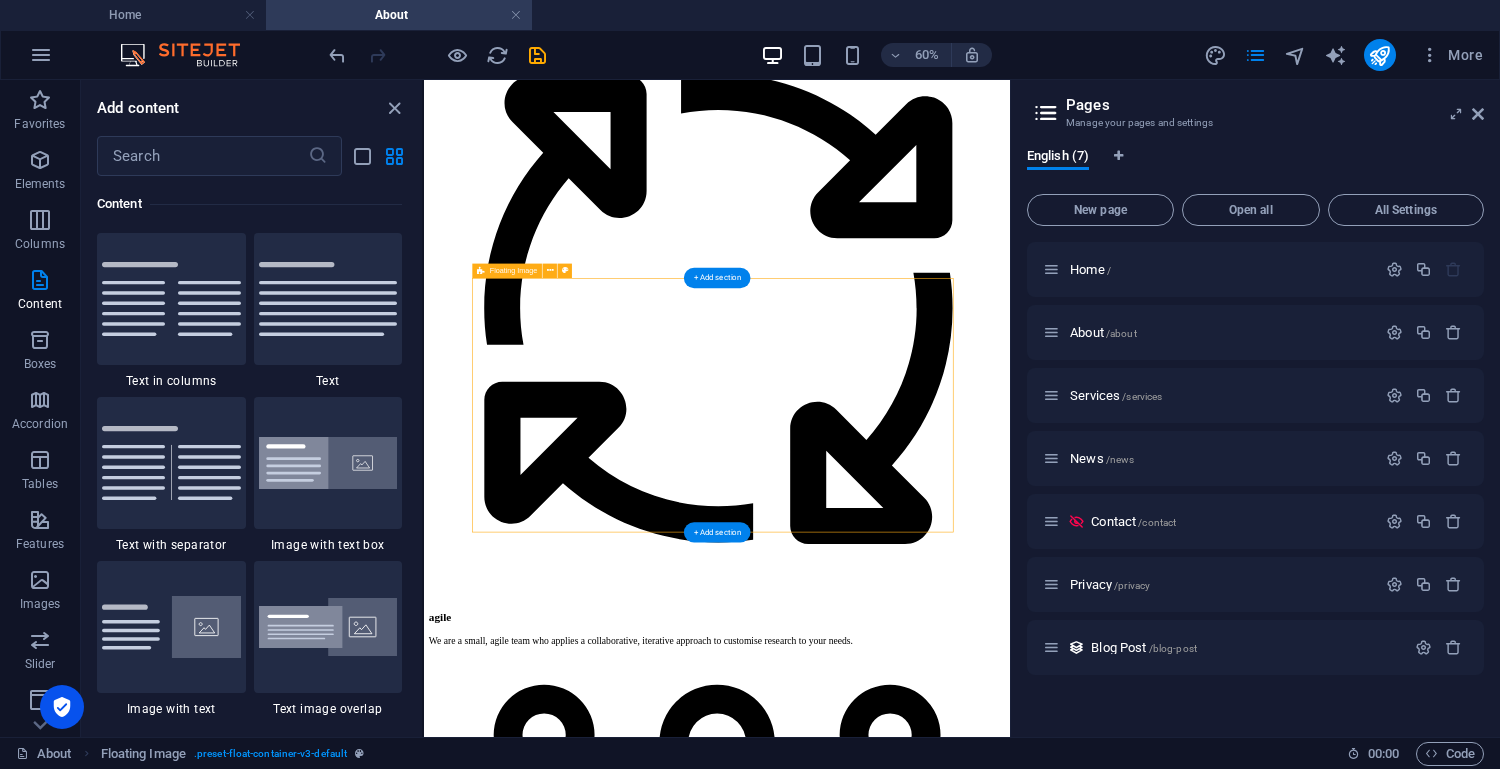 click at bounding box center [912, 8766] 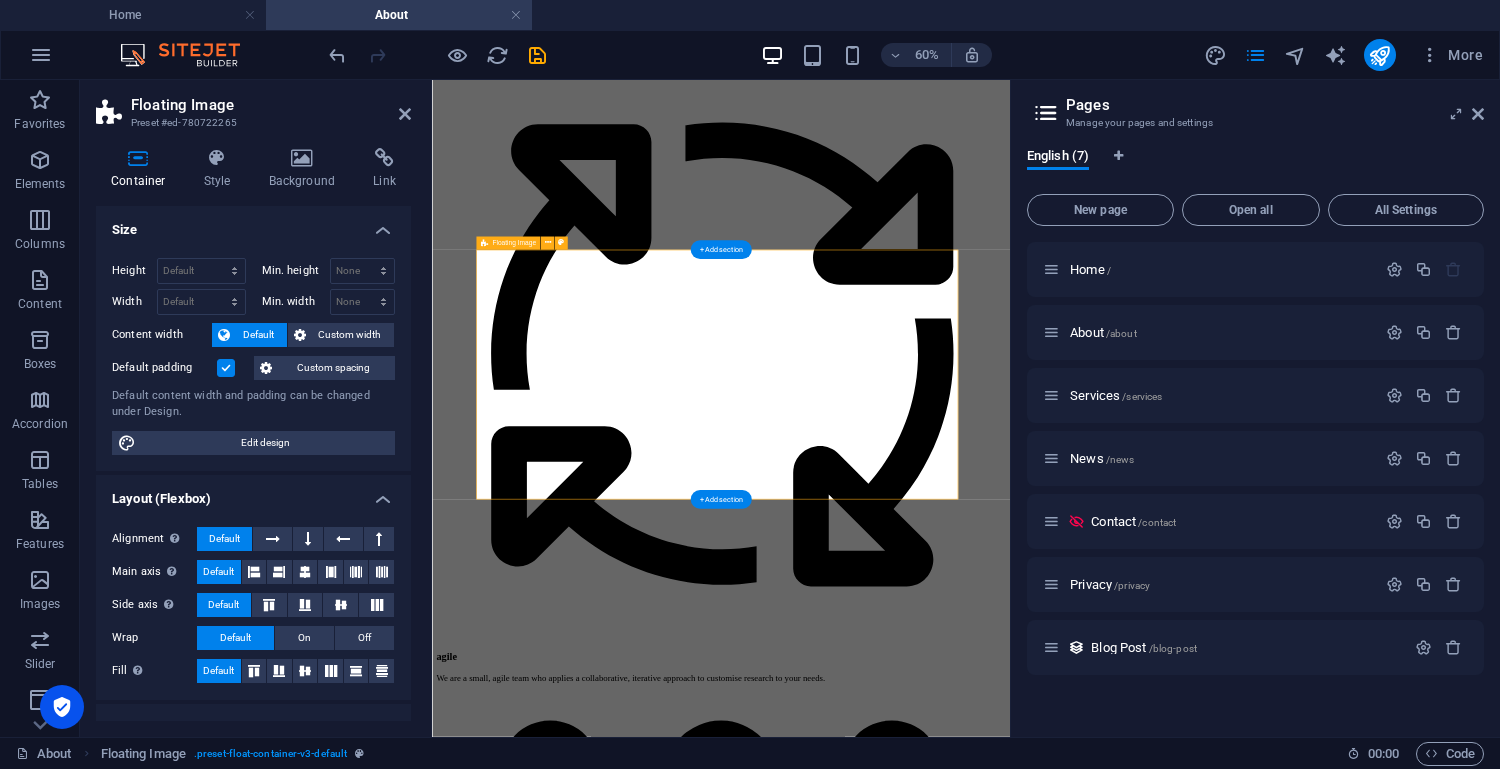 scroll, scrollTop: 1985, scrollLeft: 0, axis: vertical 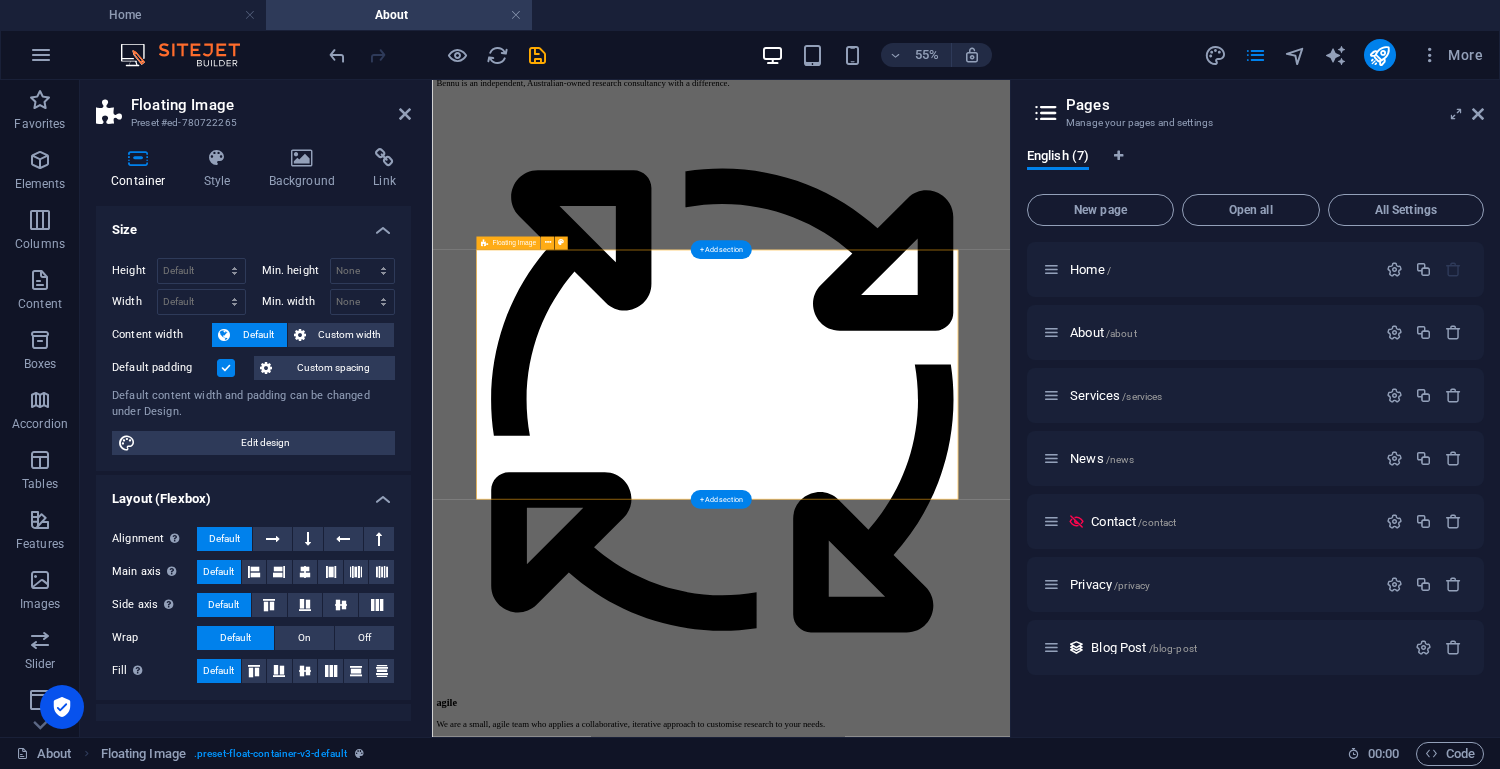 click at bounding box center [957, 9442] 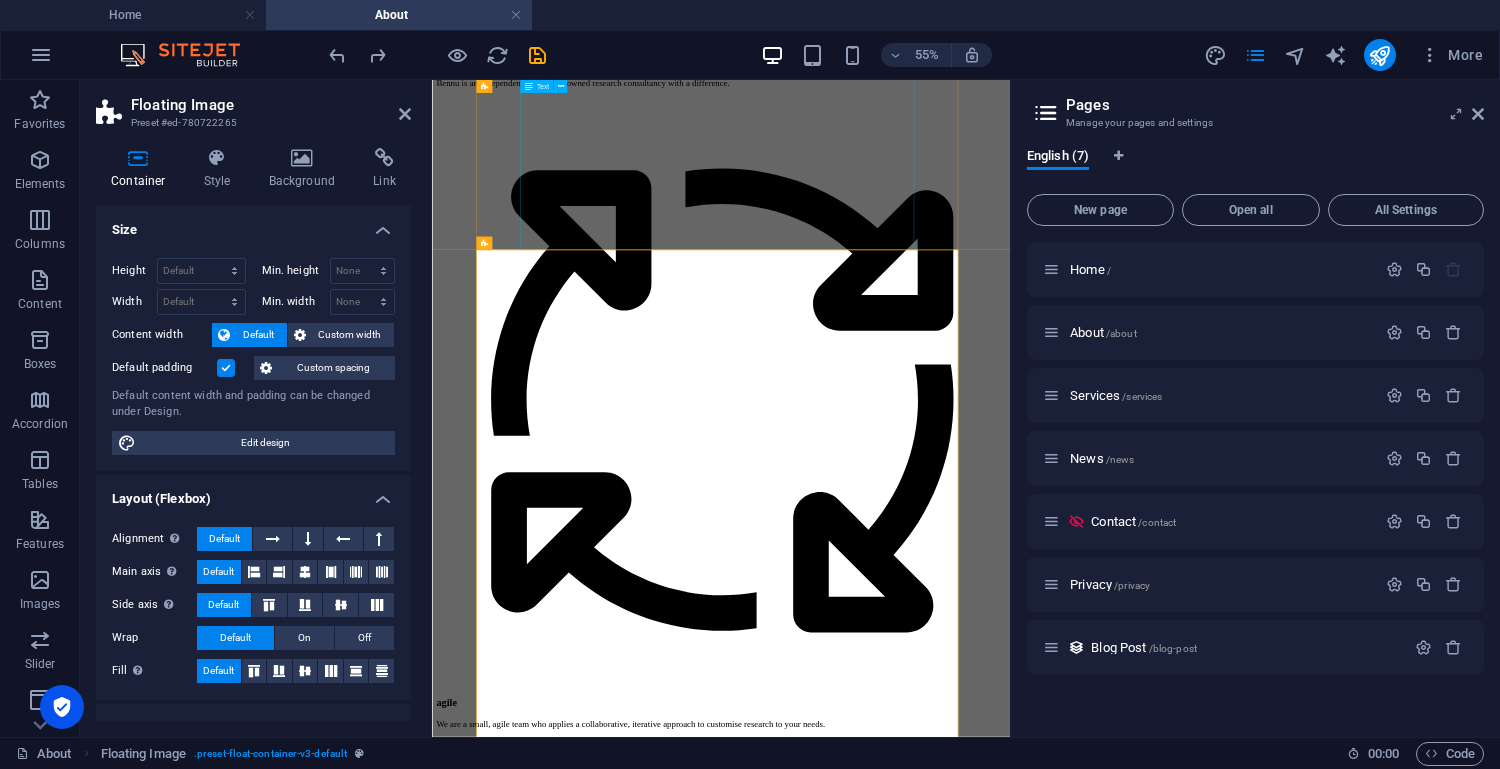 click on "[PERSON_NAME] Principal Research Consultant  [PERSON_NAME] is a founding partner and principal research consultant at [GEOGRAPHIC_DATA], bringing over 20 years of experience in public safety research and policy. She has deep expertise in applied research, interdisciplinary collaboration, stakeholder engagement, and development of policy and doctrine.   Her career began in injury biomechanics, where she spent a decade in engineering consulting focused on human safety. Her work included forensic investigations, injury data analysis, equipment design and evaluation, and experimental studies into injury causation. She managed numerous projects assessing the effectiveness of protective equipment such as restraint systems, helmets, and other protective gear. [PERSON_NAME] was awarded a research scholarship at the [GEOGRAPHIC_DATA] for her work enhancing helmet safety performance and assessment methods for bicycle and motorcycle use.     Australasian Fire and Emergency Service Authorities Council" at bounding box center (957, 8508) 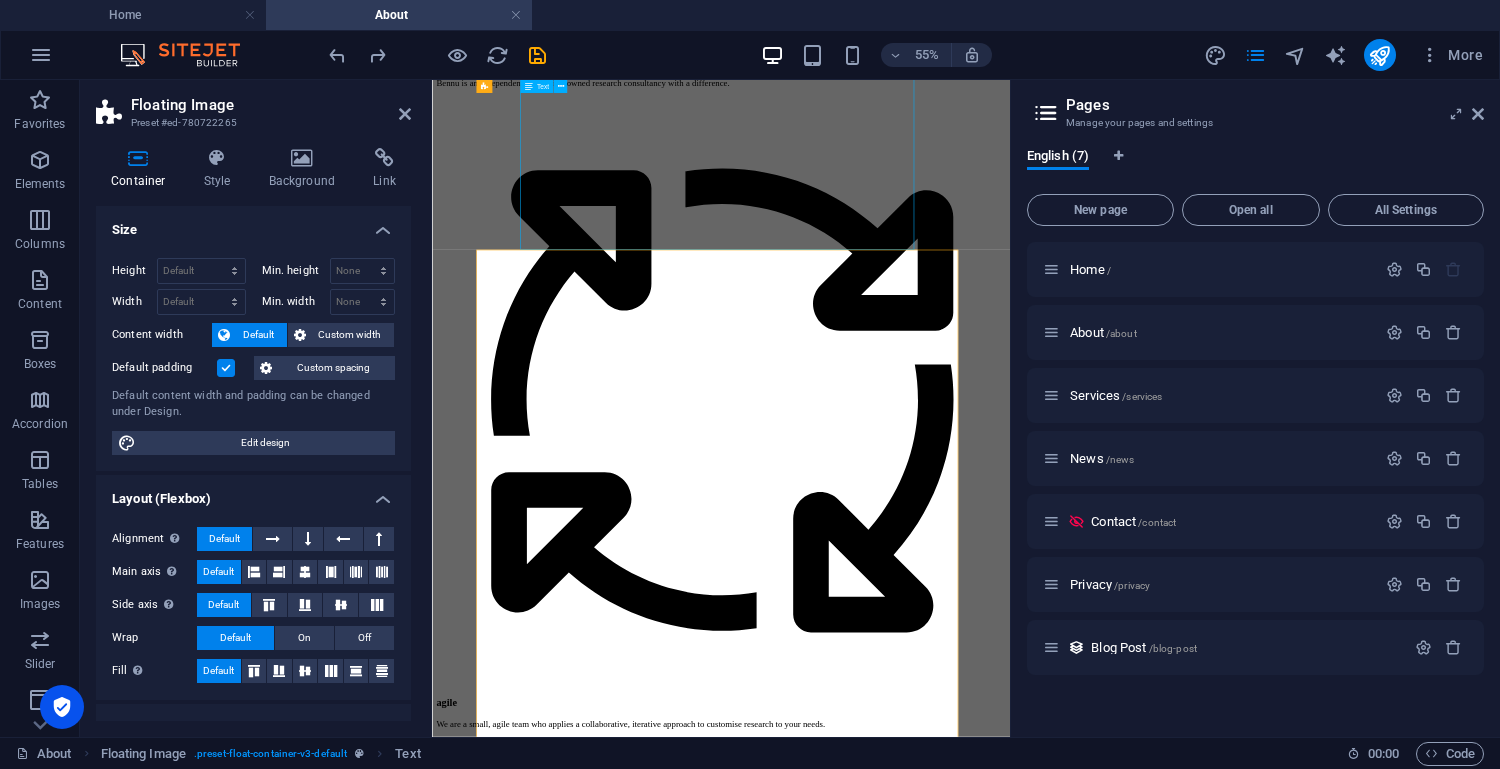 scroll, scrollTop: 2069, scrollLeft: 0, axis: vertical 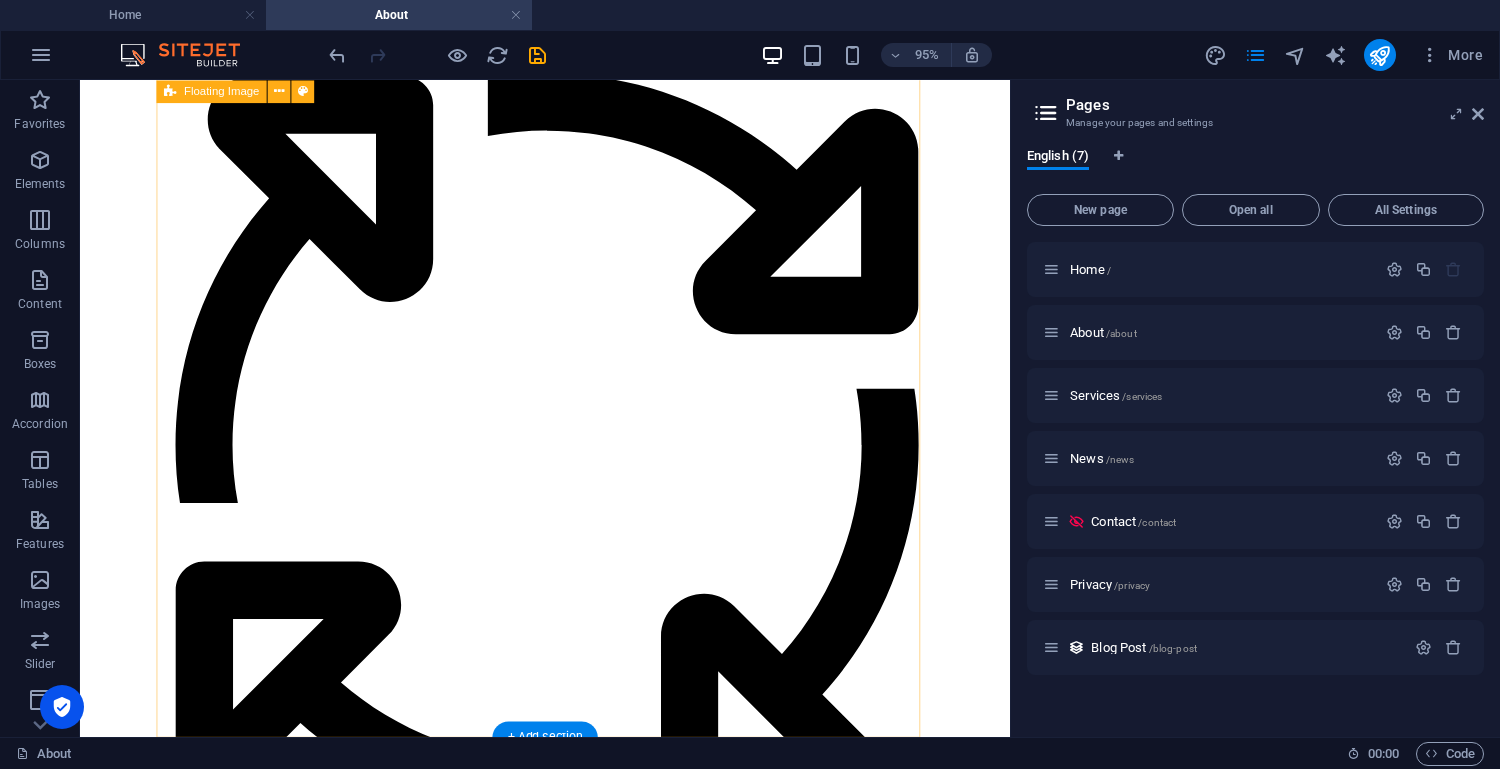 click on "[PERSON_NAME] AFSM Principal Research Consultant  [PERSON_NAME] is an award-winning researcher with a distinguished track record in disaster resilience, emergency services, and community safety. As a founding partner and principal research consultant at [GEOGRAPHIC_DATA], she specialises in applied, translational research. Previously, [PERSON_NAME] spent over 13 years at Fire and Rescue [GEOGRAPHIC_DATA] (FRNSW), where she led major research initiatives to evaluate and improve fire prevention, preparedness, and community risk reduction approaches. Her work secured over $2 million in competitive grant funding and directly informed strategic decision-making at state and national levels.  Kamarah  enhanced organisational research capability and data literacy through the development of  evidence-based frameworks, capability statements, and roadmaps; risk identification and mitigation approaches; and monitoring and evaluation mechanisms.  Australasian Fire and Emergency Service Authorities Council (AFAC)." at bounding box center [569, 8293] 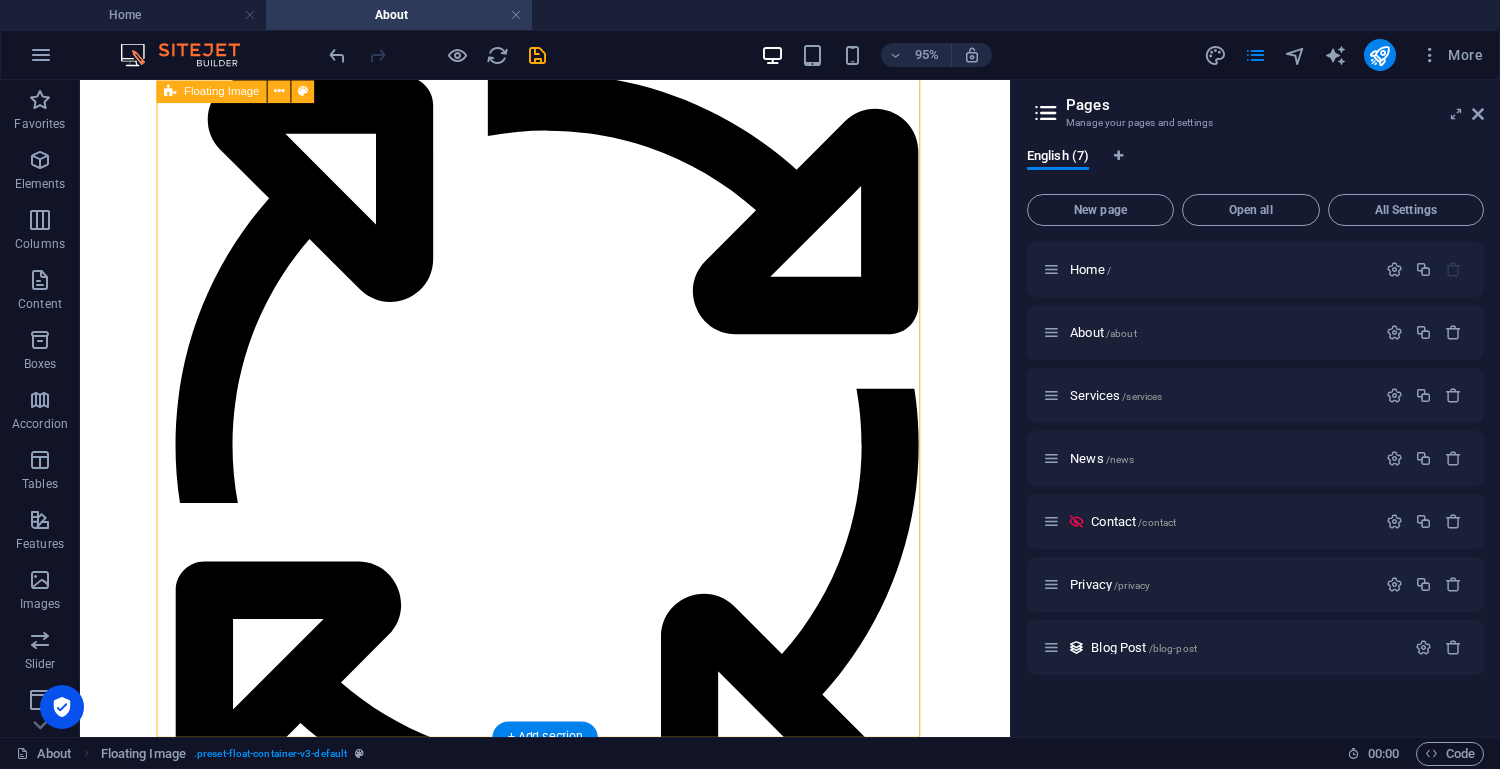 click on "[PERSON_NAME] AFSM Principal Research Consultant  [PERSON_NAME] is an award-winning researcher with a distinguished track record in disaster resilience, emergency services, and community safety. As a founding partner and principal research consultant at [GEOGRAPHIC_DATA], she specialises in applied, translational research. Previously, [PERSON_NAME] spent over 13 years at Fire and Rescue [GEOGRAPHIC_DATA] (FRNSW), where she led major research initiatives to evaluate and improve fire prevention, preparedness, and community risk reduction approaches. Her work secured over $2 million in competitive grant funding and directly informed strategic decision-making at state and national levels.  Kamarah  enhanced organisational research capability and data literacy through the development of  evidence-based frameworks, capability statements, and roadmaps; risk identification and mitigation approaches; and monitoring and evaluation mechanisms.  Australasian Fire and Emergency Service Authorities Council (AFAC)." at bounding box center [569, 8293] 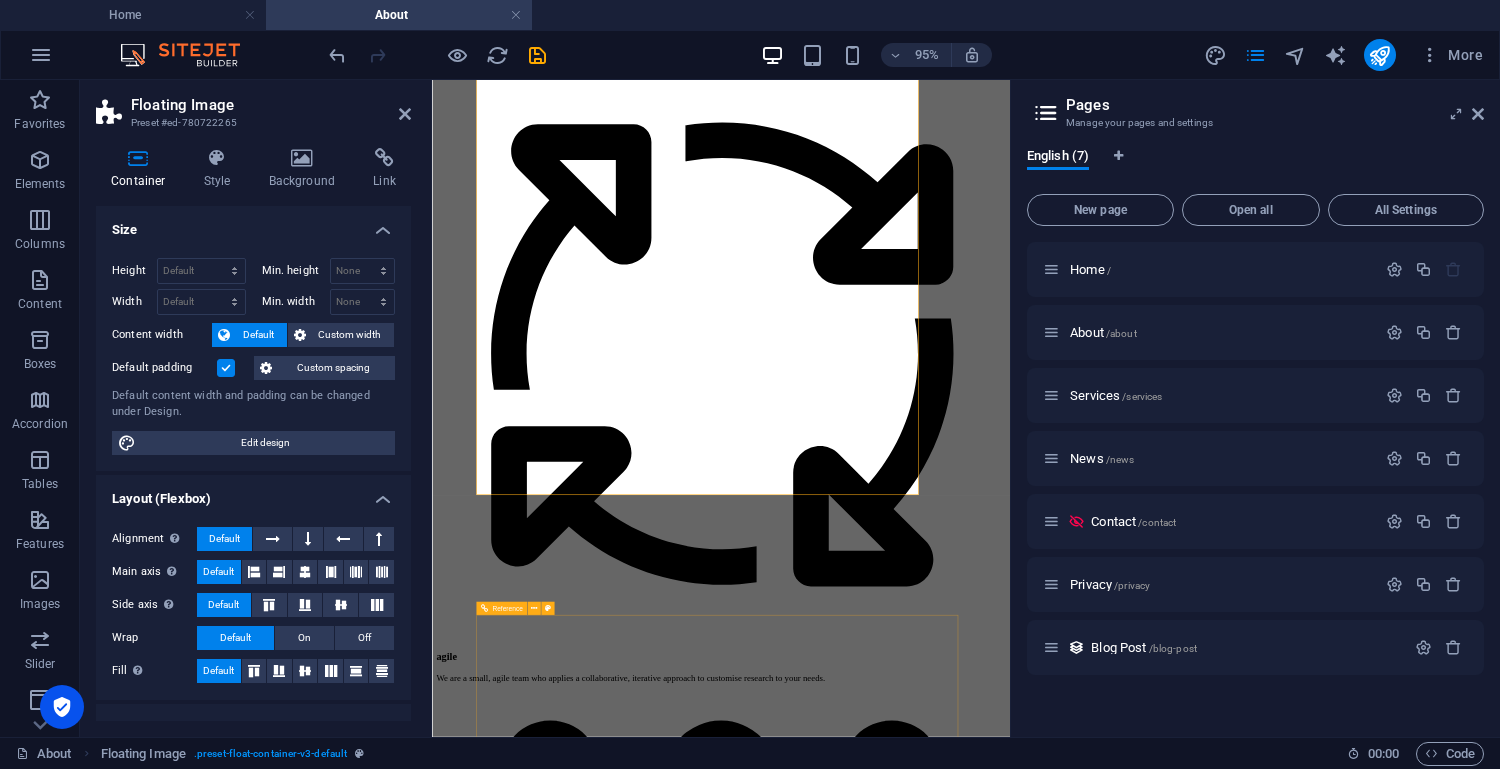 scroll, scrollTop: 2006, scrollLeft: 0, axis: vertical 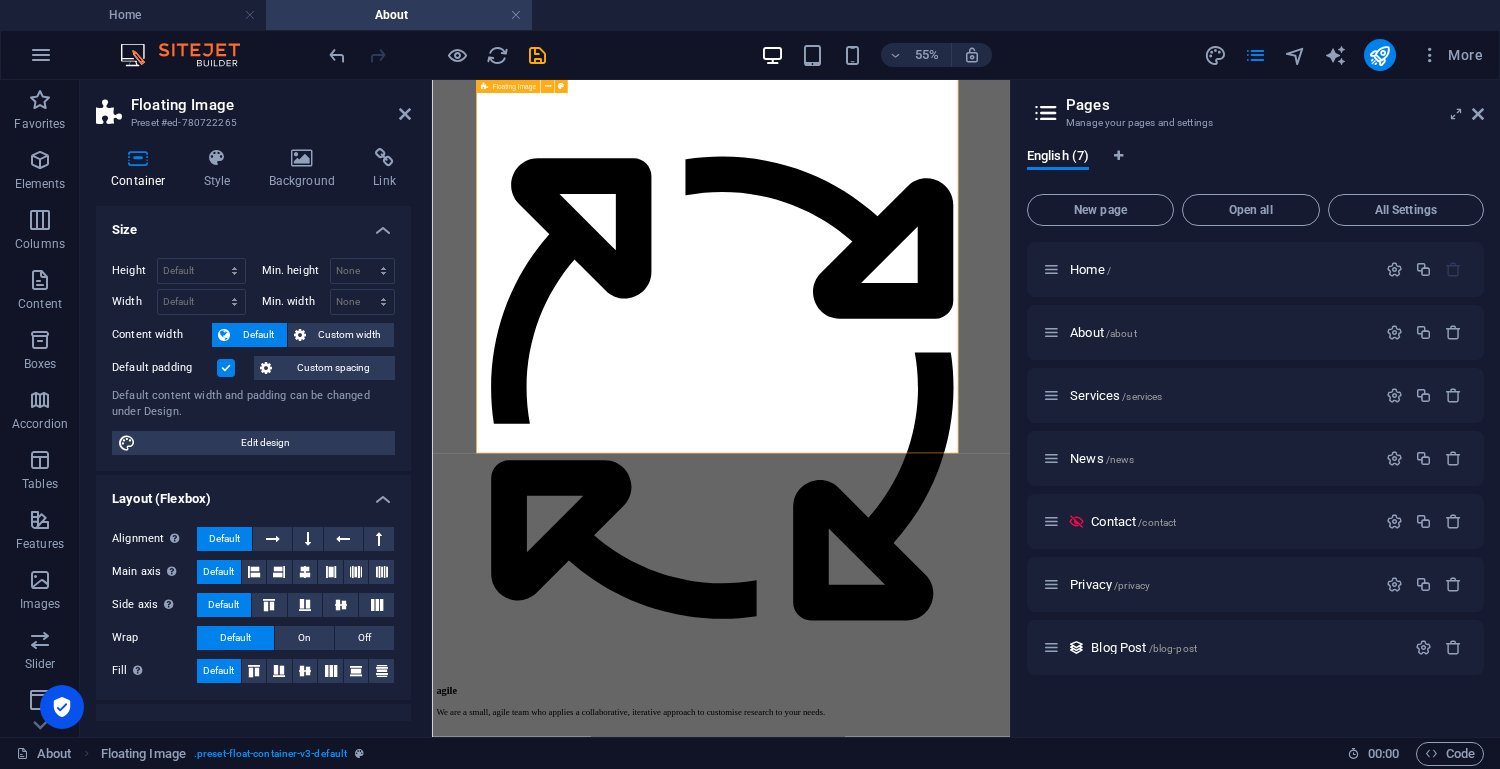 click on "[PERSON_NAME] AFSM Principal Research Consultant  [PERSON_NAME] is an award-winning researcher with a distinguished track record in disaster resilience, emergency services, and community safety. As a founding partner and principal research consultant at [GEOGRAPHIC_DATA], she specialises in applied, translational research. Previously, [PERSON_NAME] spent over 13 years at Fire and Rescue [GEOGRAPHIC_DATA] (FRNSW), where she led major research initiatives to evaluate and improve fire prevention, preparedness, and community risk reduction approaches. Her work secured over $2 million in competitive grant funding and directly informed strategic decision-making at state and national levels.  Kamarah  enhanced organisational research capability and data literacy through the development of  evidence-based frameworks, capability statements, and roadmaps; risk identification and mitigation approaches; and monitoring and evaluation mechanisms.  Australasian Fire and Emergency Service Authorities Council (AFAC)." at bounding box center (957, 8951) 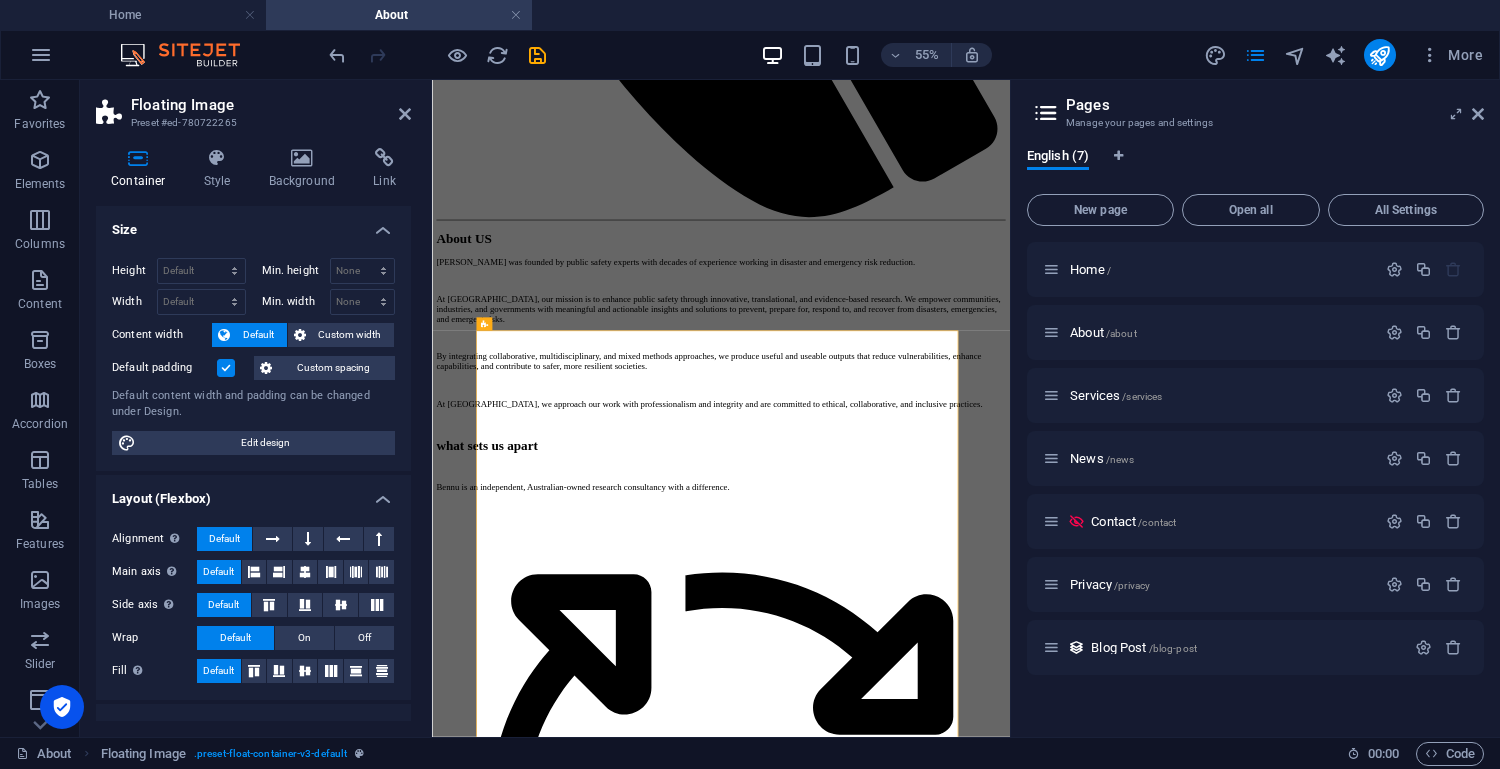 scroll, scrollTop: 1189, scrollLeft: 0, axis: vertical 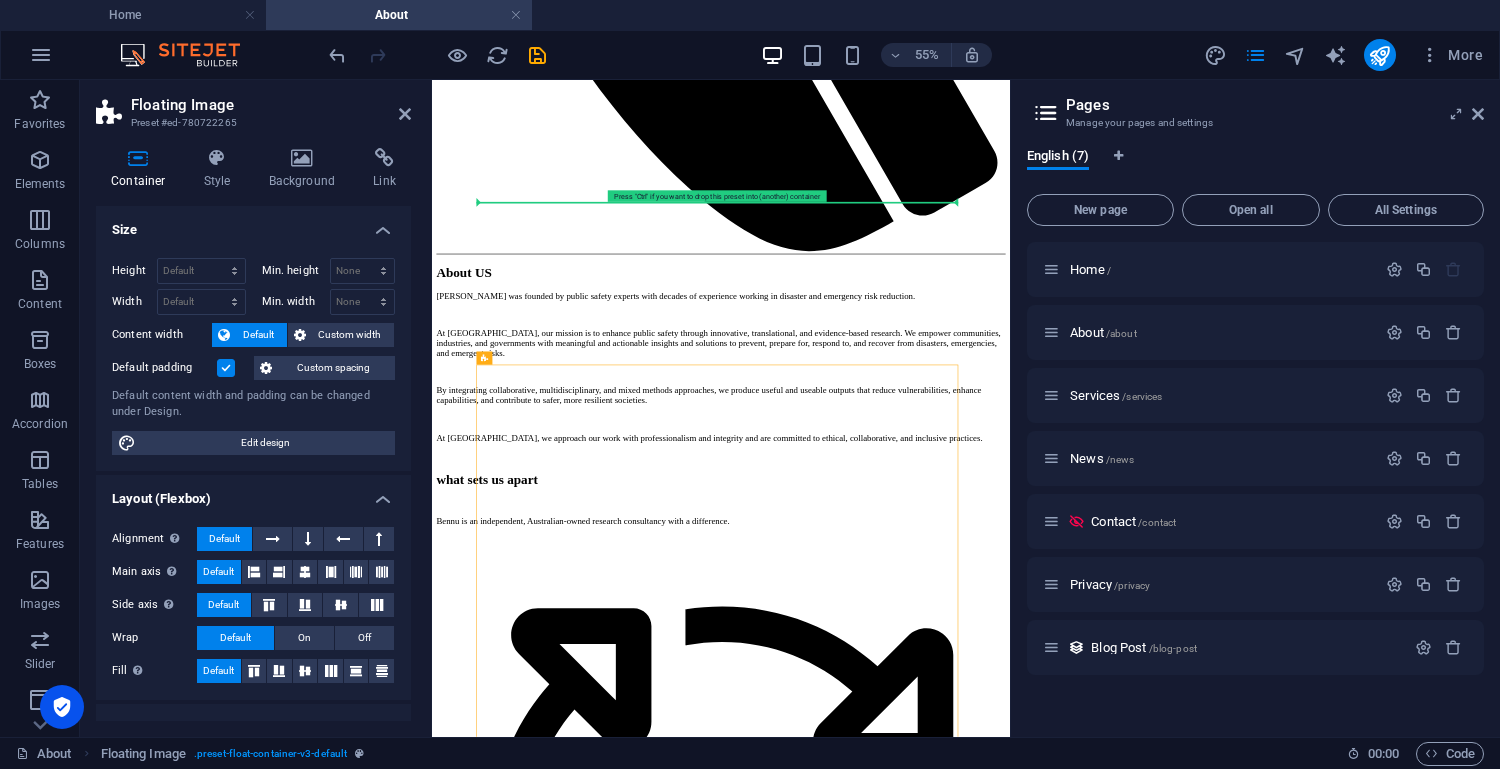 drag, startPoint x: 1076, startPoint y: 614, endPoint x: 1038, endPoint y: 368, distance: 248.91766 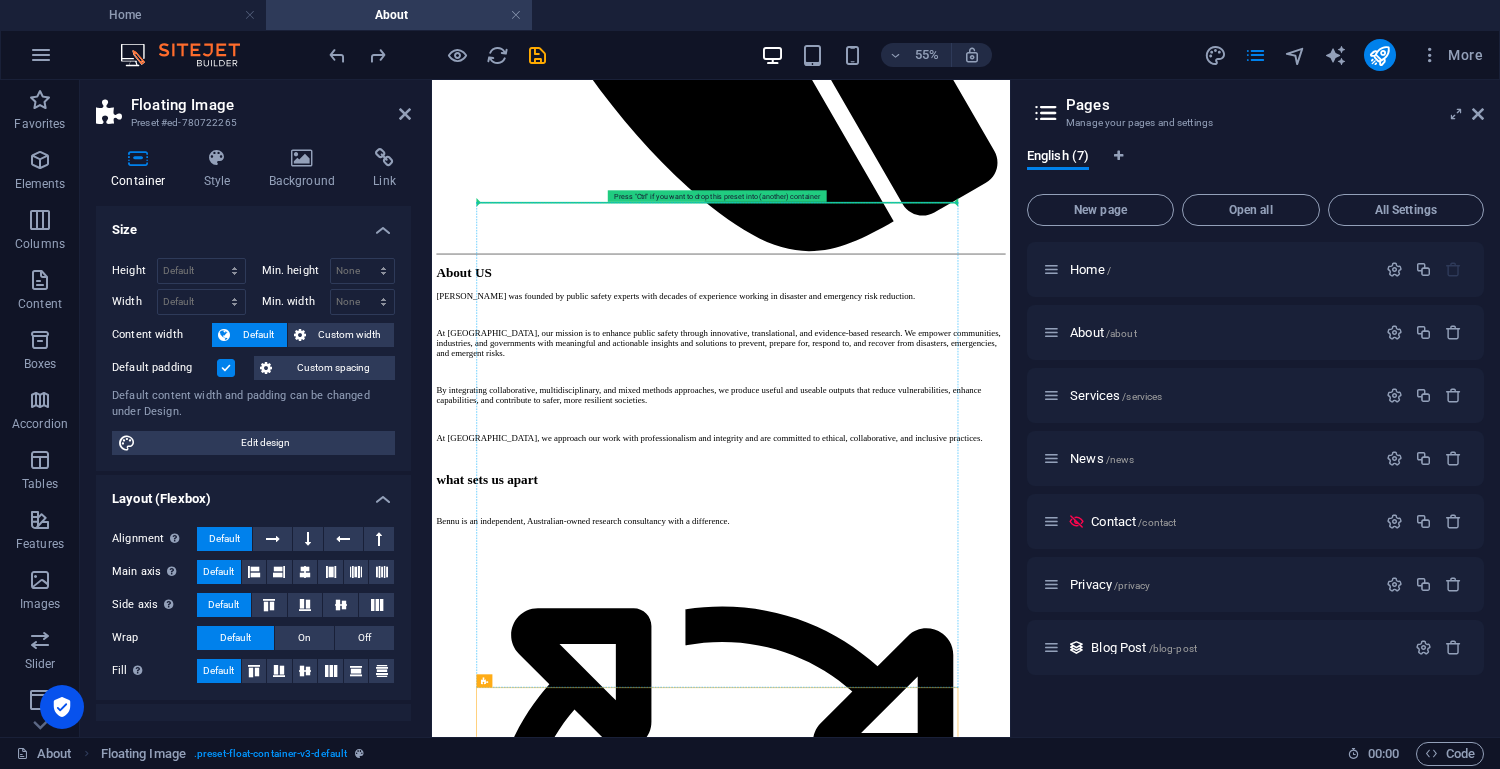 drag, startPoint x: 959, startPoint y: 1216, endPoint x: 961, endPoint y: 347, distance: 869.0023 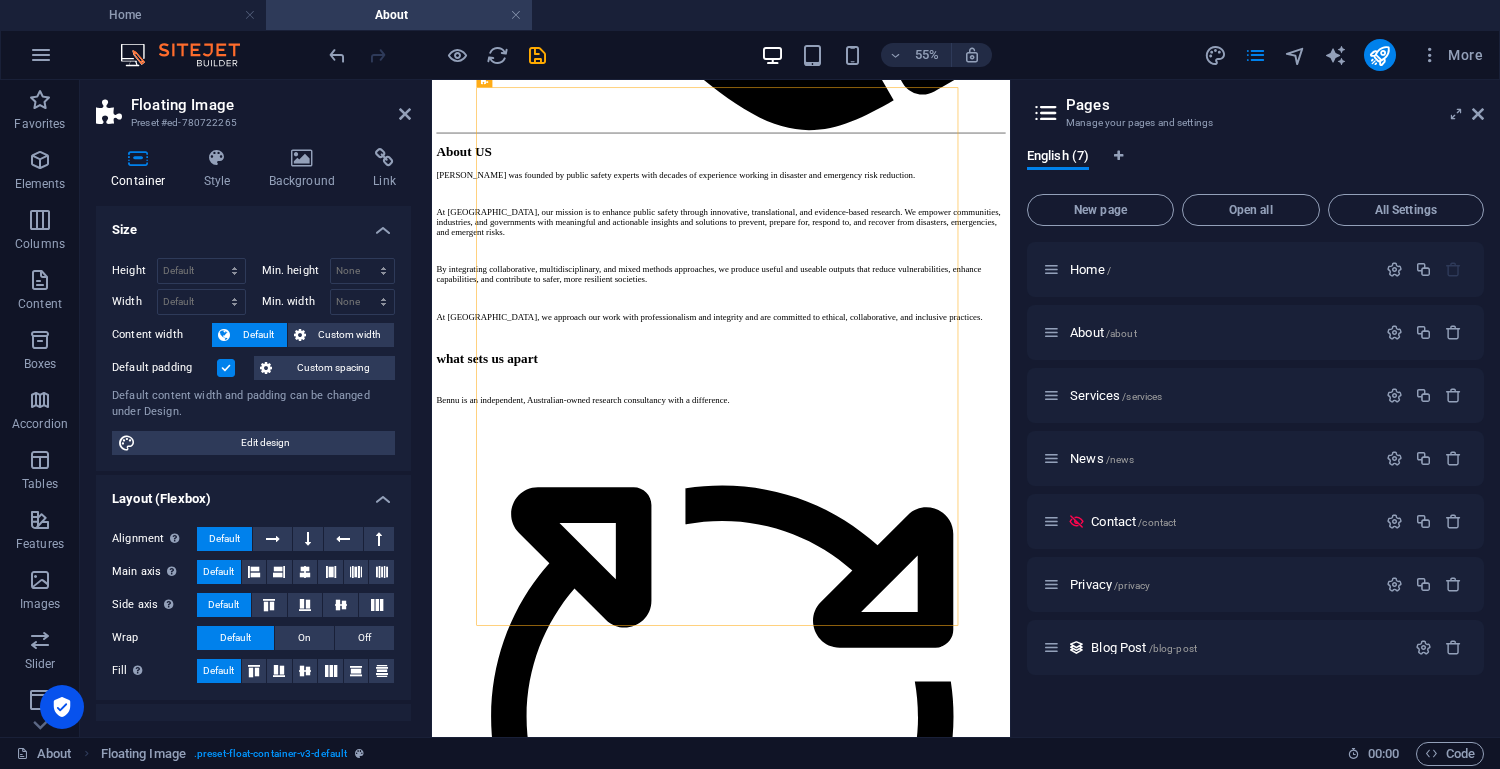 scroll, scrollTop: 1398, scrollLeft: 0, axis: vertical 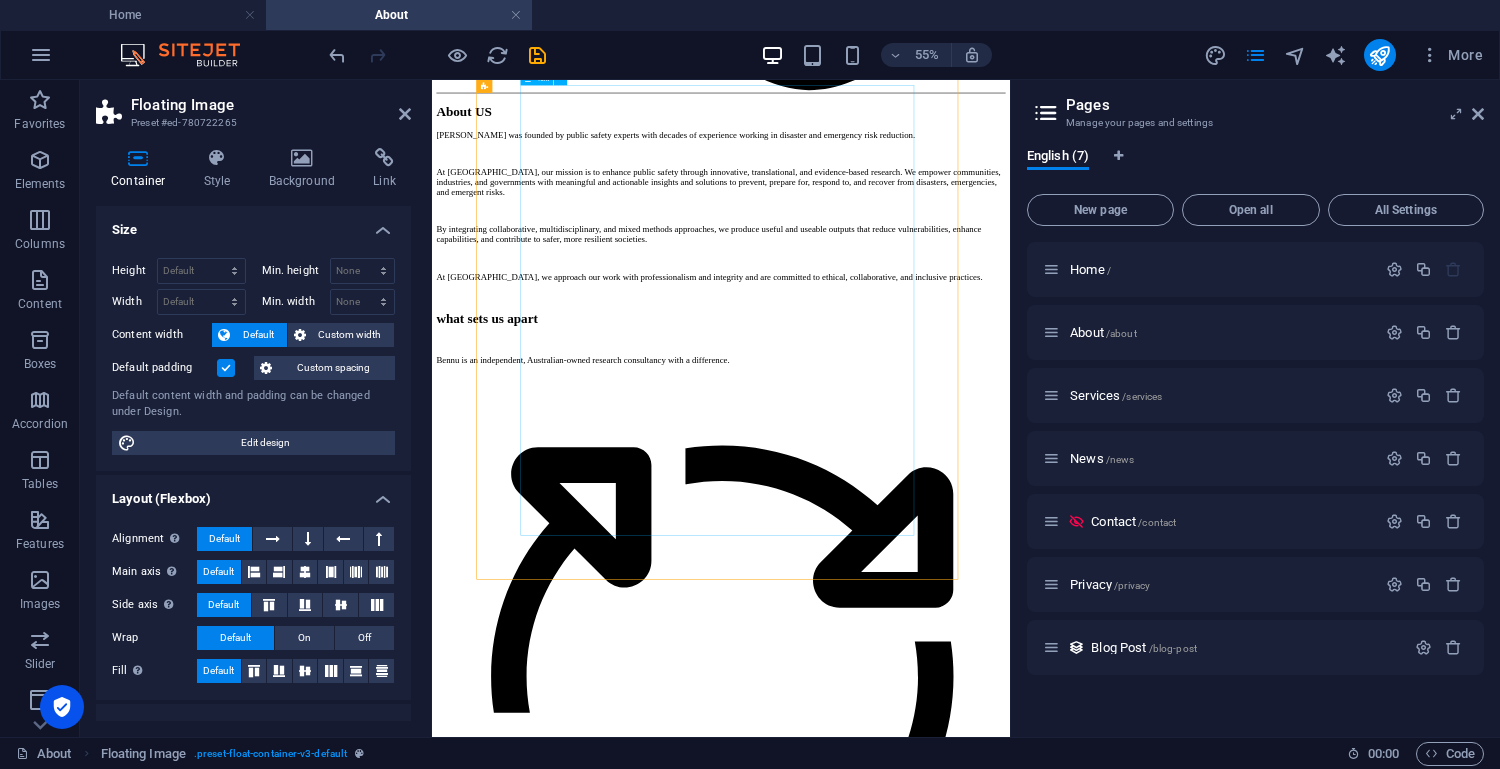 click on "[PERSON_NAME] AFSM Principal Research Consultant  [PERSON_NAME] is an award-winning researcher with a distinguished track record in disaster resilience, emergency services, and community safety. As a founding partner and principal research consultant at [GEOGRAPHIC_DATA], she specialises in applied, translational research. Previously, [PERSON_NAME] spent over 13 years at Fire and Rescue [GEOGRAPHIC_DATA] (FRNSW), where she led major research initiatives to evaluate and improve fire prevention, preparedness, and community risk reduction approaches. Her work secured over $2 million in competitive grant funding and directly informed strategic decision-making at state and national levels.  Kamarah  enhanced organisational research capability and data literacy through the development of  evidence-based frameworks, capability statements, and roadmaps; risk identification and mitigation approaches; and monitoring and evaluation mechanisms.  Australasian Fire and Emergency Service Authorities Council (AFAC)." at bounding box center (957, 8962) 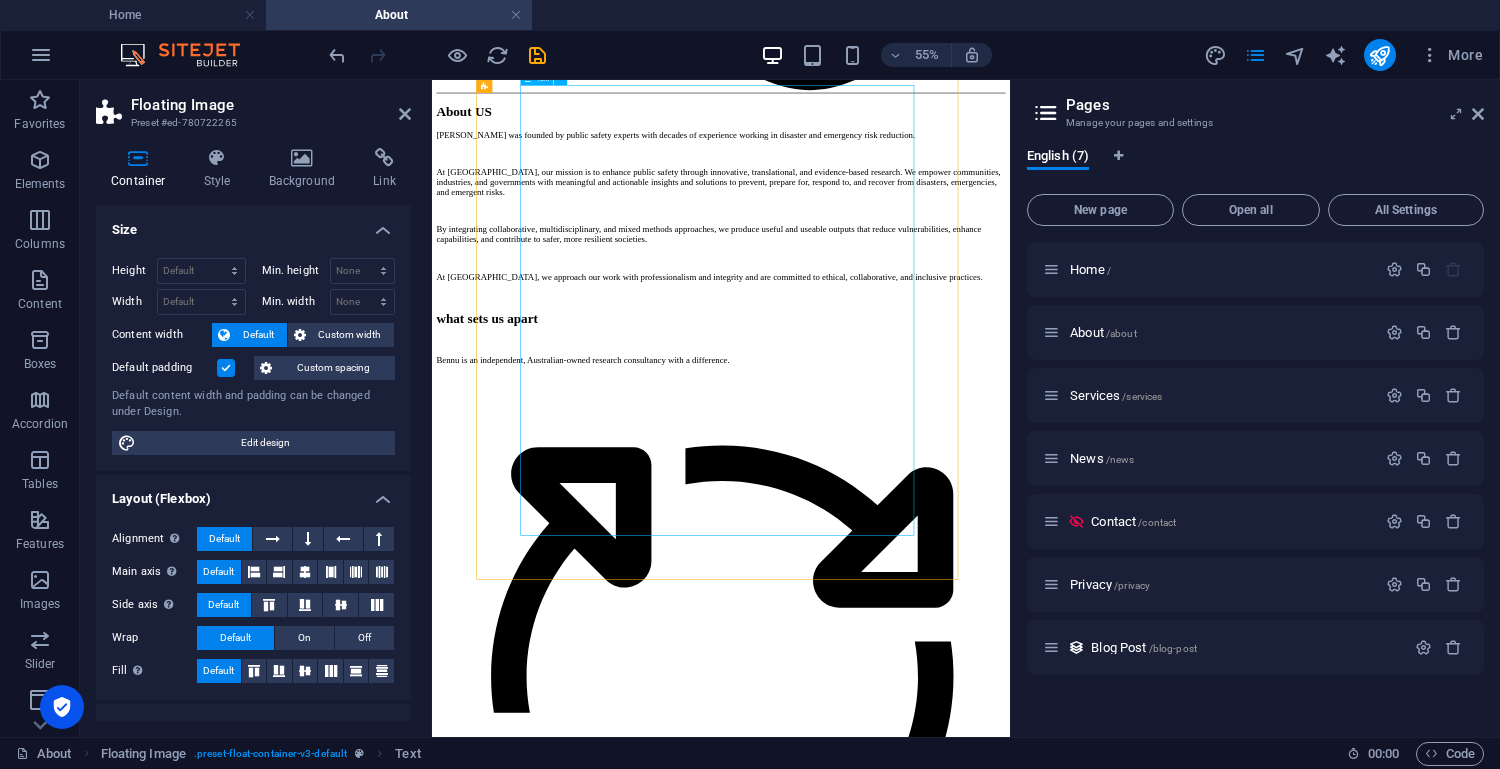 click on "[PERSON_NAME] AFSM Principal Research Consultant  [PERSON_NAME] is an award-winning researcher with a distinguished track record in disaster resilience, emergency services, and community safety. As a founding partner and principal research consultant at [GEOGRAPHIC_DATA], she specialises in applied, translational research. Previously, [PERSON_NAME] spent over 13 years at Fire and Rescue [GEOGRAPHIC_DATA] (FRNSW), where she led major research initiatives to evaluate and improve fire prevention, preparedness, and community risk reduction approaches. Her work secured over $2 million in competitive grant funding and directly informed strategic decision-making at state and national levels.  Kamarah  enhanced organisational research capability and data literacy through the development of  evidence-based frameworks, capability statements, and roadmaps; risk identification and mitigation approaches; and monitoring and evaluation mechanisms.  Australasian Fire and Emergency Service Authorities Council (AFAC)." at bounding box center (957, 8962) 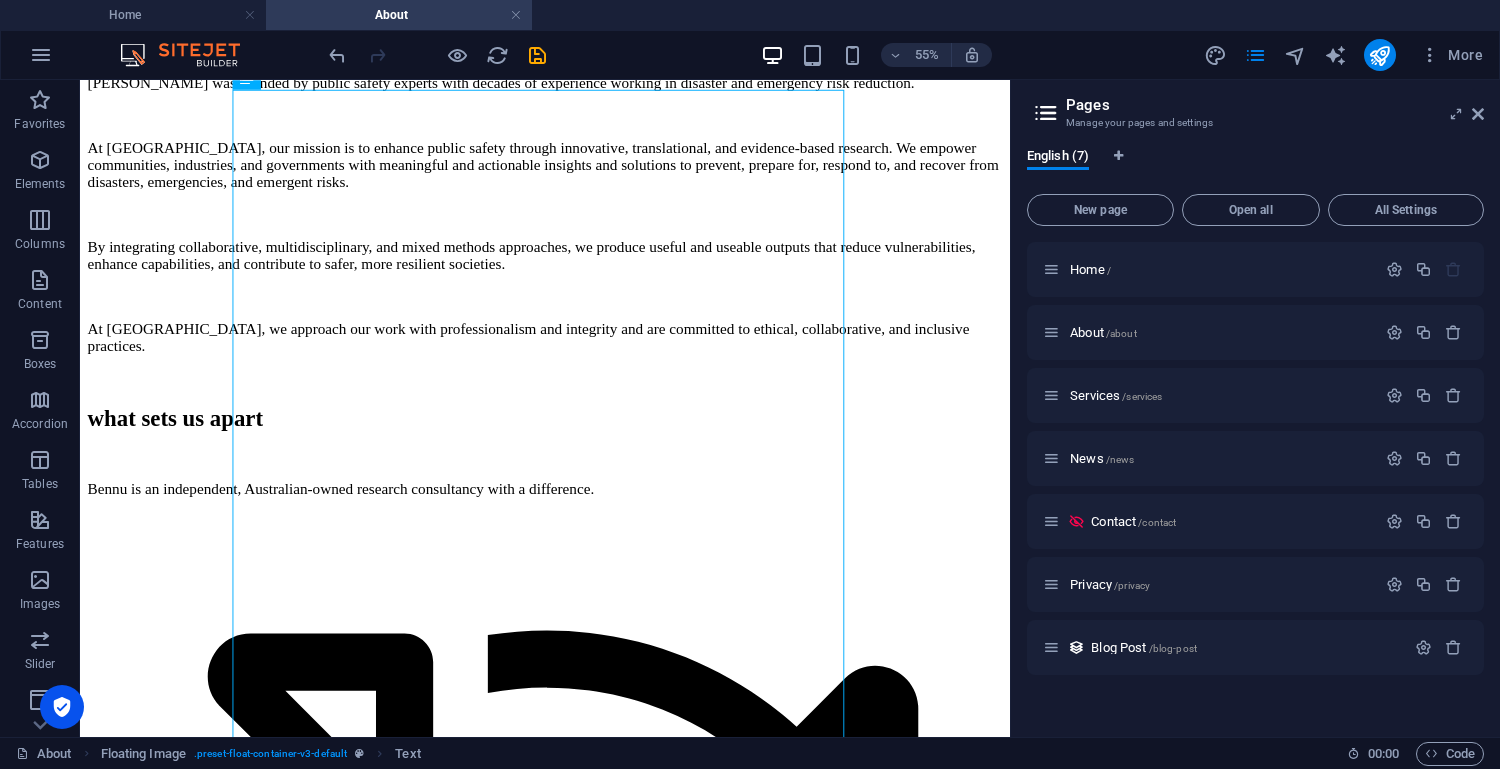 scroll, scrollTop: 1545, scrollLeft: 0, axis: vertical 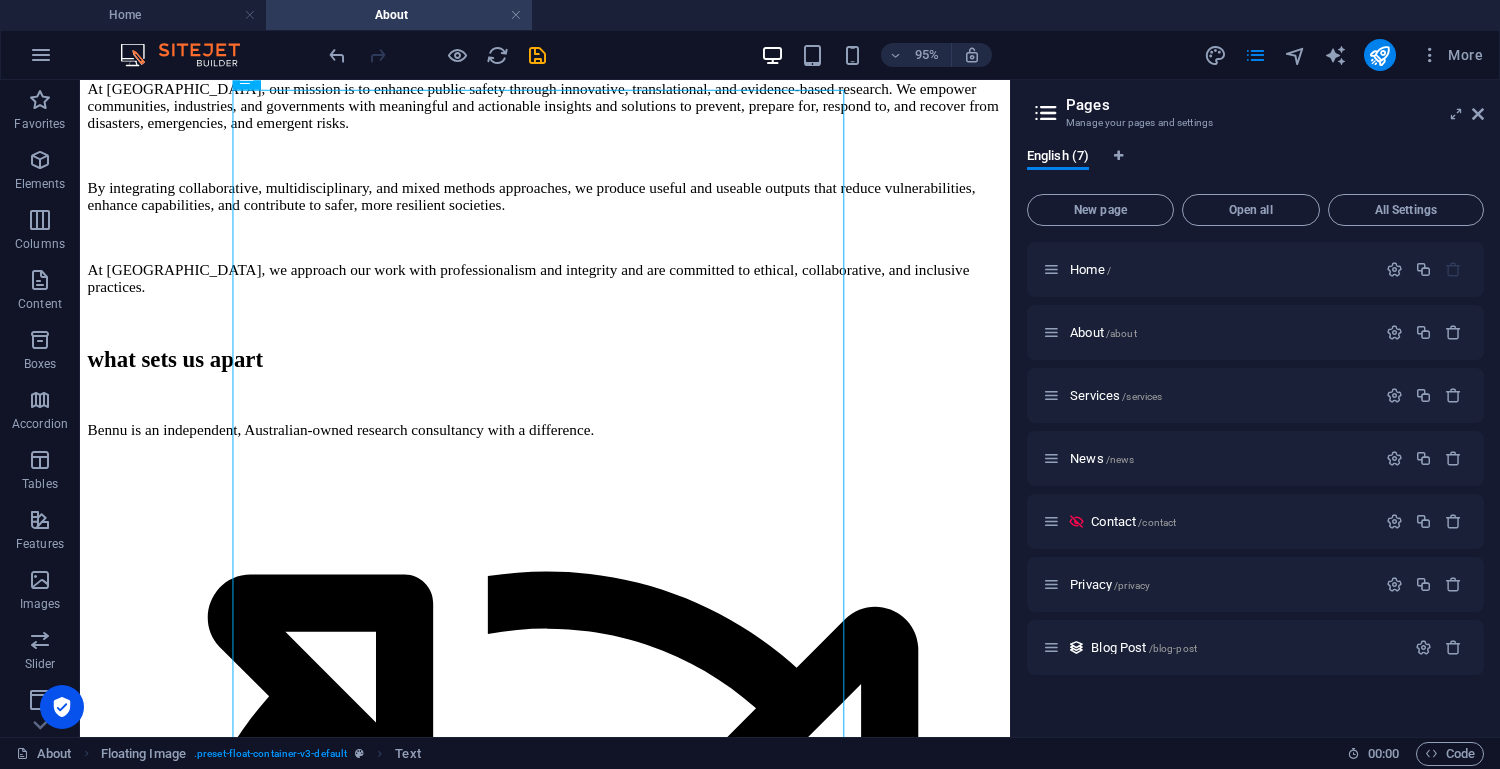 drag, startPoint x: 943, startPoint y: 897, endPoint x: 863, endPoint y: 467, distance: 437.37854 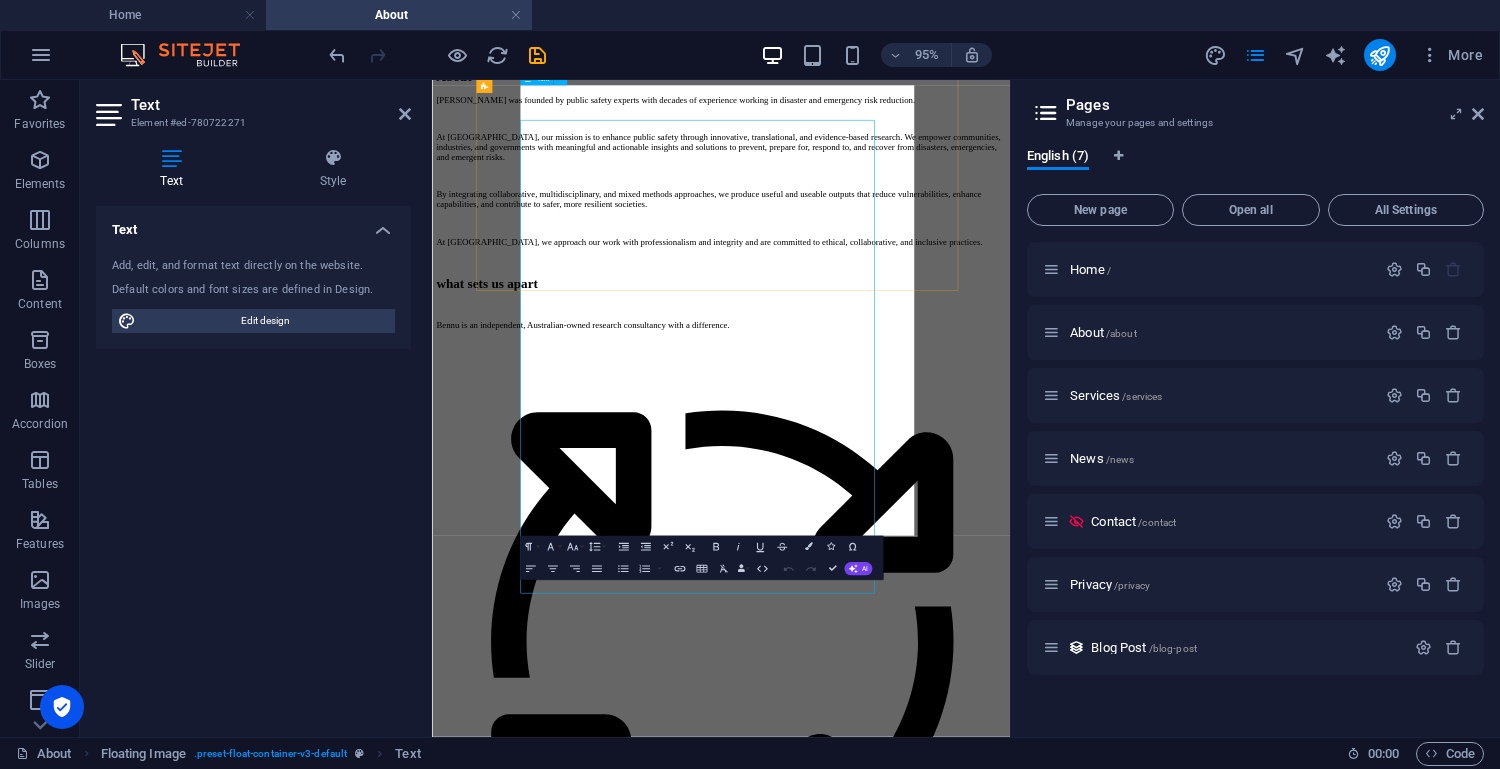 scroll, scrollTop: 1482, scrollLeft: 0, axis: vertical 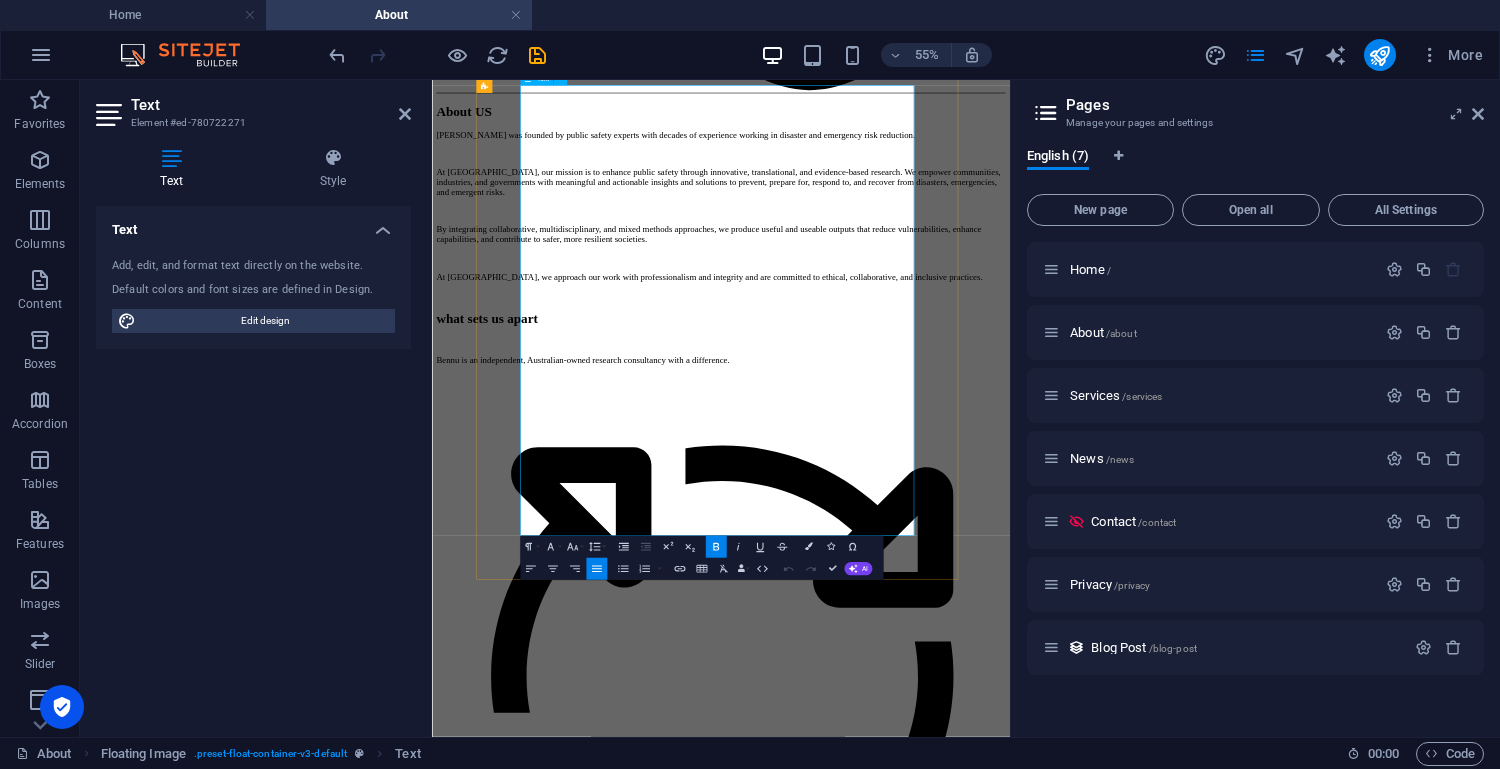 click on "[PERSON_NAME] is an award-winning researcher with a distinguished track record in disaster resilience, emergency services, and community safety. As a founding partner and principal research consultant at [GEOGRAPHIC_DATA], she specialises in applied, translational research." at bounding box center (957, 8715) 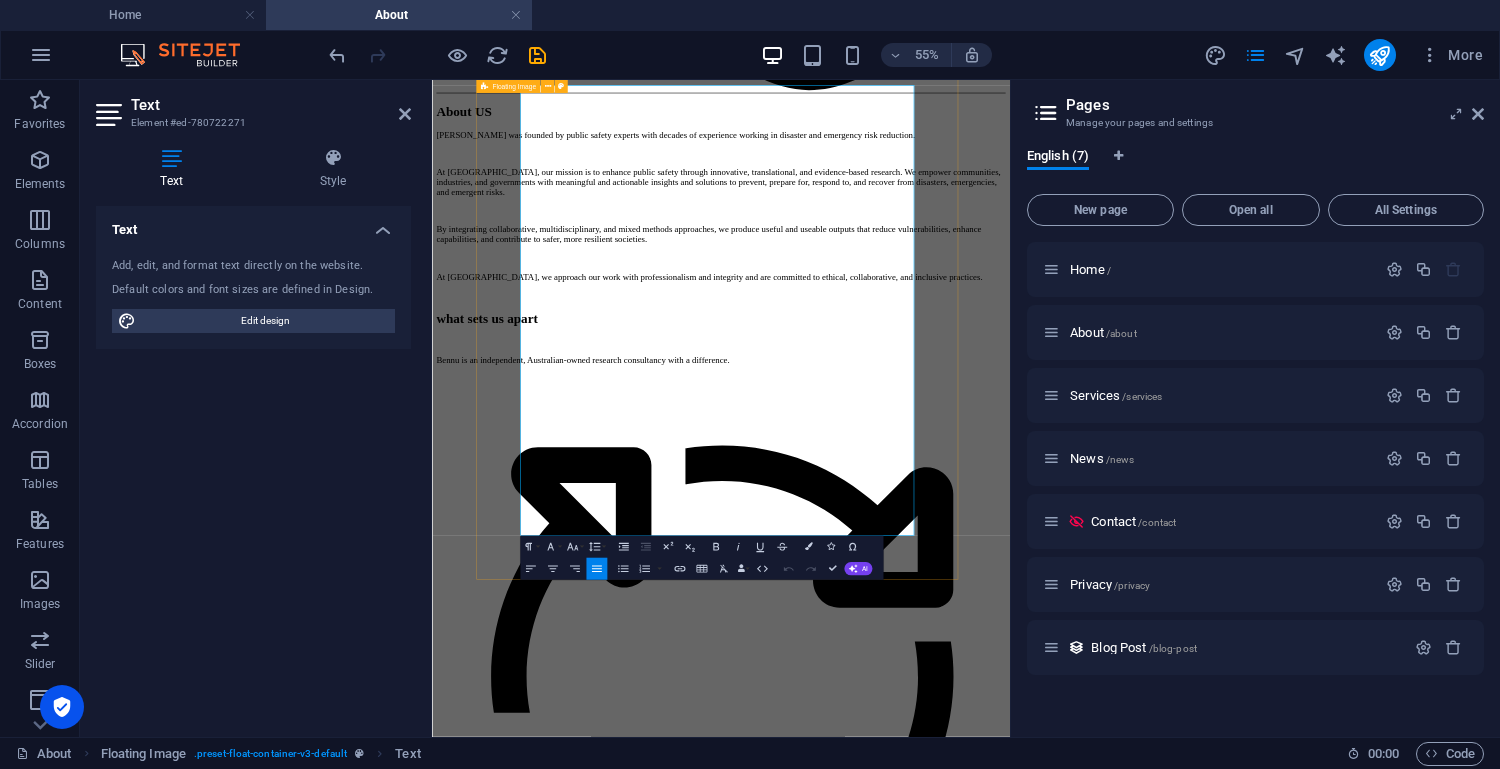 drag, startPoint x: 899, startPoint y: 159, endPoint x: 1298, endPoint y: 909, distance: 849.52985 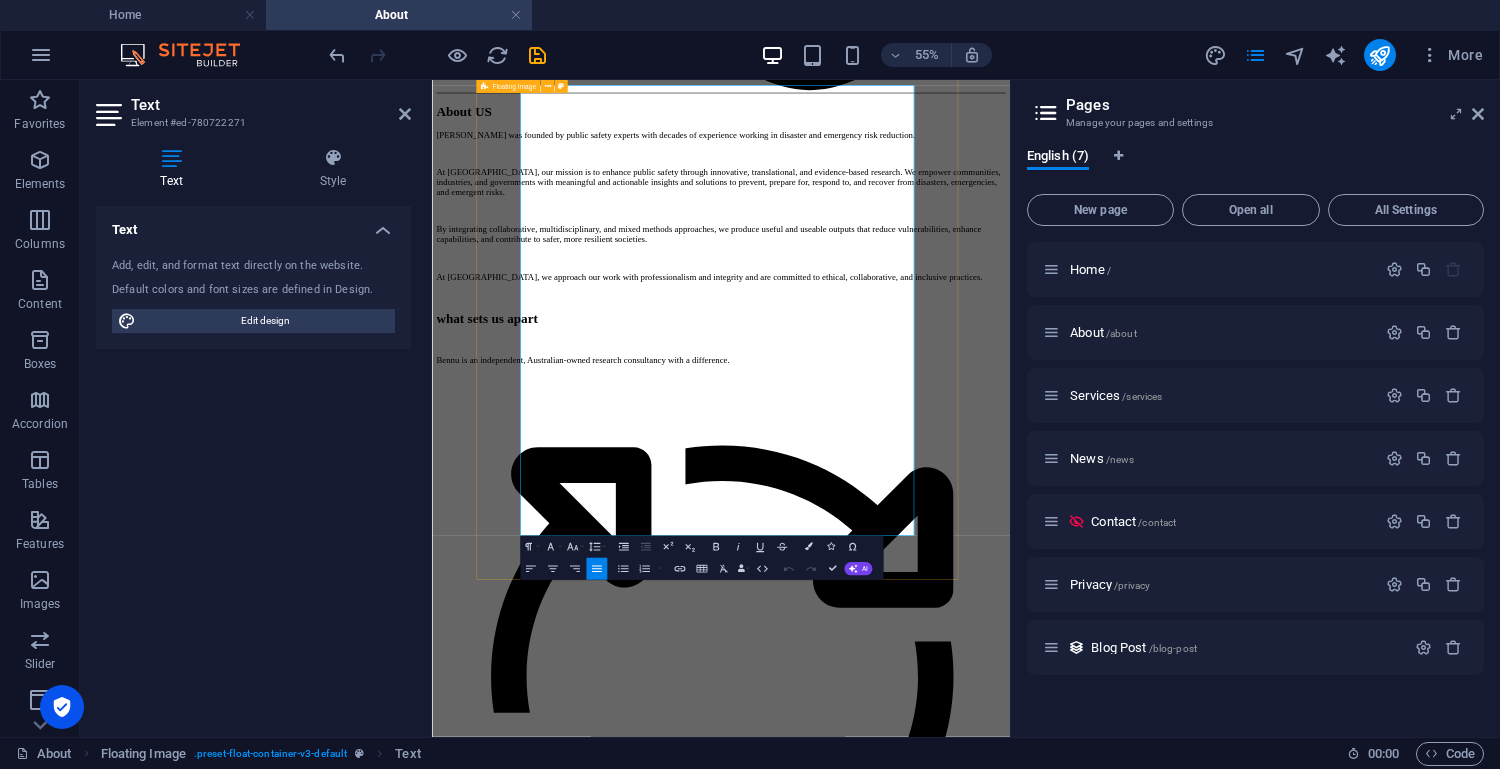 click on "[PERSON_NAME] AFSM Principal Research Consultant  [PERSON_NAME] is an award-winning researcher with a distinguished track record in disaster resilience, emergency services, and community safety. As a founding partner and principal research consultant at [GEOGRAPHIC_DATA], she specialises in applied, translational research. Previously, [PERSON_NAME] spent over 13 years at Fire and Rescue [GEOGRAPHIC_DATA] (FRNSW), where she led major research initiatives to evaluate and improve fire prevention, preparedness, and community risk reduction approaches. Her work secured over $2 million in competitive grant funding and directly informed strategic decision-making at state and national levels.  Kamarah  enhanced organisational research capability and data literacy through the development of  evidence-based frameworks, capability statements, and roadmaps; risk identification and mitigation approaches; and monitoring and evaluation mechanisms.  Australasian Fire and Emergency Service Authorities Council (AFAC)." at bounding box center (957, 8435) 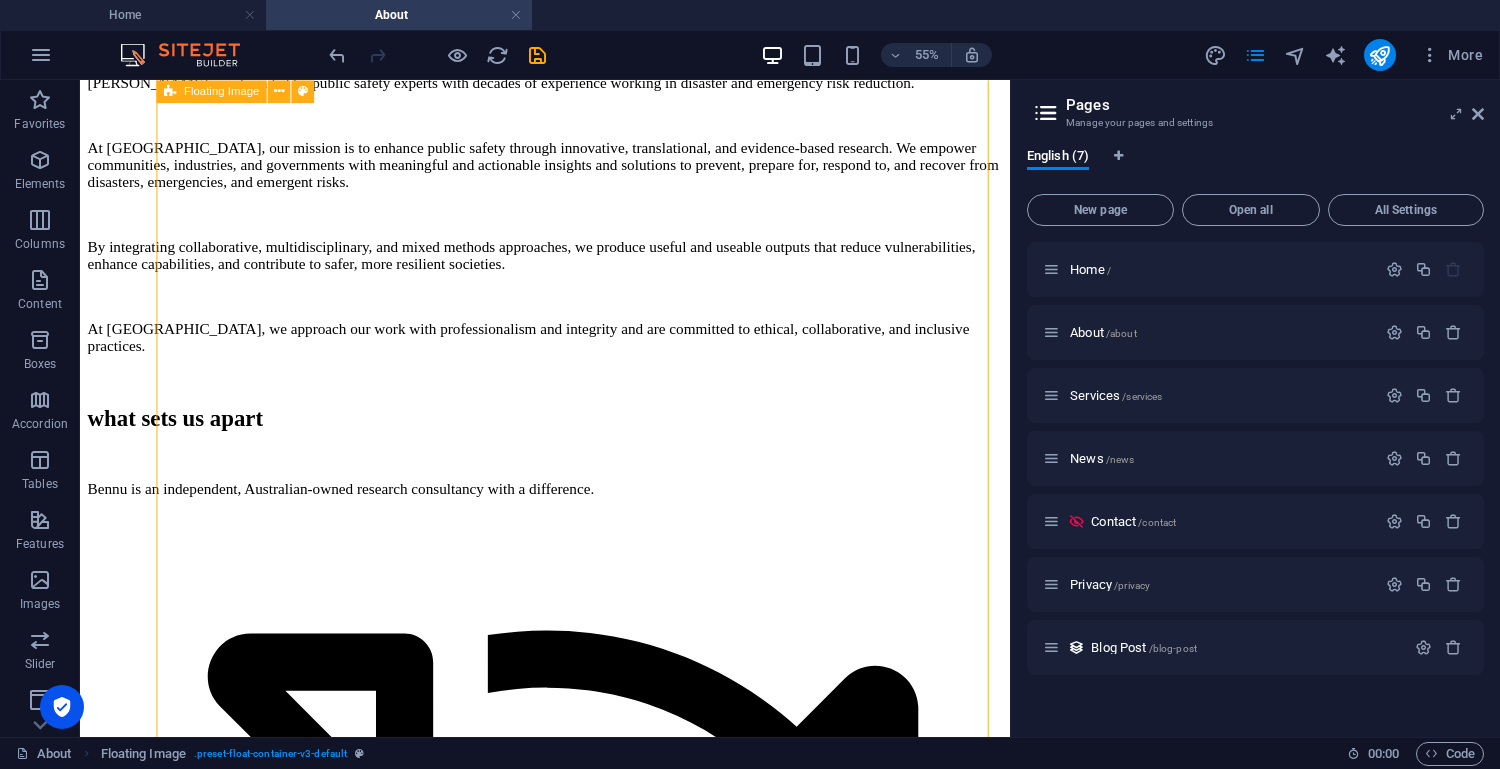 scroll, scrollTop: 1545, scrollLeft: 0, axis: vertical 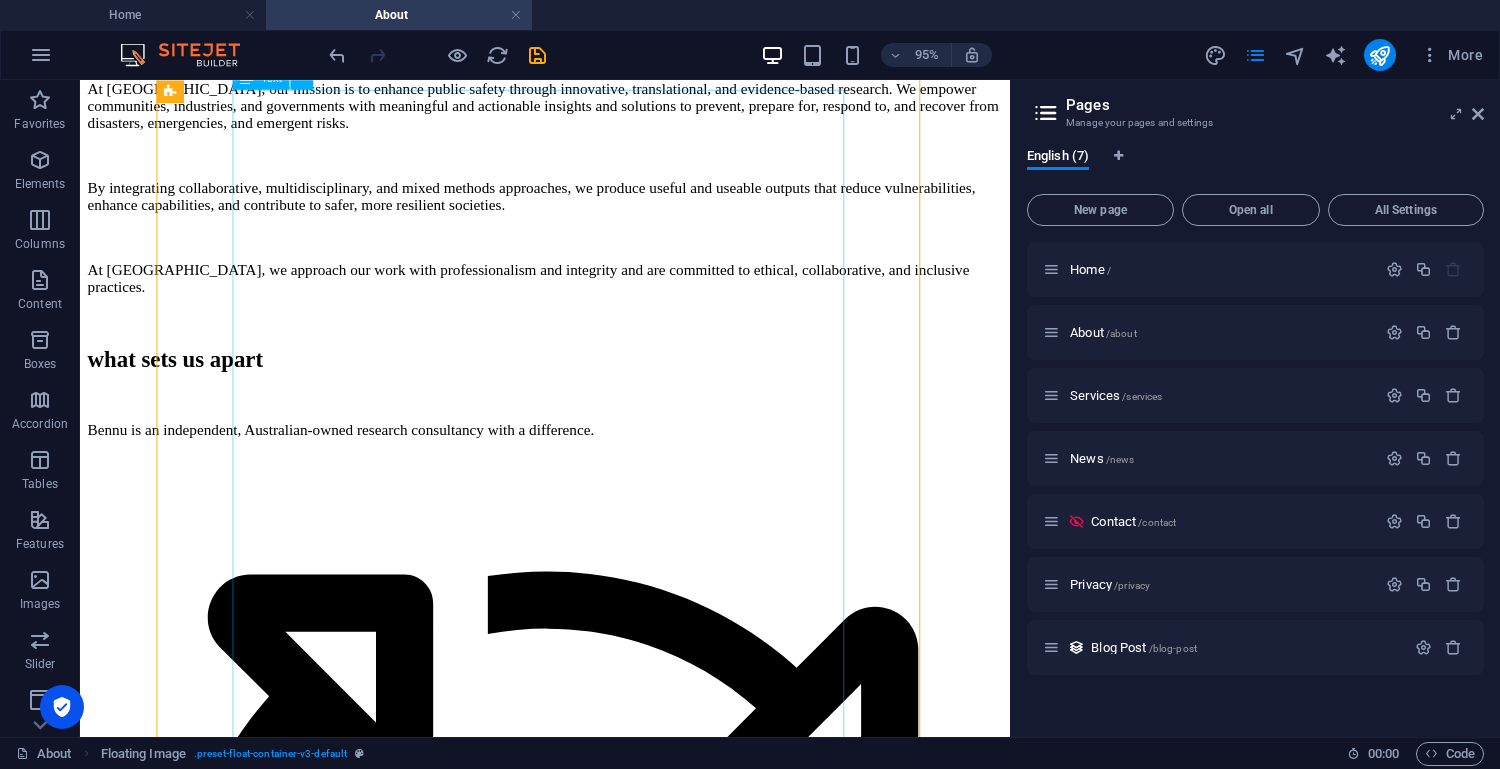 click on "[PERSON_NAME] AFSM Principal Research Consultant  [PERSON_NAME] is an award-winning researcher with a distinguished track record in disaster resilience, emergency services, and community safety. As a founding partner and principal research consultant at [GEOGRAPHIC_DATA], she specialises in applied, translational research. Previously, [PERSON_NAME] spent over 13 years at Fire and Rescue [GEOGRAPHIC_DATA] (FRNSW), where she led major research initiatives to evaluate and improve fire prevention, preparedness, and community risk reduction approaches. Her work secured over $2 million in competitive grant funding and directly informed strategic decision-making at state and national levels.  Kamarah  enhanced organisational research capability and data literacy through the development of  evidence-based frameworks, capability statements, and roadmaps; risk identification and mitigation approaches; and monitoring and evaluation mechanisms.  Australasian Fire and Emergency Service Authorities Council (AFAC)." at bounding box center (569, 8340) 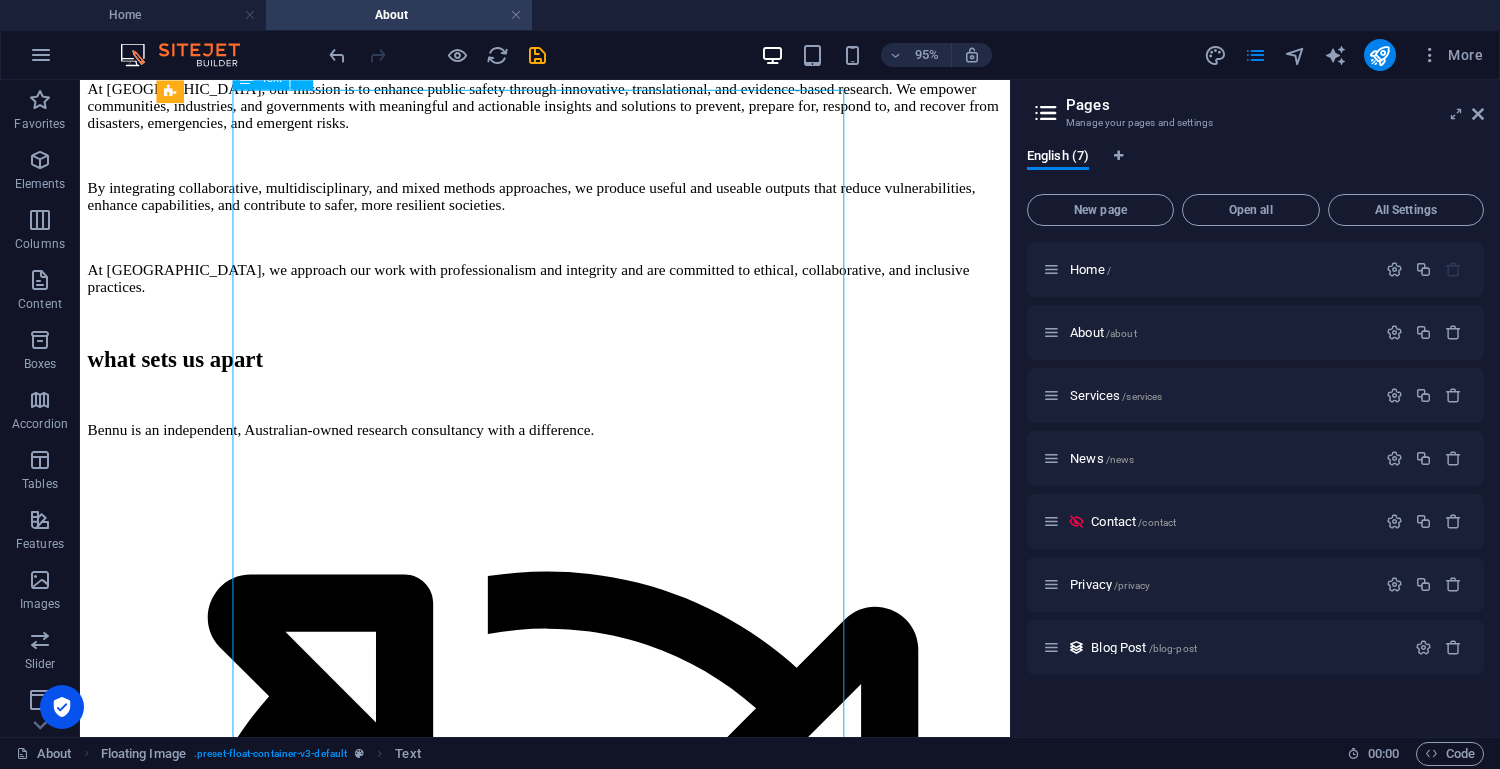 click on "[PERSON_NAME] AFSM Principal Research Consultant  [PERSON_NAME] is an award-winning researcher with a distinguished track record in disaster resilience, emergency services, and community safety. As a founding partner and principal research consultant at [GEOGRAPHIC_DATA], she specialises in applied, translational research. Previously, [PERSON_NAME] spent over 13 years at Fire and Rescue [GEOGRAPHIC_DATA] (FRNSW), where she led major research initiatives to evaluate and improve fire prevention, preparedness, and community risk reduction approaches. Her work secured over $2 million in competitive grant funding and directly informed strategic decision-making at state and national levels.  Kamarah  enhanced organisational research capability and data literacy through the development of  evidence-based frameworks, capability statements, and roadmaps; risk identification and mitigation approaches; and monitoring and evaluation mechanisms.  Australasian Fire and Emergency Service Authorities Council (AFAC)." at bounding box center (569, 8340) 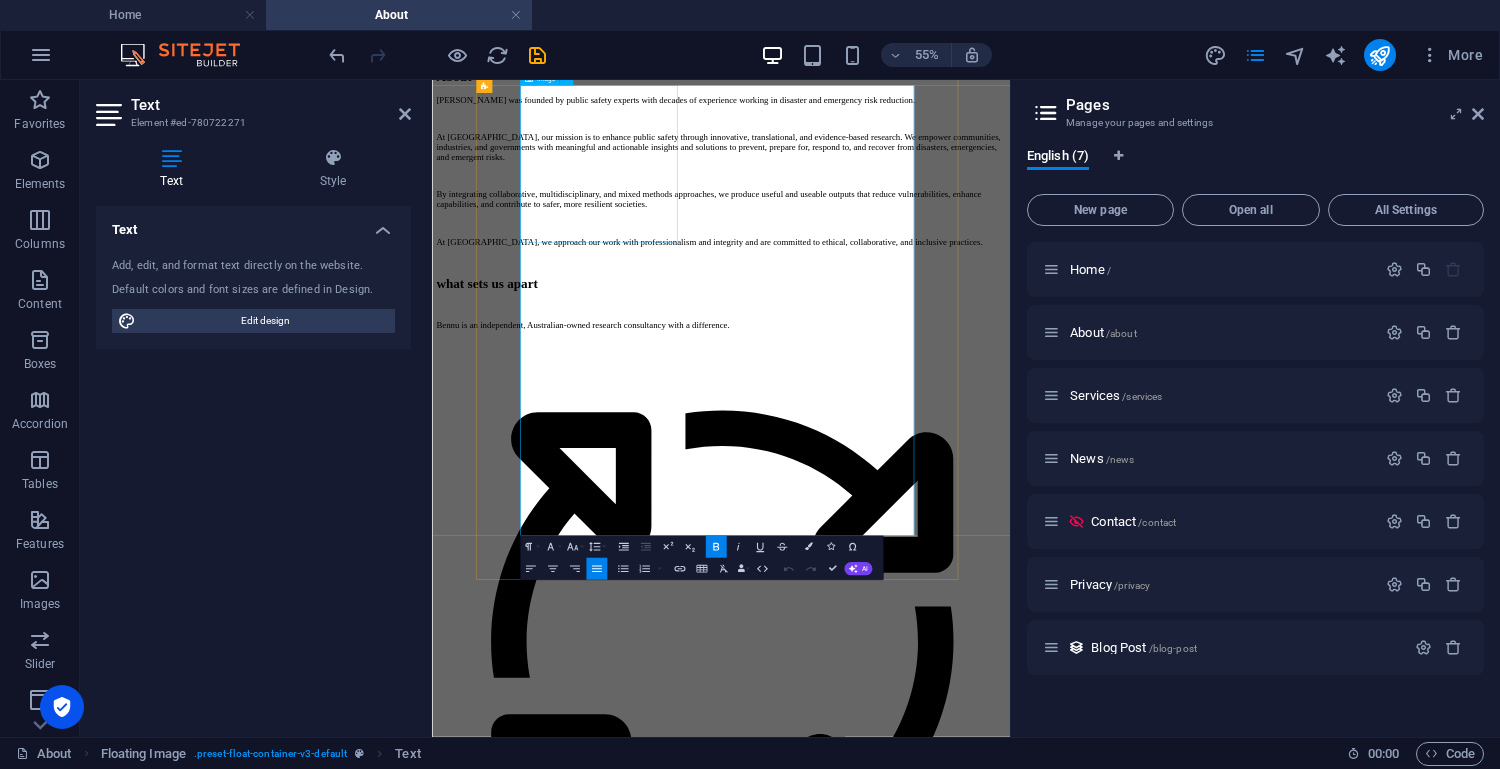 scroll, scrollTop: 1482, scrollLeft: 0, axis: vertical 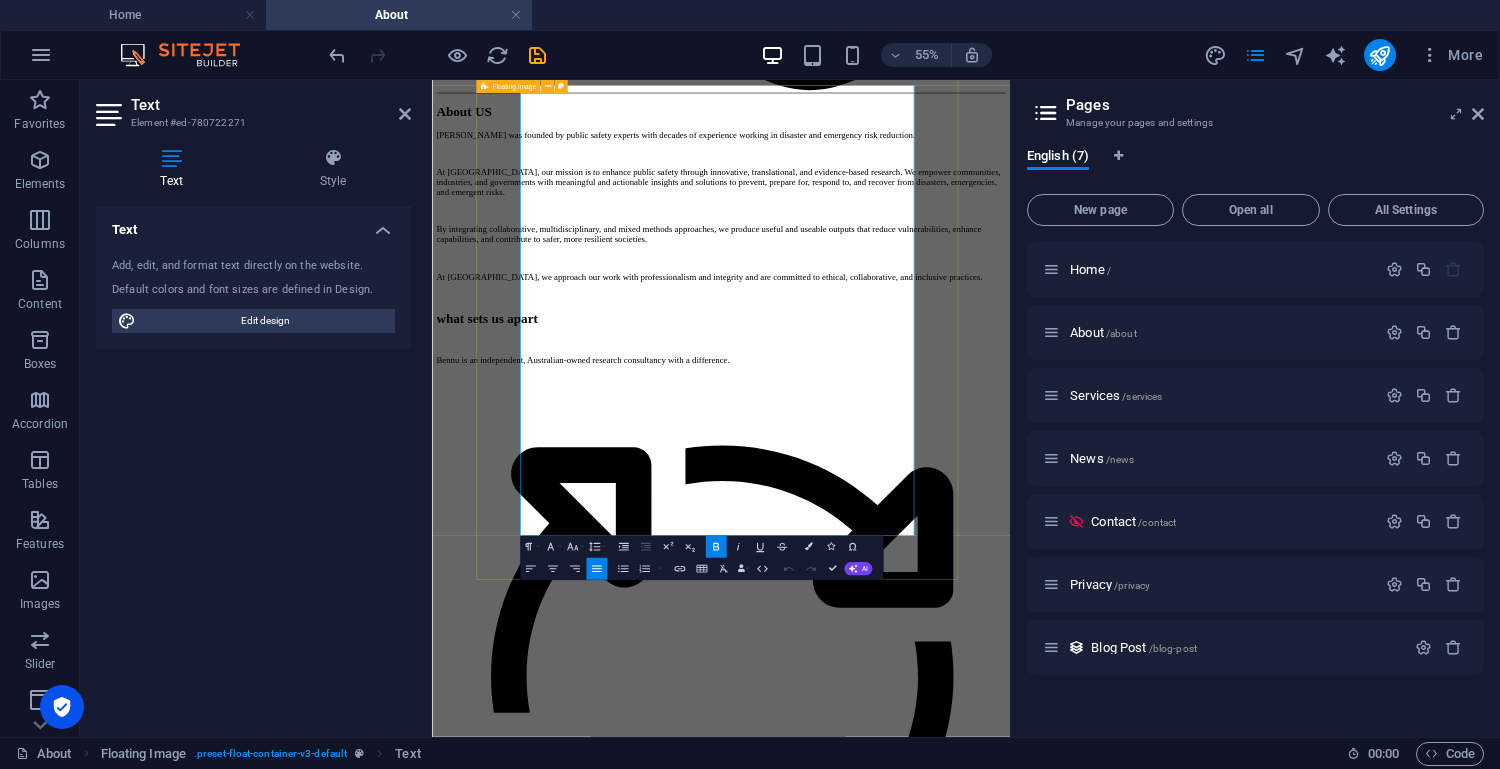 drag, startPoint x: 903, startPoint y: 165, endPoint x: 1301, endPoint y: 912, distance: 846.41187 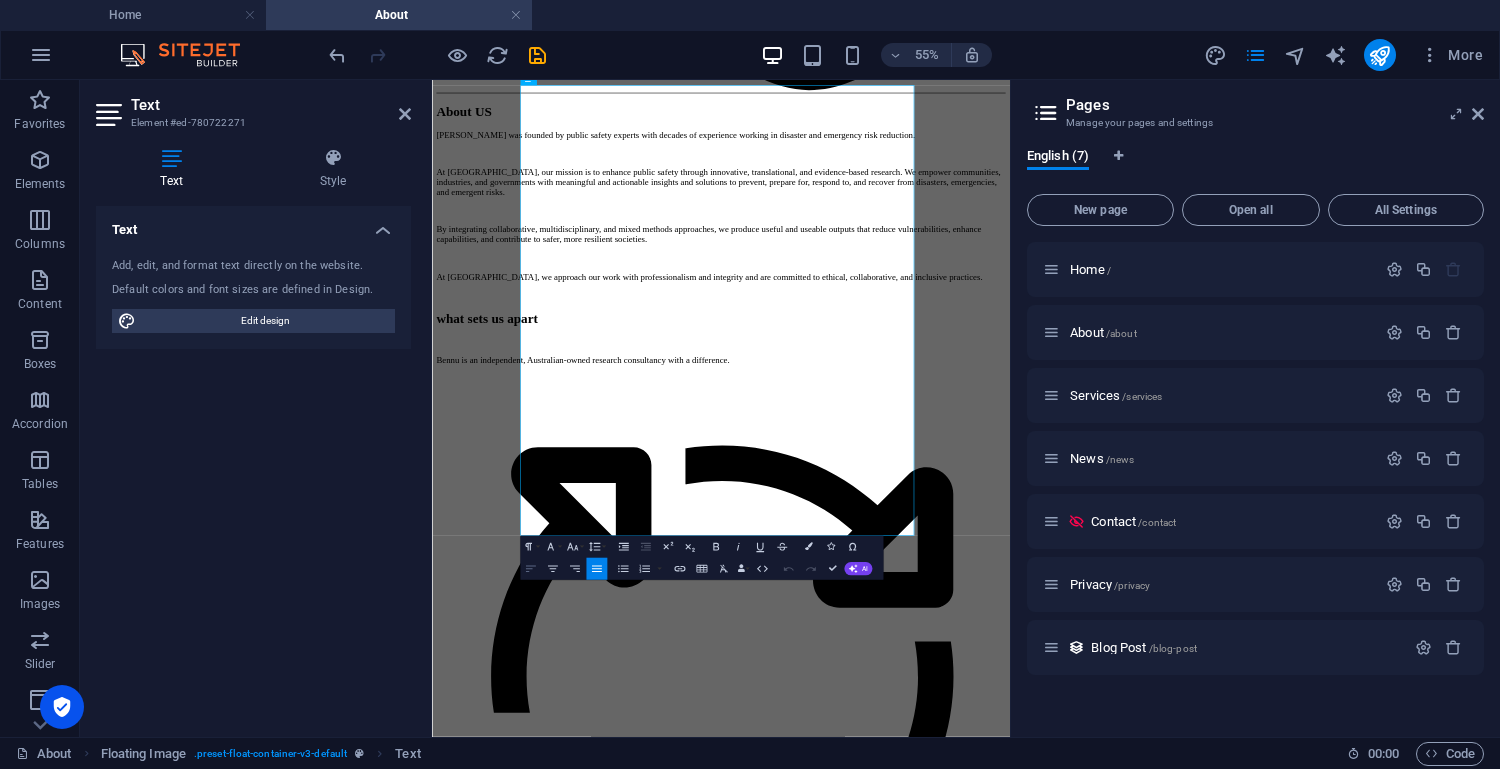 click 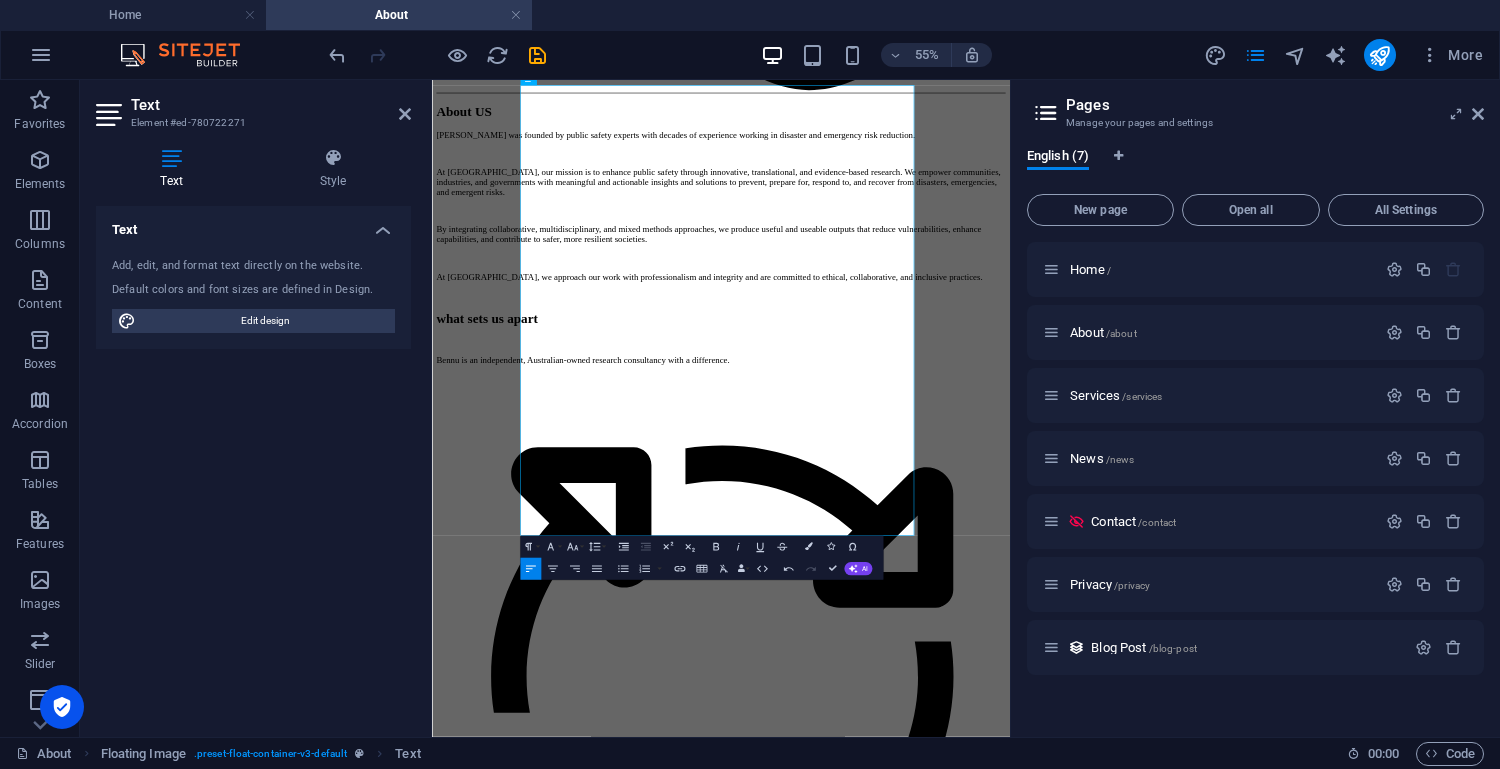 click on "Skip to main content
Home About Services News Contact About US [PERSON_NAME] was founded by public safety experts with decades of experience working in disaster and emergency risk reduction. At [GEOGRAPHIC_DATA], our mission is to enhance public safety through innovative, translational, and evidence-based research. We empower communities, industries, and governments with meaningful and actionable insights and solutions to prevent, prepare for, respond to, and recover from disasters, emergencies, and emergent risks.  By integrating collaborative, multidisciplinary, and mixed methods approaches, we produce useful and useable outputs that reduce vulnerabilities, enhance capabilities, and contribute to safer, more resilient societies.  At [GEOGRAPHIC_DATA], we approach our work with professionalism and integrity and are committed to ethical, collaborative, and inclusive practices.  what sets us apart Bennu is an independent, Australian-owned research consultancy with a difference. agile personalised tailored innovative cost-efficient" at bounding box center [957, 5046] 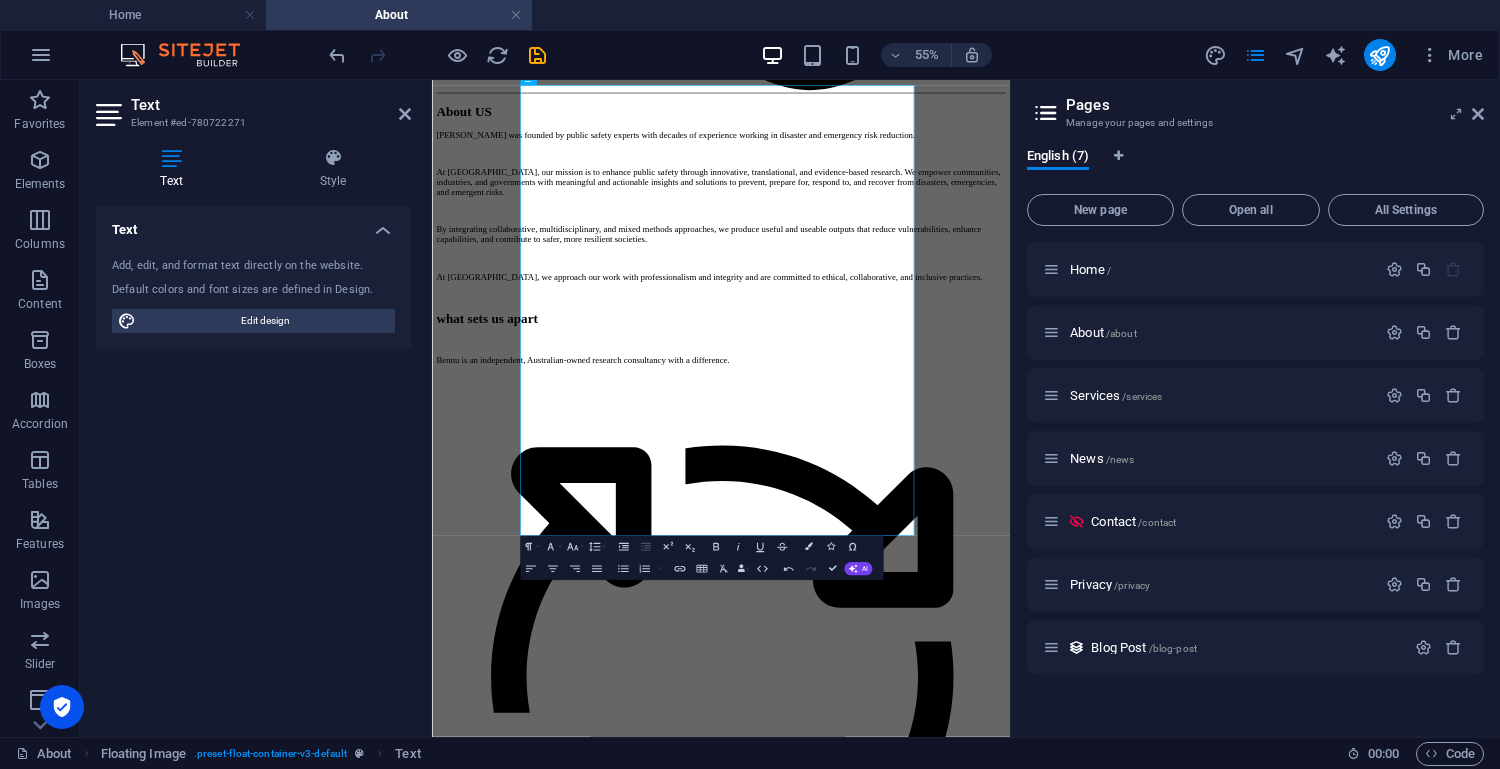 click on "Skip to main content
Home About Services News Contact About US [PERSON_NAME] was founded by public safety experts with decades of experience working in disaster and emergency risk reduction. At [GEOGRAPHIC_DATA], our mission is to enhance public safety through innovative, translational, and evidence-based research. We empower communities, industries, and governments with meaningful and actionable insights and solutions to prevent, prepare for, respond to, and recover from disasters, emergencies, and emergent risks.  By integrating collaborative, multidisciplinary, and mixed methods approaches, we produce useful and useable outputs that reduce vulnerabilities, enhance capabilities, and contribute to safer, more resilient societies.  At [GEOGRAPHIC_DATA], we approach our work with professionalism and integrity and are committed to ethical, collaborative, and inclusive practices.  what sets us apart Bennu is an independent, Australian-owned research consultancy with a difference. agile personalised tailored innovative cost-efficient" at bounding box center (957, 5046) 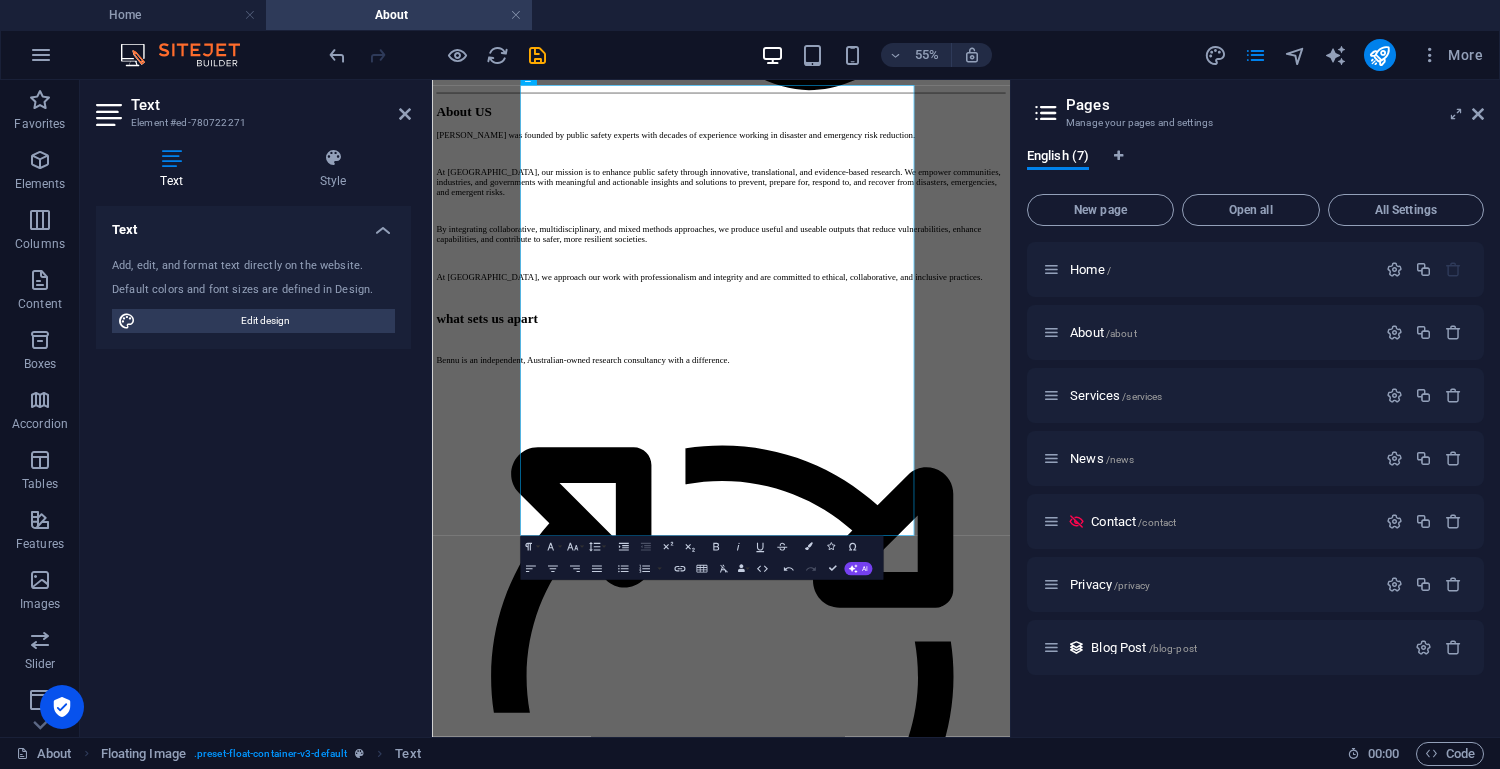 click on "Skip to main content
Home About Services News Contact About US [PERSON_NAME] was founded by public safety experts with decades of experience working in disaster and emergency risk reduction. At [GEOGRAPHIC_DATA], our mission is to enhance public safety through innovative, translational, and evidence-based research. We empower communities, industries, and governments with meaningful and actionable insights and solutions to prevent, prepare for, respond to, and recover from disasters, emergencies, and emergent risks.  By integrating collaborative, multidisciplinary, and mixed methods approaches, we produce useful and useable outputs that reduce vulnerabilities, enhance capabilities, and contribute to safer, more resilient societies.  At [GEOGRAPHIC_DATA], we approach our work with professionalism and integrity and are committed to ethical, collaborative, and inclusive practices.  what sets us apart Bennu is an independent, Australian-owned research consultancy with a difference. agile personalised tailored innovative cost-efficient" at bounding box center (957, 5046) 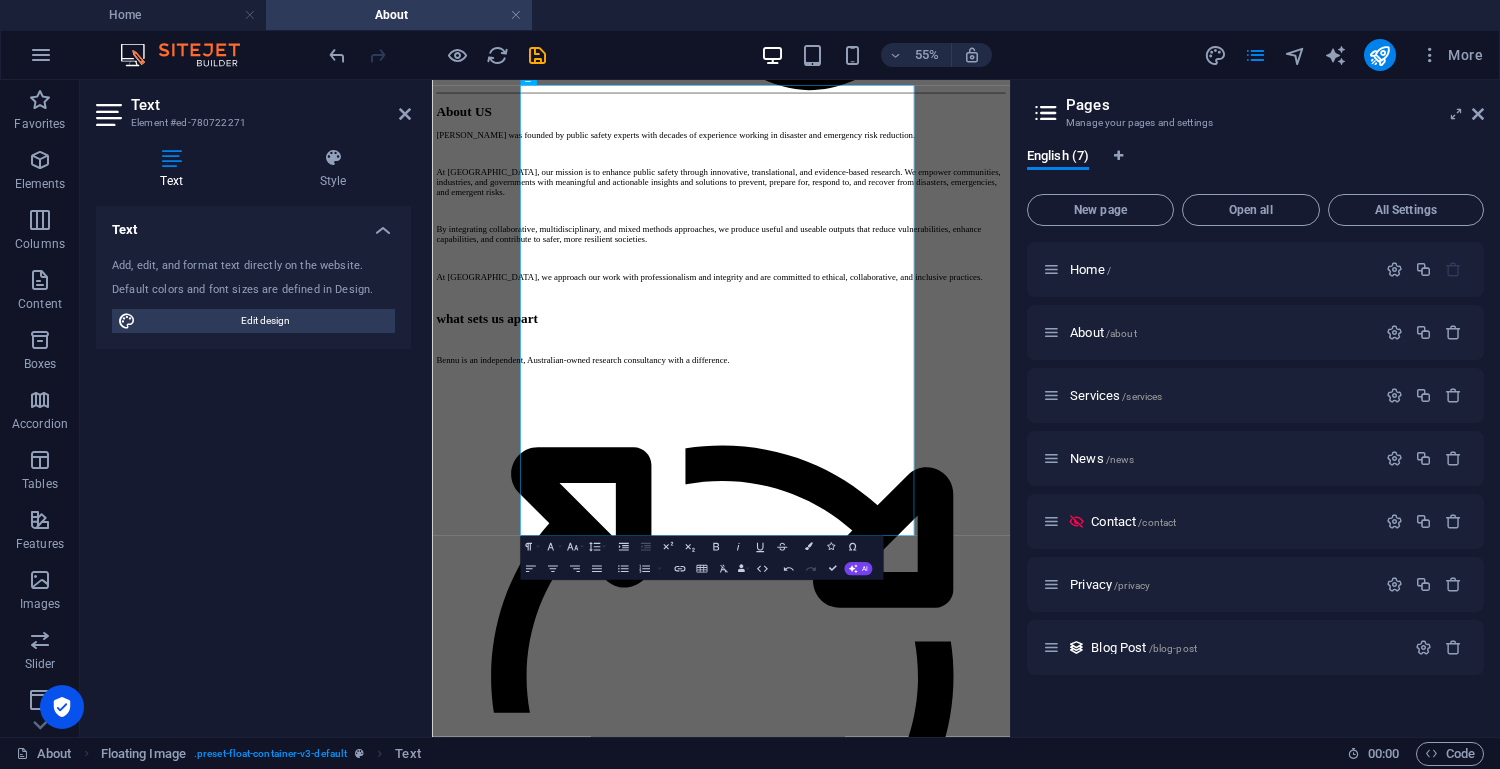 click on "Skip to main content
Home About Services News Contact About US [PERSON_NAME] was founded by public safety experts with decades of experience working in disaster and emergency risk reduction. At [GEOGRAPHIC_DATA], our mission is to enhance public safety through innovative, translational, and evidence-based research. We empower communities, industries, and governments with meaningful and actionable insights and solutions to prevent, prepare for, respond to, and recover from disasters, emergencies, and emergent risks.  By integrating collaborative, multidisciplinary, and mixed methods approaches, we produce useful and useable outputs that reduce vulnerabilities, enhance capabilities, and contribute to safer, more resilient societies.  At [GEOGRAPHIC_DATA], we approach our work with professionalism and integrity and are committed to ethical, collaborative, and inclusive practices.  what sets us apart Bennu is an independent, Australian-owned research consultancy with a difference. agile personalised tailored innovative cost-efficient" at bounding box center (957, 5046) 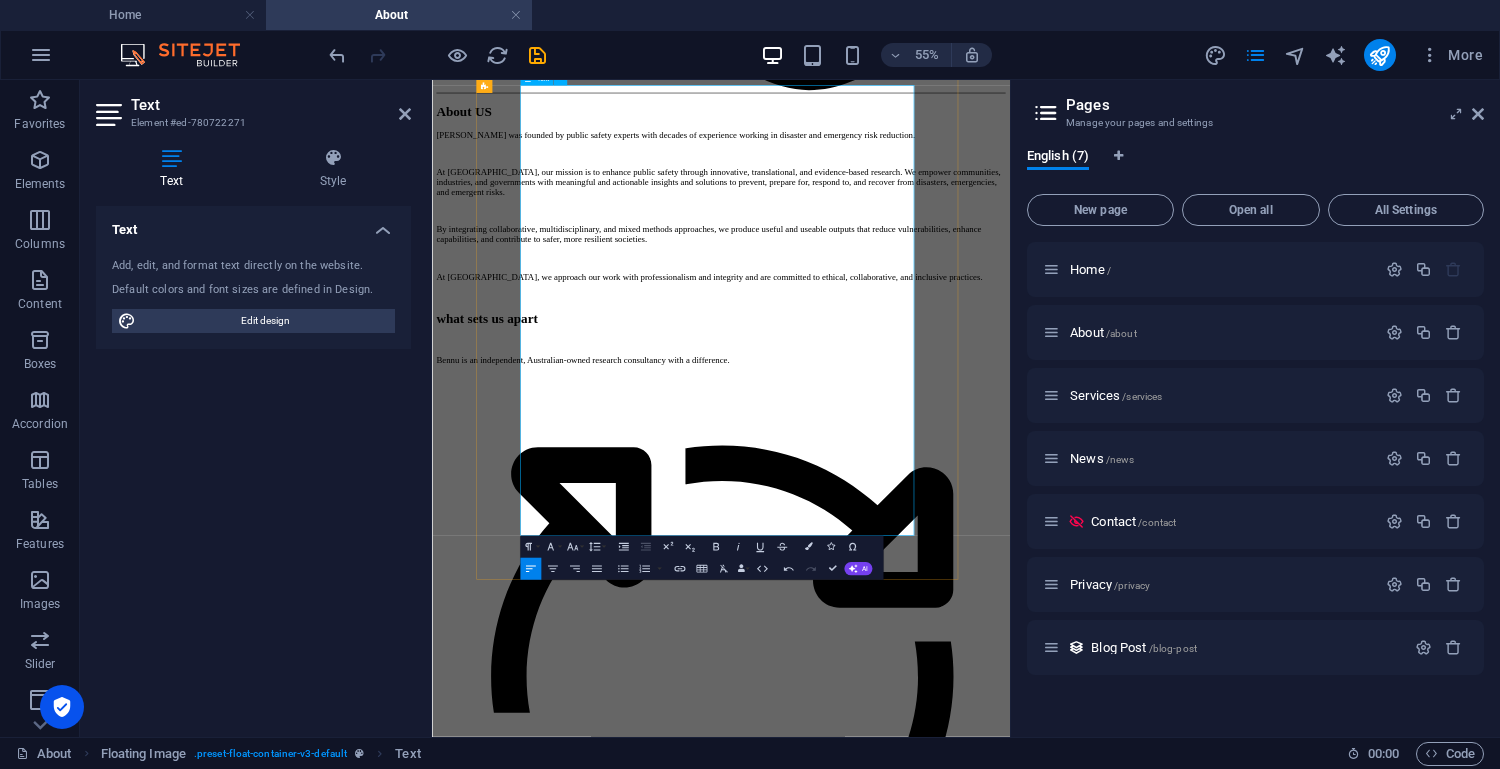 click on "[PERSON_NAME] holds a PhD in Criminology from [GEOGRAPHIC_DATA], First Class Honours in Criminology from the [GEOGRAPHIC_DATA], and a Bachelor of Criminology from [PERSON_NAME][GEOGRAPHIC_DATA]." at bounding box center [957, 9296] 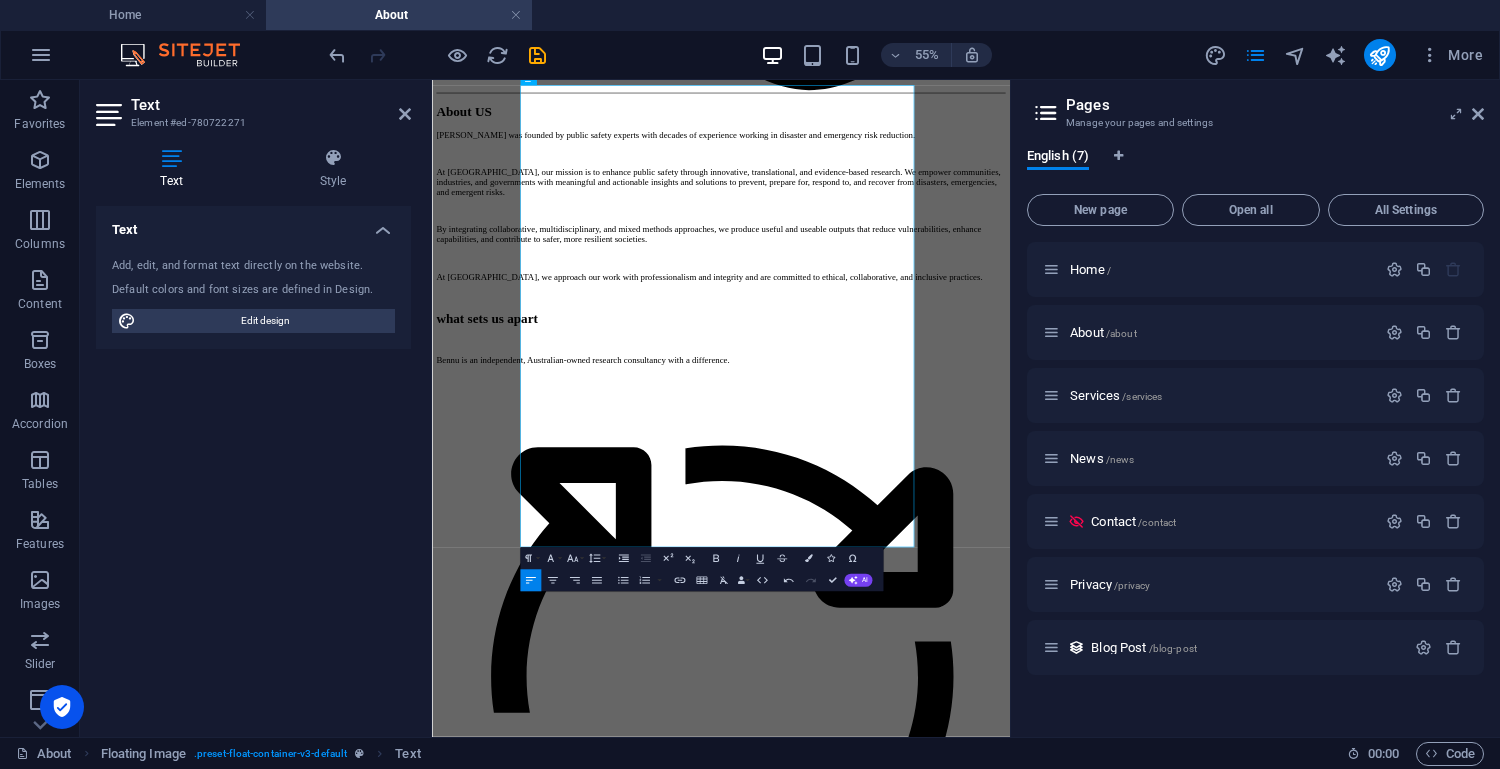 click on "Skip to main content
Home About Services News Contact About US [PERSON_NAME] was founded by public safety experts with decades of experience working in disaster and emergency risk reduction. At [GEOGRAPHIC_DATA], our mission is to enhance public safety through innovative, translational, and evidence-based research. We empower communities, industries, and governments with meaningful and actionable insights and solutions to prevent, prepare for, respond to, and recover from disasters, emergencies, and emergent risks.  By integrating collaborative, multidisciplinary, and mixed methods approaches, we produce useful and useable outputs that reduce vulnerabilities, enhance capabilities, and contribute to safer, more resilient societies.  At [GEOGRAPHIC_DATA], we approach our work with professionalism and integrity and are committed to ethical, collaborative, and inclusive practices.  what sets us apart Bennu is an independent, Australian-owned research consultancy with a difference. agile personalised tailored innovative cost-efficient" at bounding box center (957, 5063) 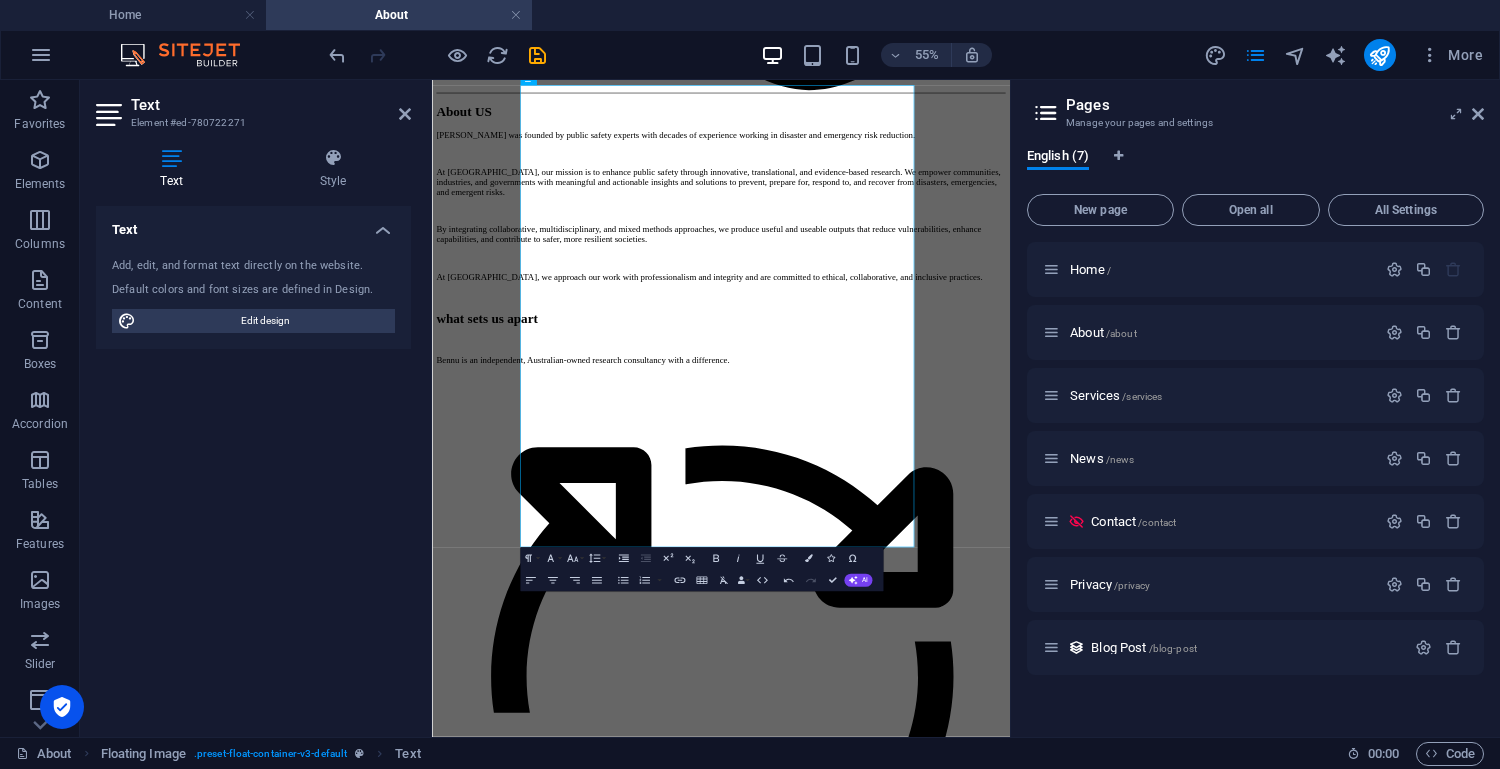 click on "Skip to main content
Home About Services News Contact About US [PERSON_NAME] was founded by public safety experts with decades of experience working in disaster and emergency risk reduction. At [GEOGRAPHIC_DATA], our mission is to enhance public safety through innovative, translational, and evidence-based research. We empower communities, industries, and governments with meaningful and actionable insights and solutions to prevent, prepare for, respond to, and recover from disasters, emergencies, and emergent risks.  By integrating collaborative, multidisciplinary, and mixed methods approaches, we produce useful and useable outputs that reduce vulnerabilities, enhance capabilities, and contribute to safer, more resilient societies.  At [GEOGRAPHIC_DATA], we approach our work with professionalism and integrity and are committed to ethical, collaborative, and inclusive practices.  what sets us apart Bennu is an independent, Australian-owned research consultancy with a difference. agile personalised tailored innovative cost-efficient" at bounding box center [957, 5063] 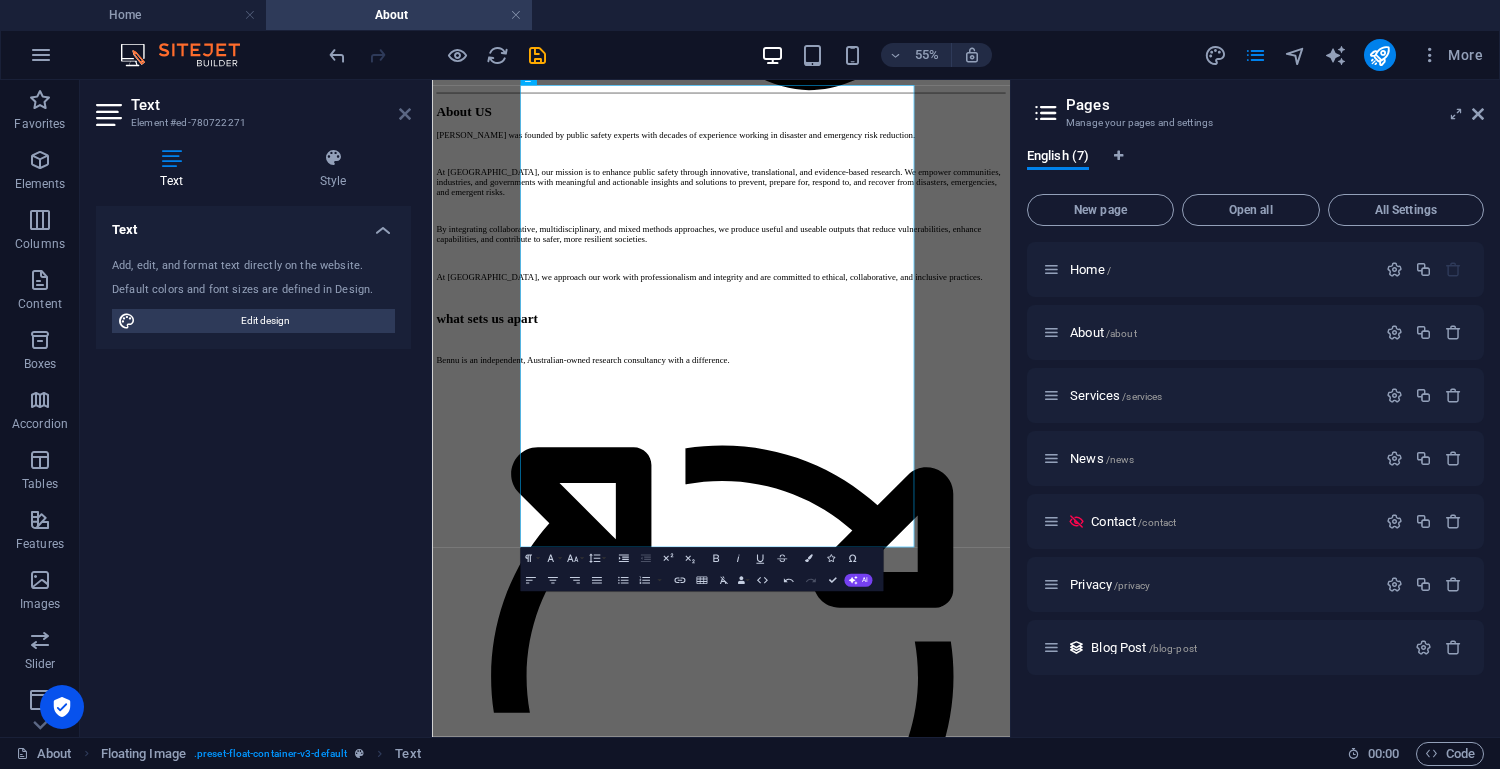 click on "Text Element #ed-780722271" at bounding box center [253, 106] 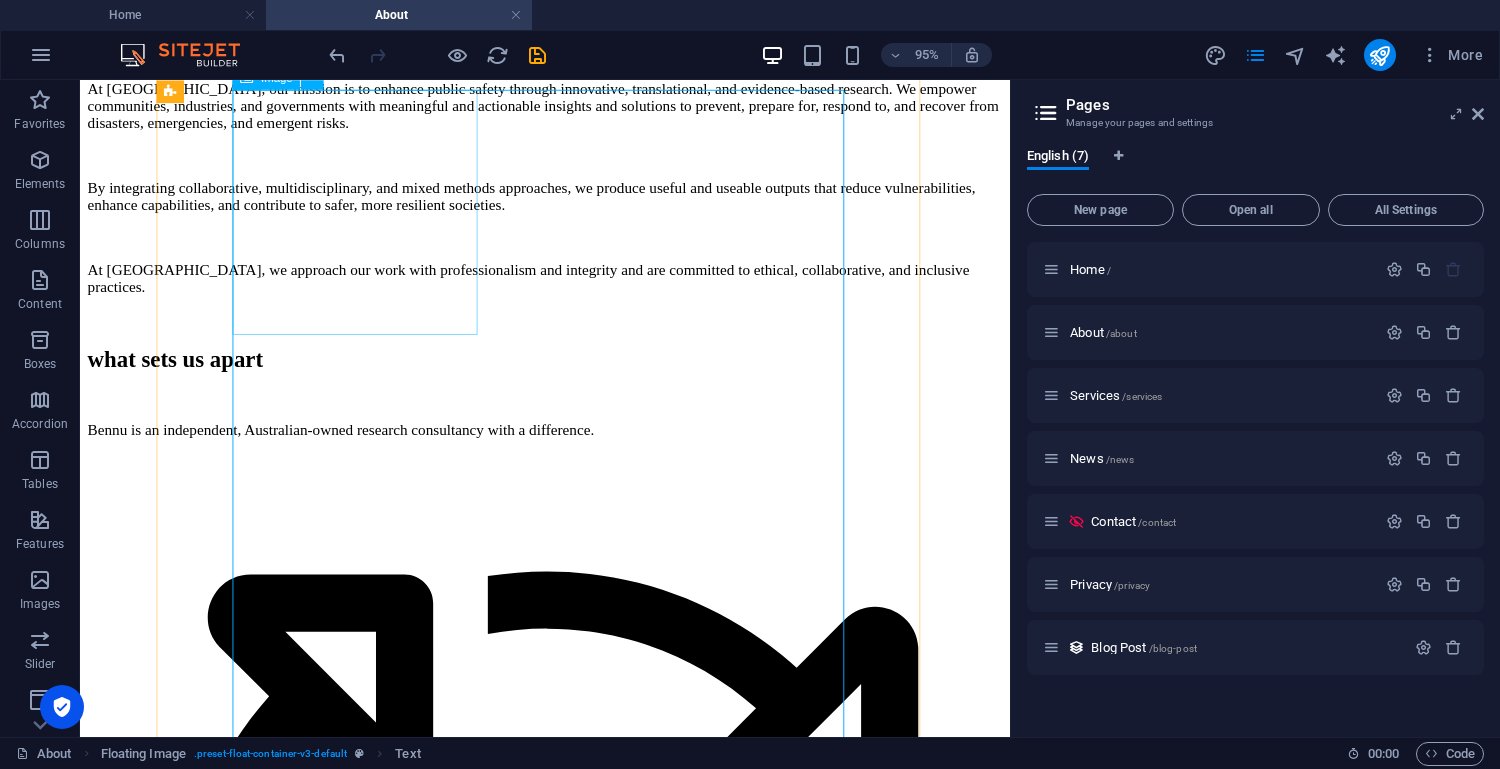 click at bounding box center [569, 7489] 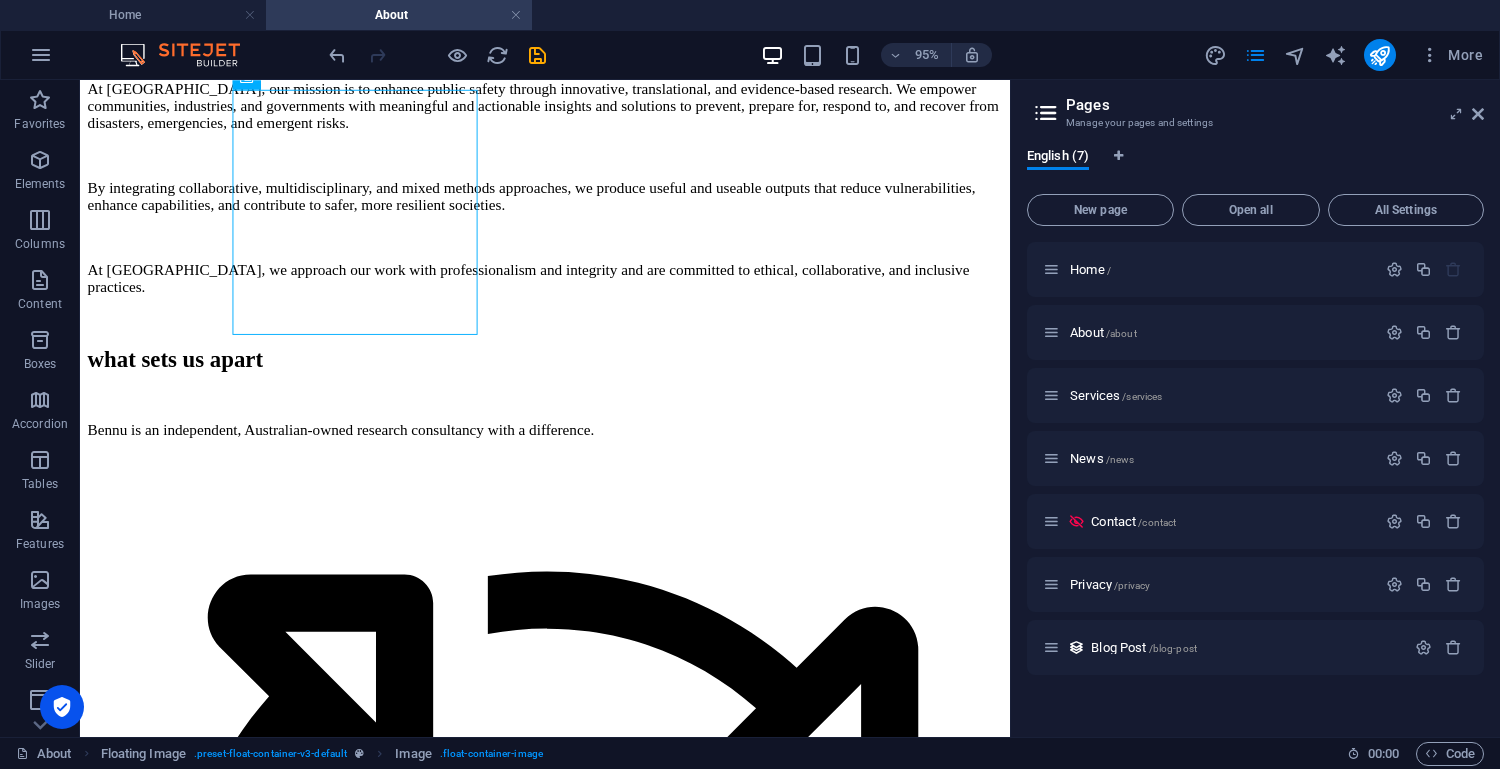 click on "Skip to main content
Home About Services News Contact About US [PERSON_NAME] was founded by public safety experts with decades of experience working in disaster and emergency risk reduction. At [GEOGRAPHIC_DATA], our mission is to enhance public safety through innovative, translational, and evidence-based research. We empower communities, industries, and governments with meaningful and actionable insights and solutions to prevent, prepare for, respond to, and recover from disasters, emergencies, and emergent risks.  By integrating collaborative, multidisciplinary, and mixed methods approaches, we produce useful and useable outputs that reduce vulnerabilities, enhance capabilities, and contribute to safer, more resilient societies.  At [GEOGRAPHIC_DATA], we approach our work with professionalism and integrity and are committed to ethical, collaborative, and inclusive practices.  what sets us apart Bennu is an independent, Australian-owned research consultancy with a difference. agile personalised tailored innovative cost-efficient" at bounding box center (569, 4695) 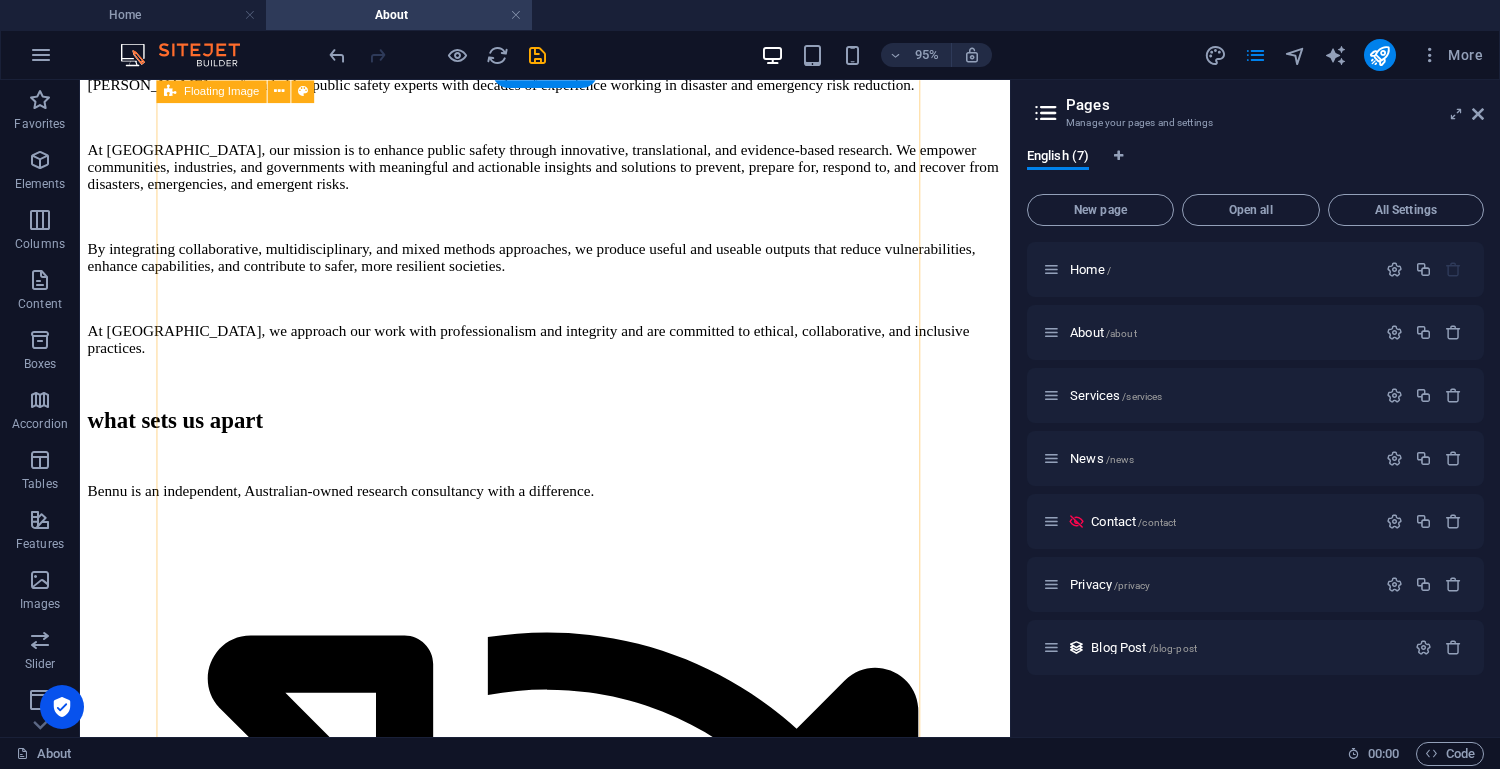 scroll, scrollTop: 1479, scrollLeft: 0, axis: vertical 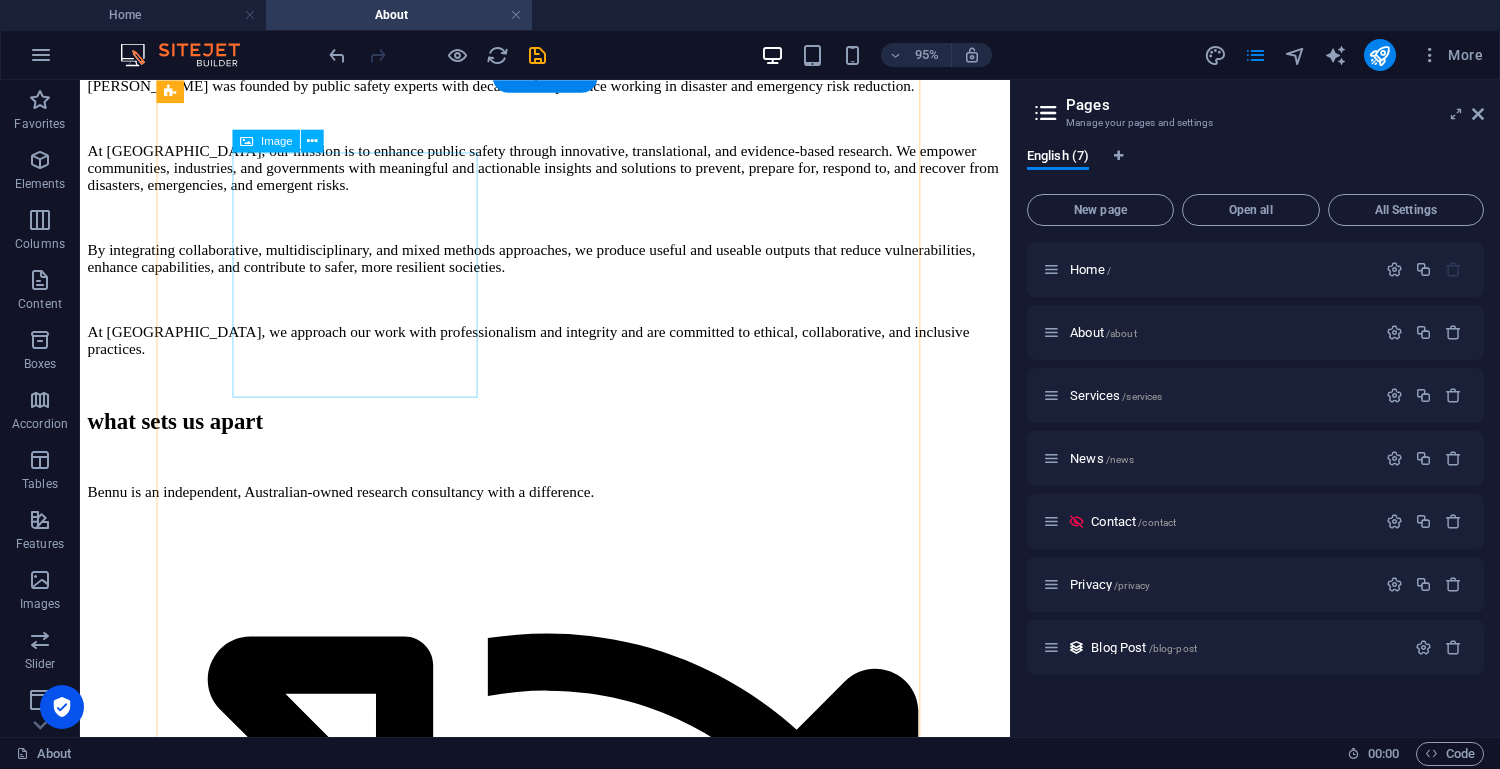 click at bounding box center (569, 7555) 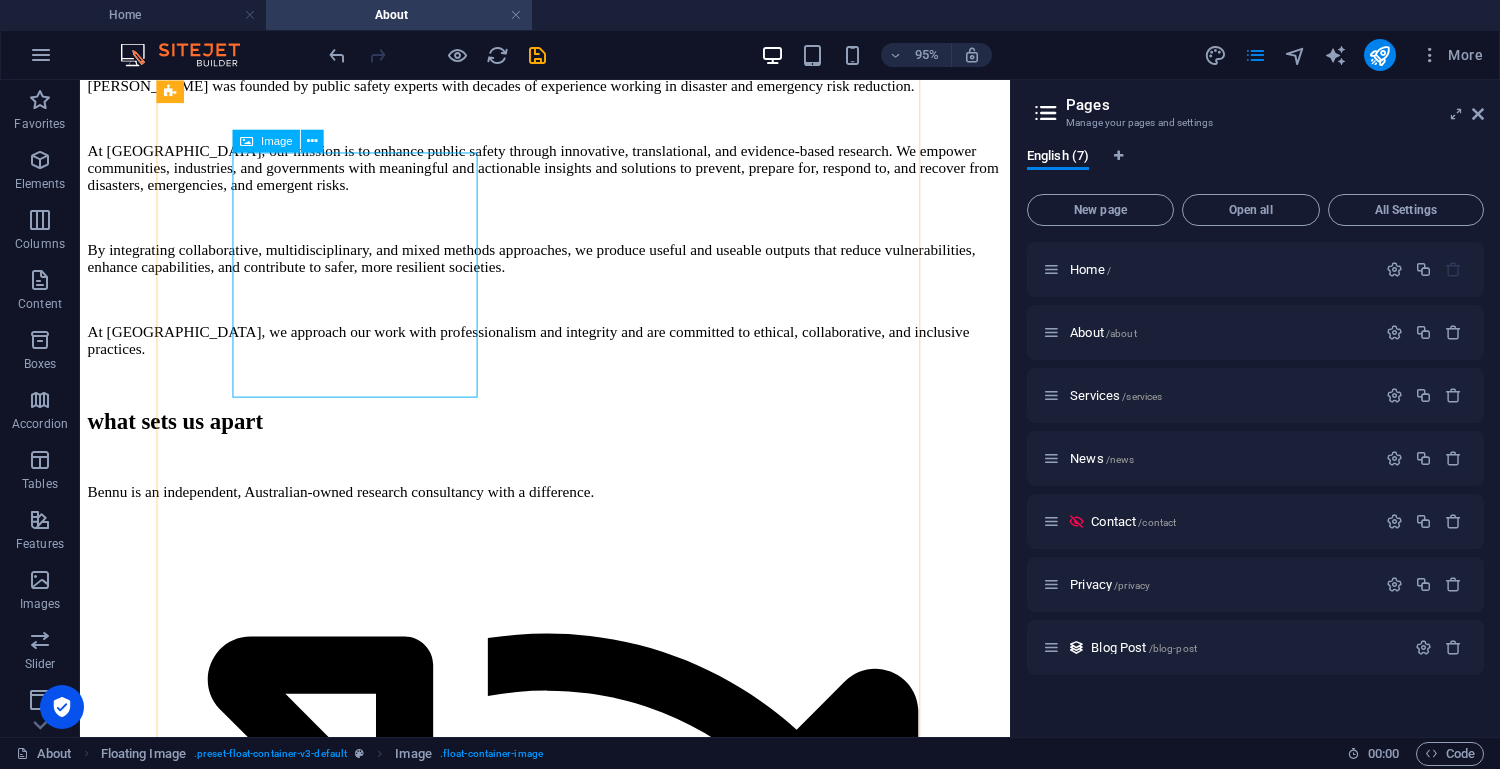 click on "Image" at bounding box center [277, 140] 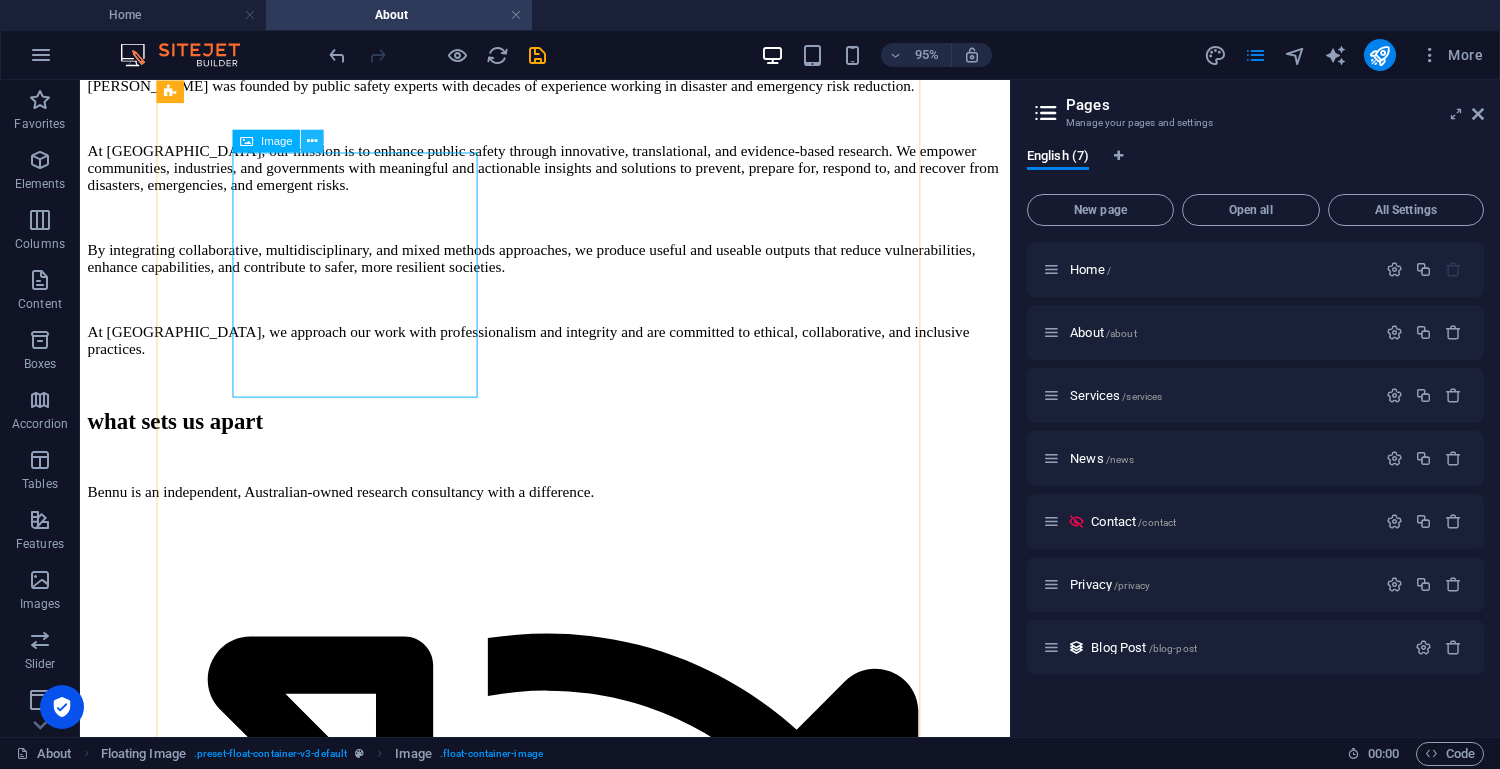 click at bounding box center (312, 141) 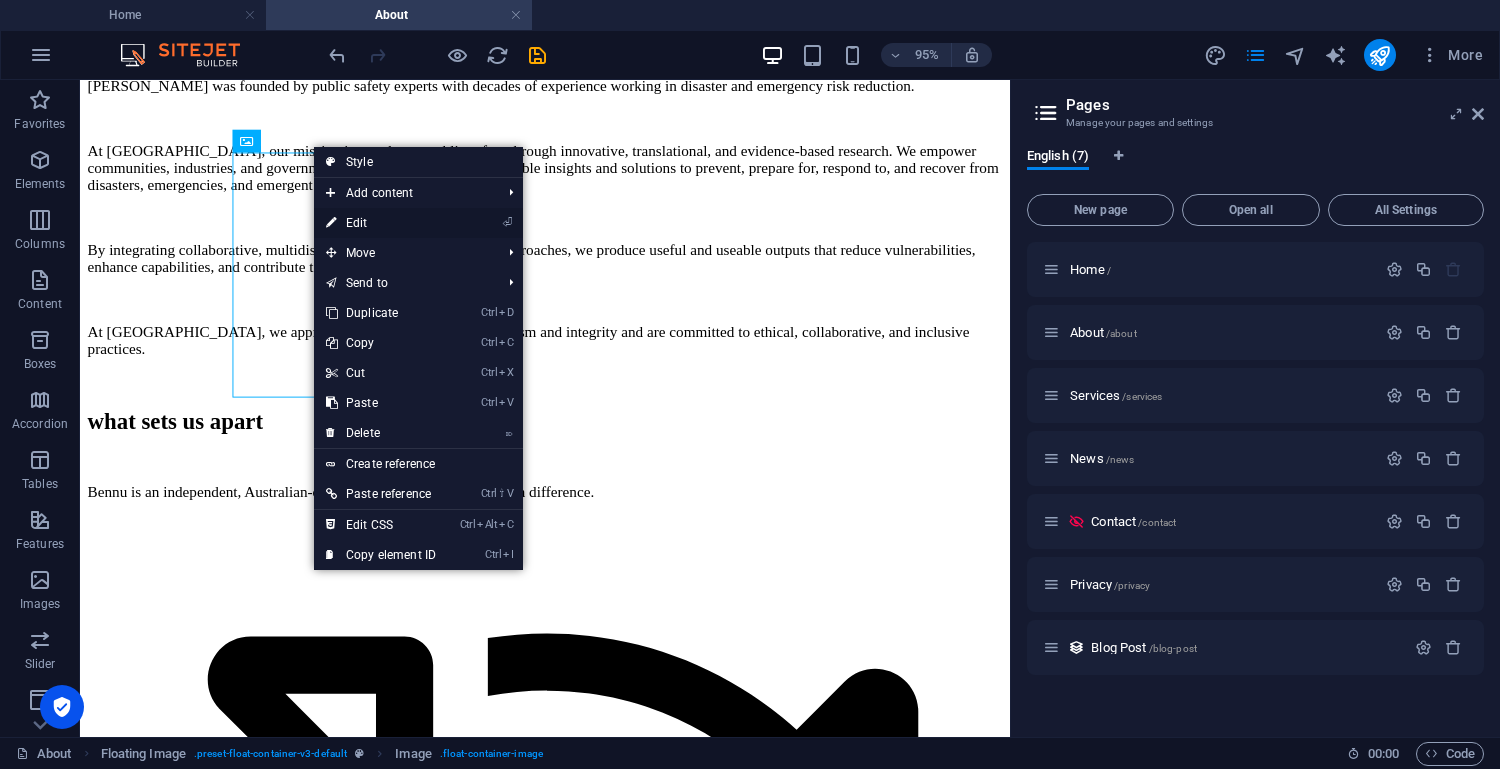 click on "⏎  Edit" at bounding box center (381, 223) 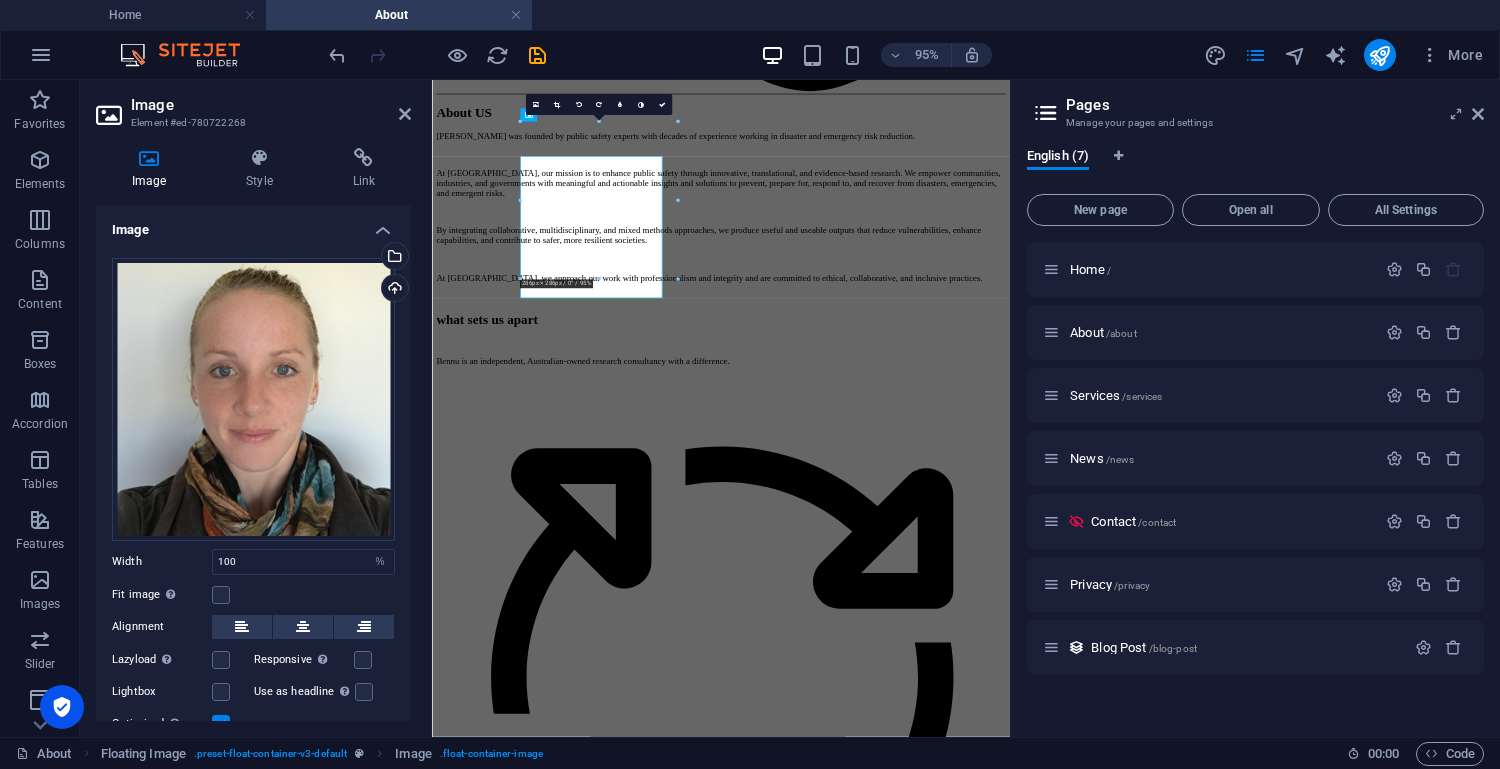 scroll, scrollTop: 1416, scrollLeft: 0, axis: vertical 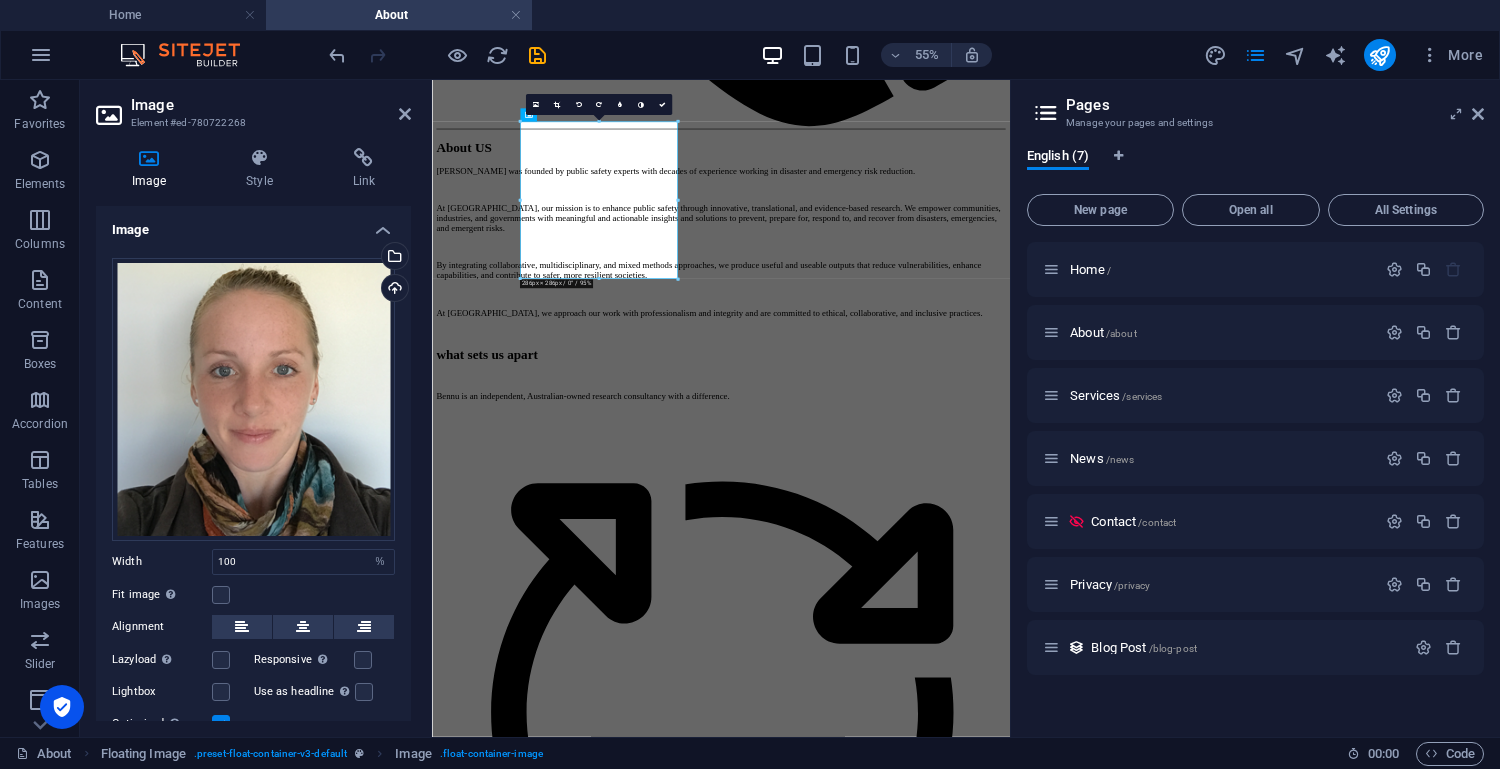 drag, startPoint x: 411, startPoint y: 598, endPoint x: 403, endPoint y: 682, distance: 84.38009 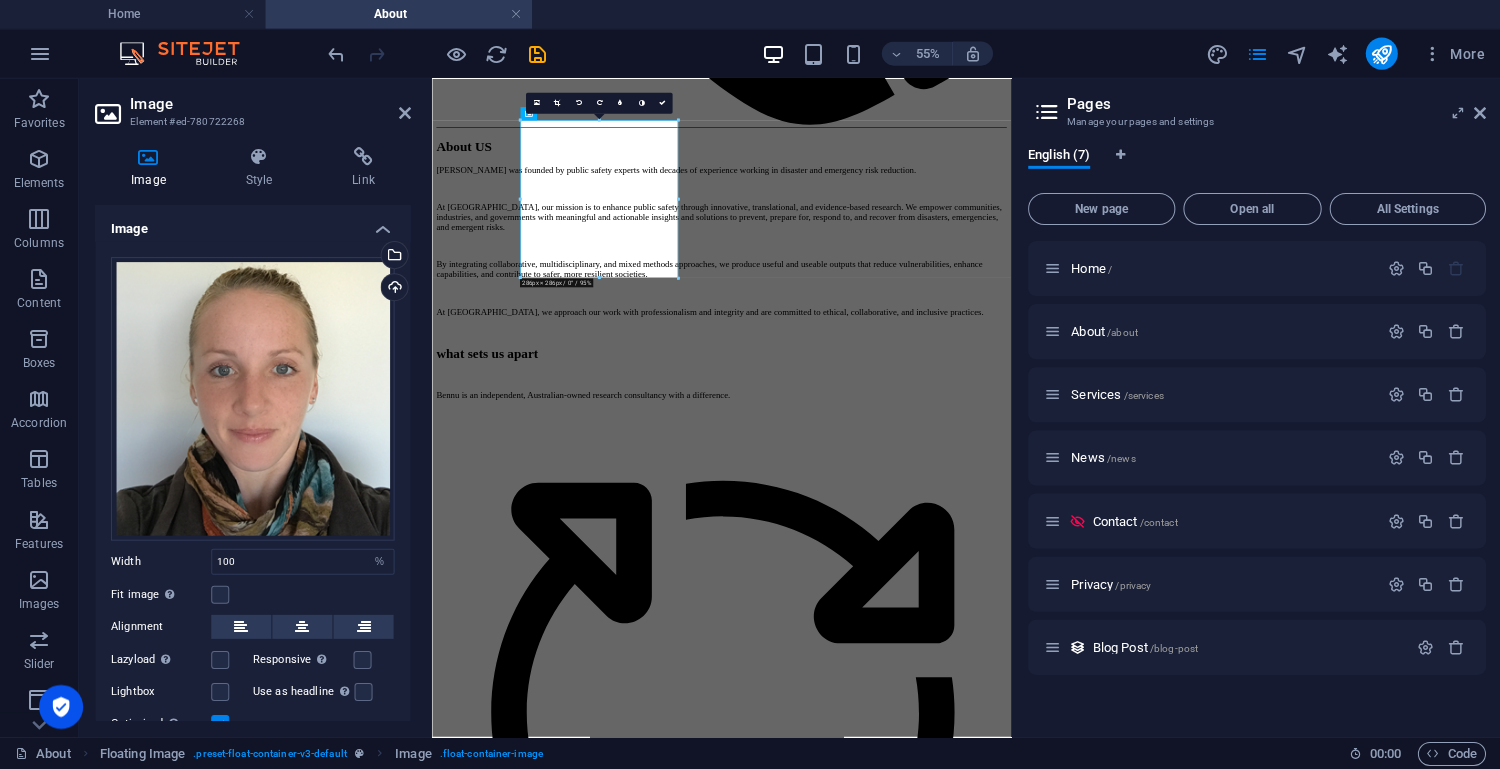 scroll, scrollTop: 0, scrollLeft: 0, axis: both 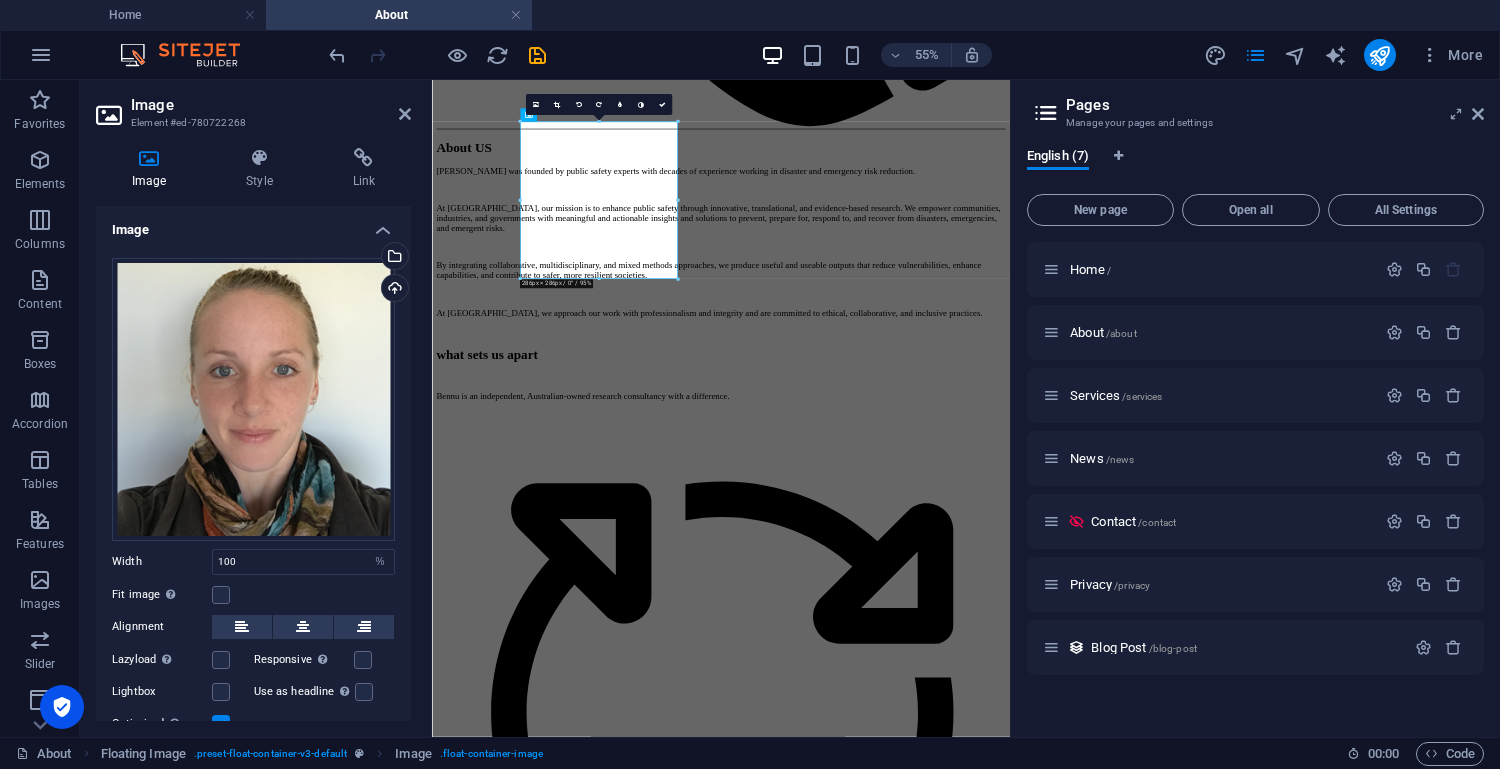 click on "Drag files here, click to choose files or select files from Files or our free stock photos & videos Select files from the file manager, stock photos, or upload file(s) Upload Width 100 Default auto px rem % em vh vw Fit image Automatically fit image to a fixed width and height Height Default auto px Alignment Lazyload Loading images after the page loads improves page speed. Responsive Automatically load retina image and smartphone optimized sizes. Lightbox Use as headline The image will be wrapped in an H1 headline tag. Useful for giving alternative text the weight of an H1 headline, e.g. for the logo. Leave unchecked if uncertain. Optimized Images are compressed to improve page speed. Position Direction Custom X offset 50 px rem % vh vw Y offset 50 px rem % vh vw" at bounding box center [253, 497] 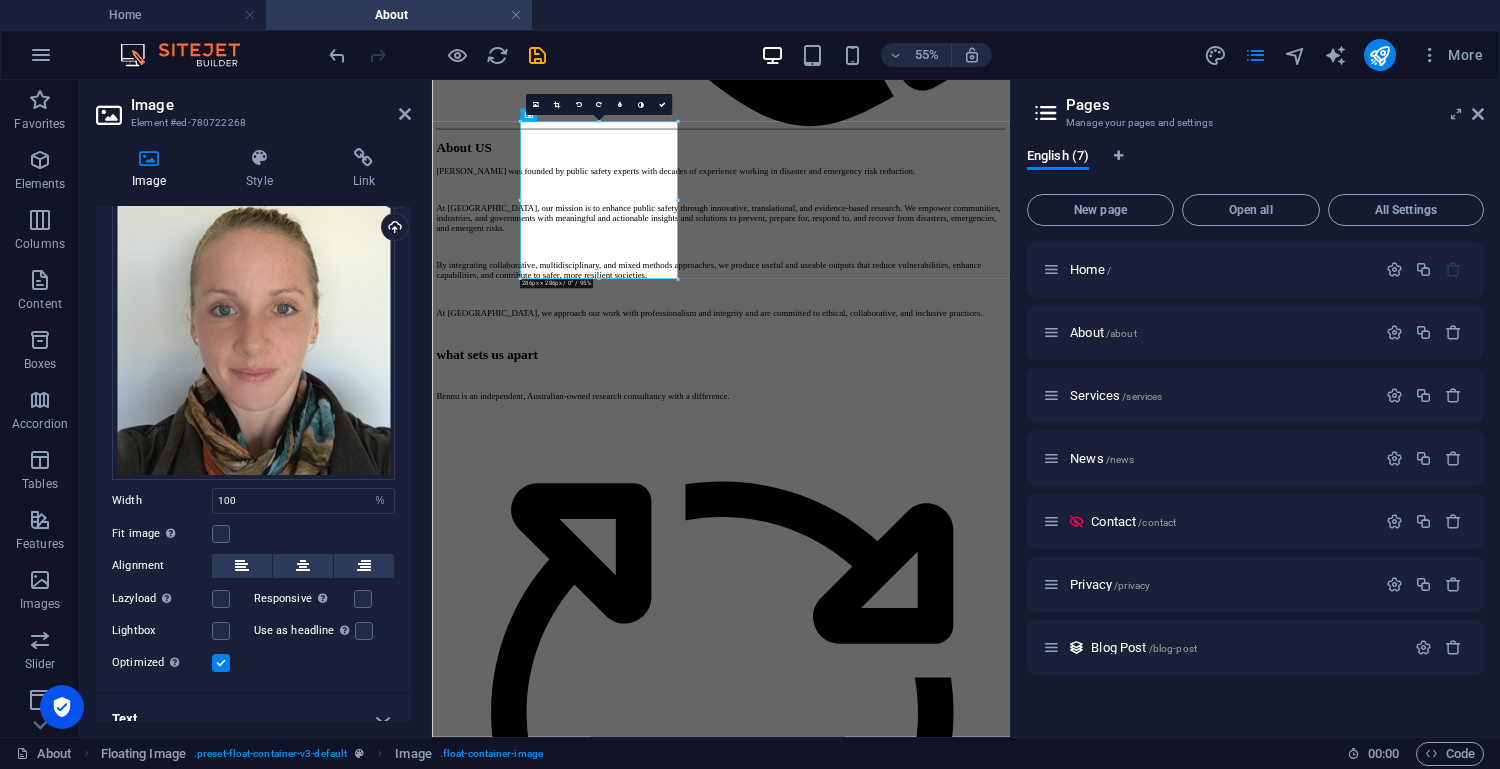 scroll, scrollTop: 78, scrollLeft: 0, axis: vertical 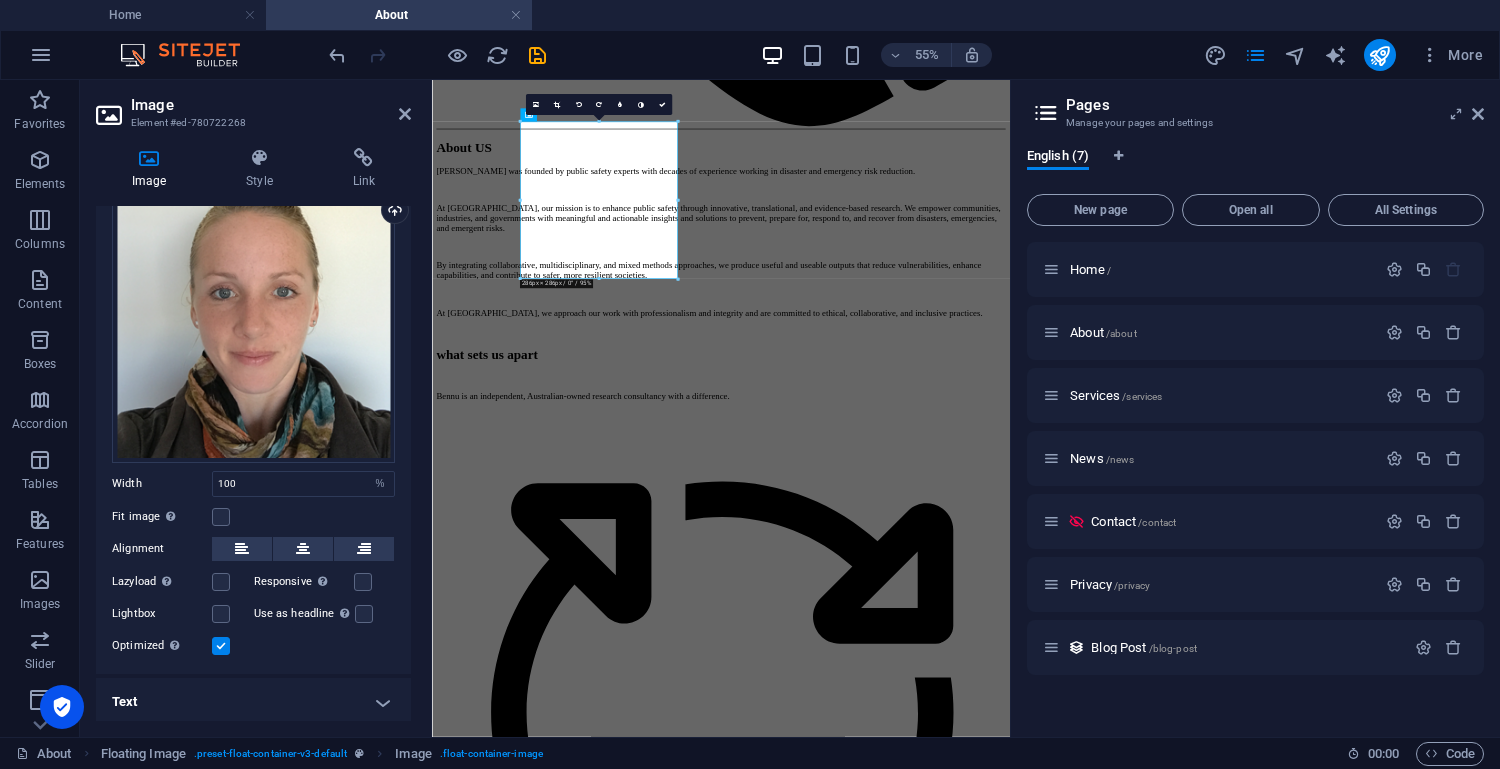 click at bounding box center [149, 158] 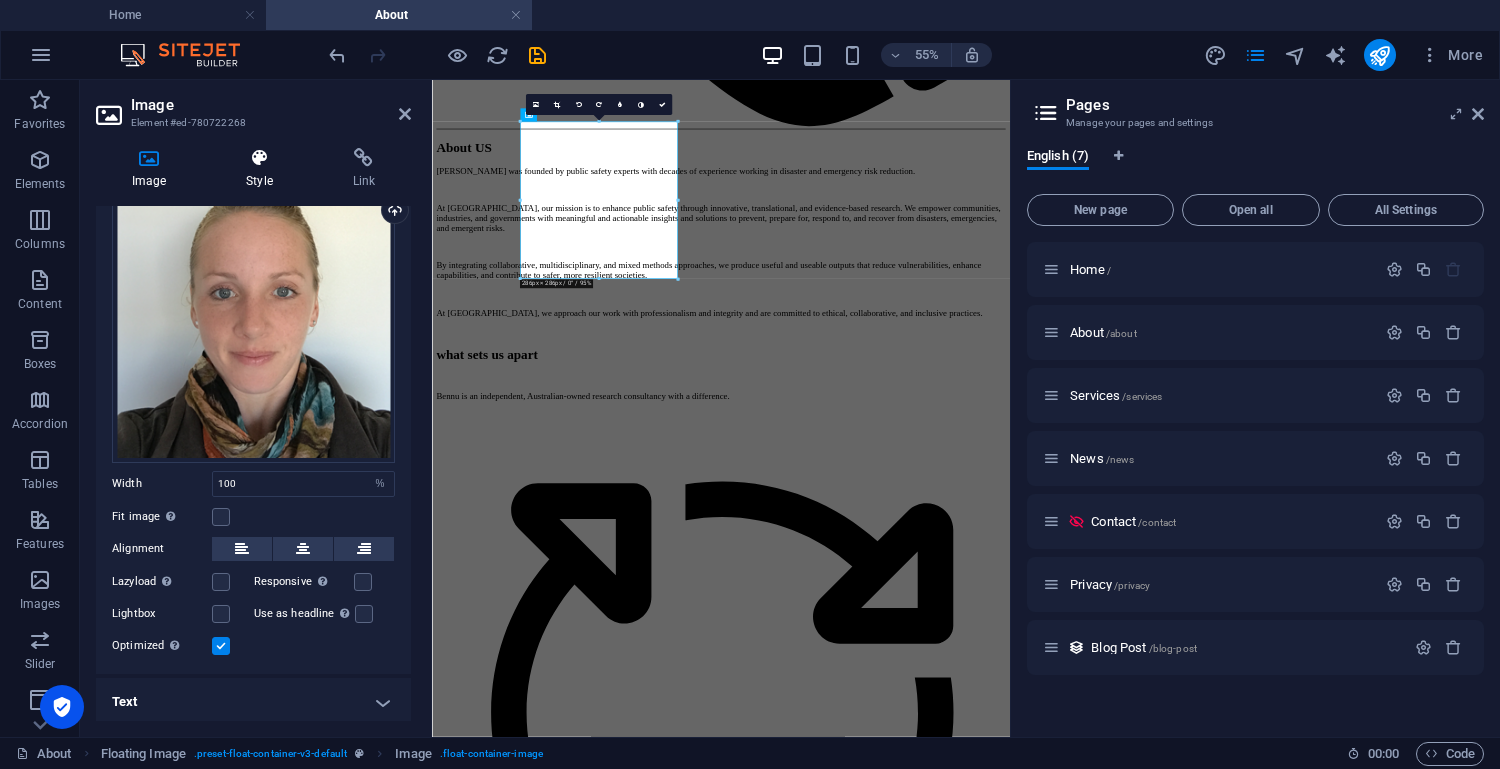 click at bounding box center (259, 158) 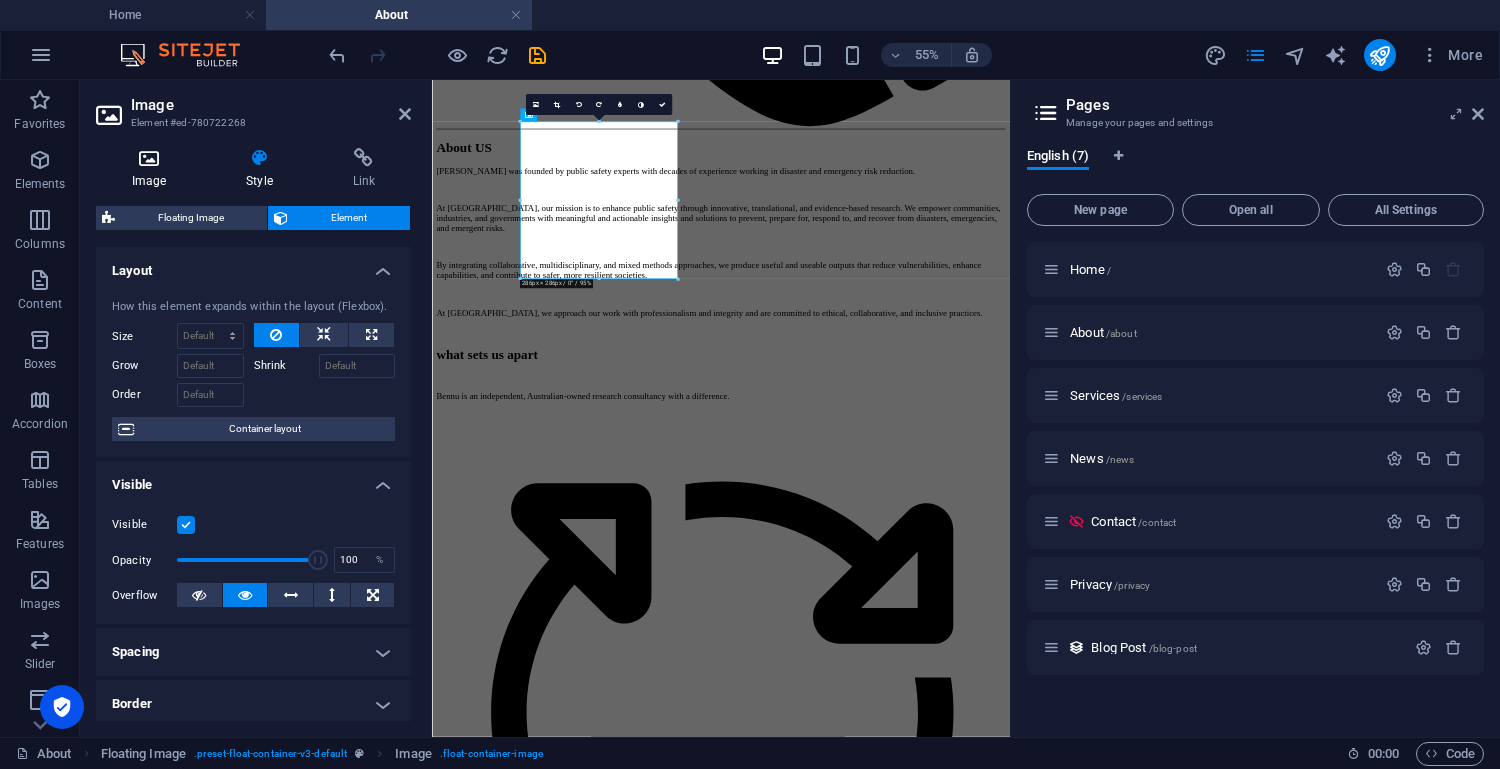 click at bounding box center (149, 158) 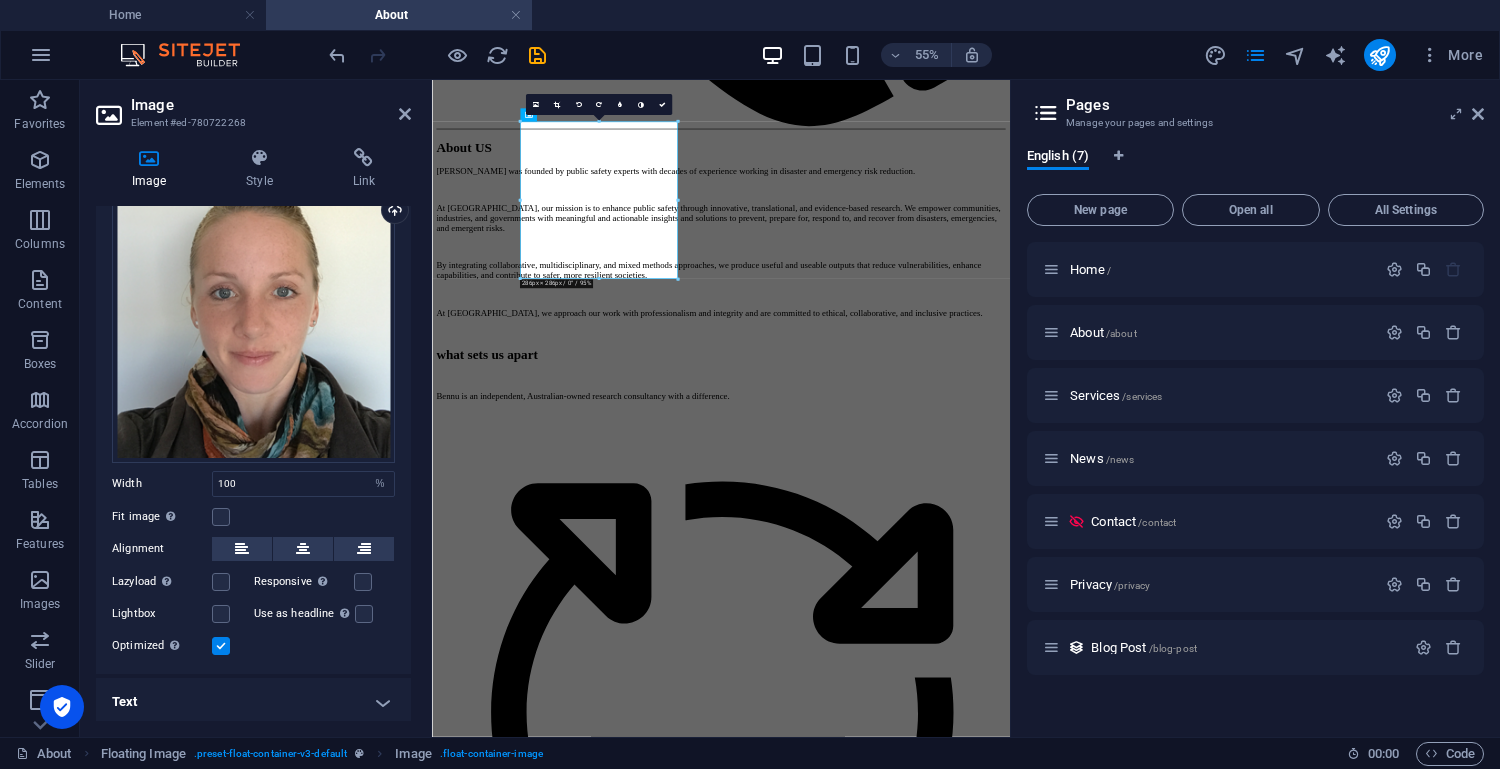 click on "55% More" at bounding box center [908, 55] 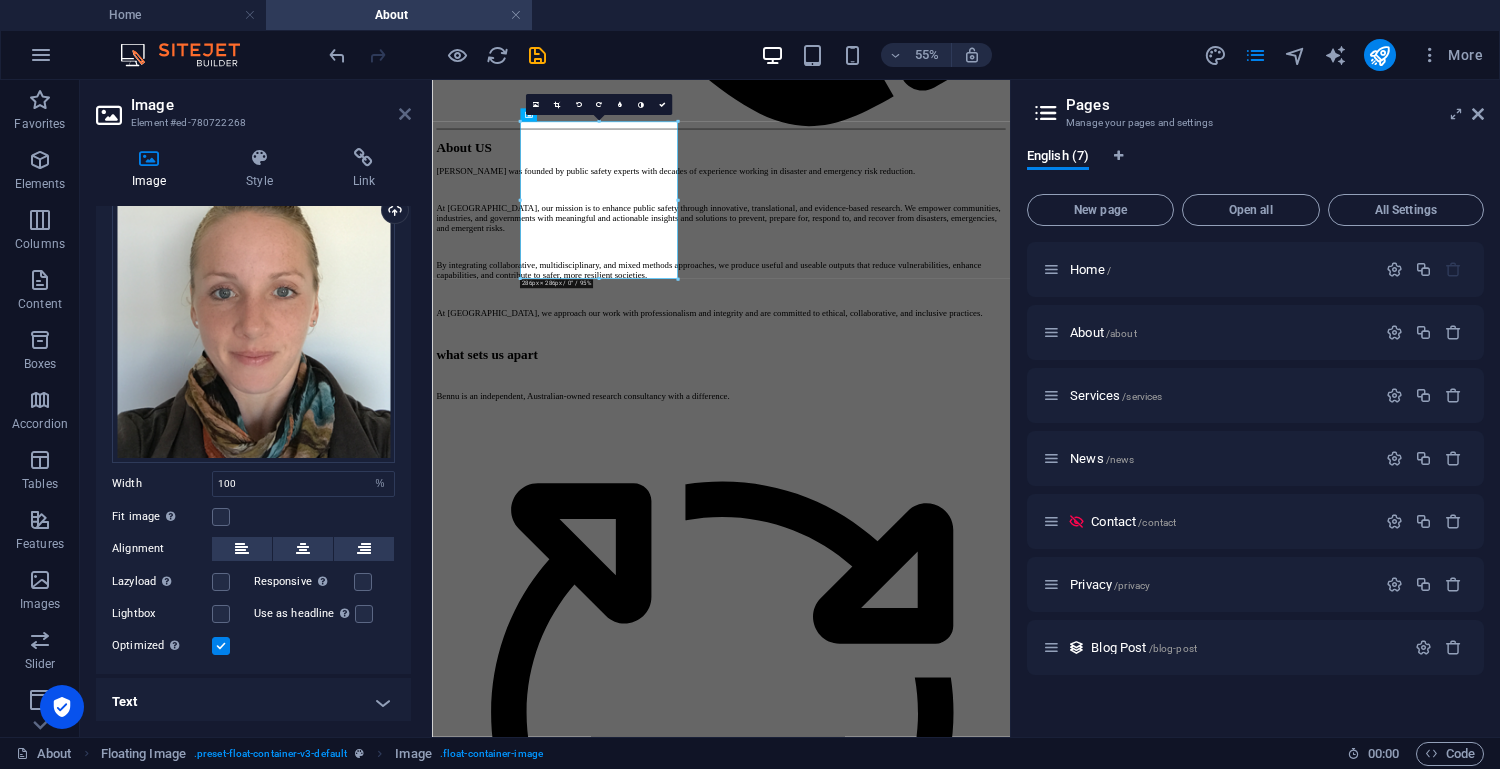 click at bounding box center [405, 114] 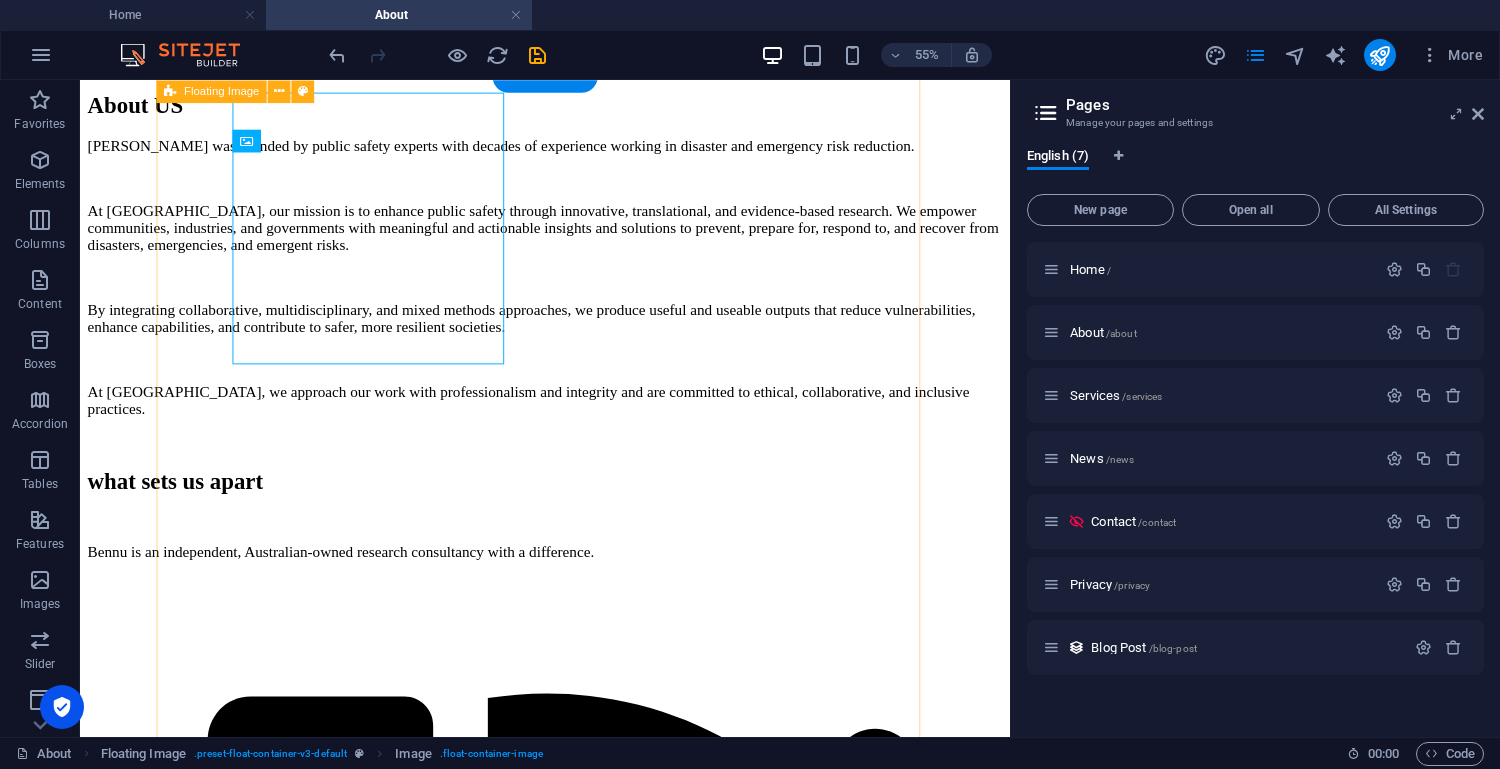 scroll, scrollTop: 1479, scrollLeft: 0, axis: vertical 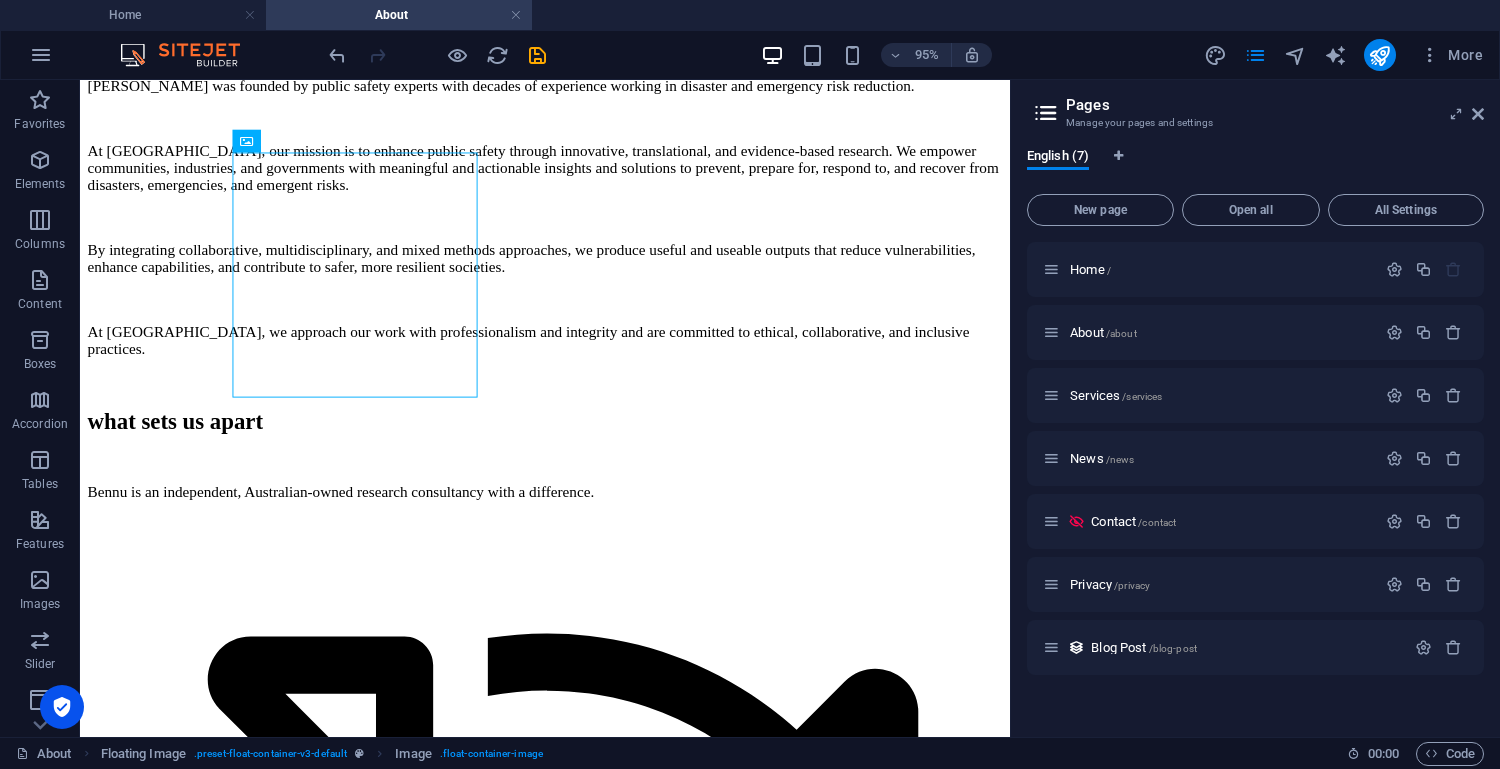 click on "Skip to main content
Home About Services News Contact About US [PERSON_NAME] was founded by public safety experts with decades of experience working in disaster and emergency risk reduction. At [GEOGRAPHIC_DATA], our mission is to enhance public safety through innovative, translational, and evidence-based research. We empower communities, industries, and governments with meaningful and actionable insights and solutions to prevent, prepare for, respond to, and recover from disasters, emergencies, and emergent risks.  By integrating collaborative, multidisciplinary, and mixed methods approaches, we produce useful and useable outputs that reduce vulnerabilities, enhance capabilities, and contribute to safer, more resilient societies.  At [GEOGRAPHIC_DATA], we approach our work with professionalism and integrity and are committed to ethical, collaborative, and inclusive practices.  what sets us apart Bennu is an independent, Australian-owned research consultancy with a difference. agile personalised tailored innovative cost-efficient" at bounding box center [569, 4761] 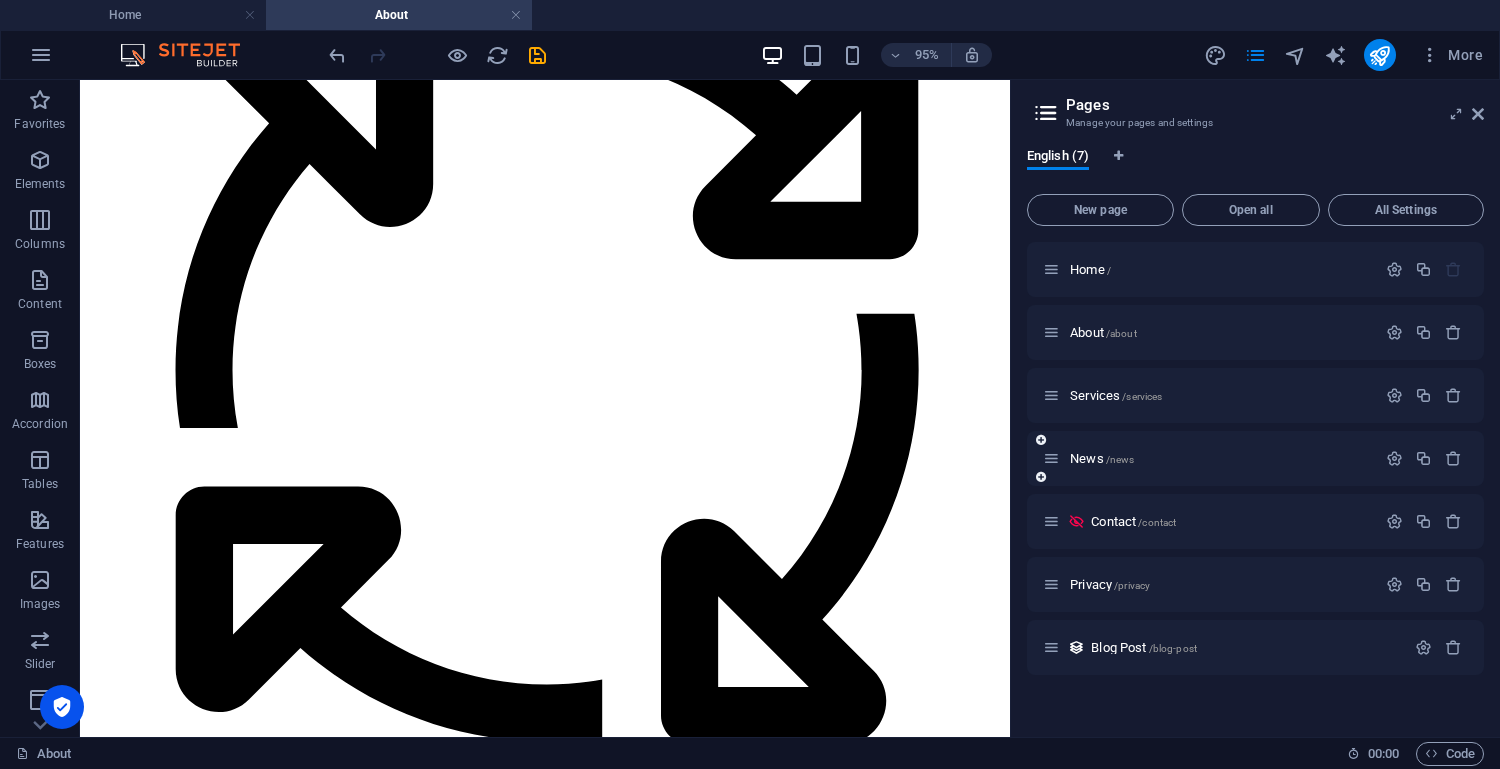 scroll, scrollTop: 2143, scrollLeft: 0, axis: vertical 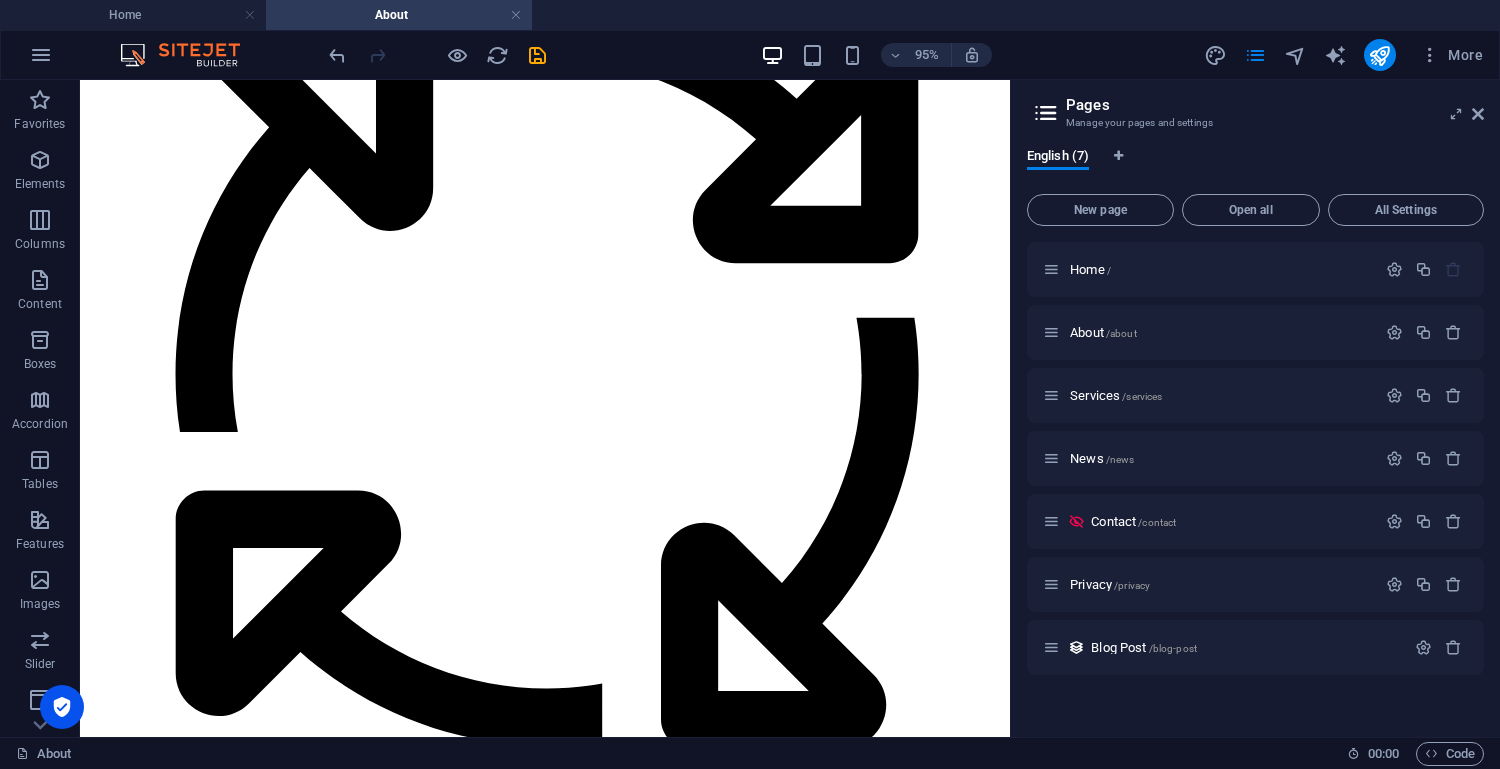 click on "[PERSON_NAME] AFSM Principal Research Consultant  [PERSON_NAME] is an award-winning researcher with a distinguished track record in disaster resilience, emergency services, and community safety. As a founding partner and principal research consultant at [GEOGRAPHIC_DATA], she specialises in applied, translational research. Previously, [PERSON_NAME] spent over 13 years at Fire and Rescue [GEOGRAPHIC_DATA] (FRNSW), where she led major research initiatives to evaluate and improve fire prevention, preparedness, and community risk reduction approaches. Her work secured over $2 million in competitive grant funding and directly informed strategic decision-making at state and national levels.  Kamarah  enhanced organisational research capability and data literacy through the development of  evidence-based frameworks, capability statements, and roadmaps; risk identification and mitigation approaches; and monitoring and evaluation mechanisms.  Australasian Fire and Emergency Service Authorities Council (AFAC)." at bounding box center [569, 7759] 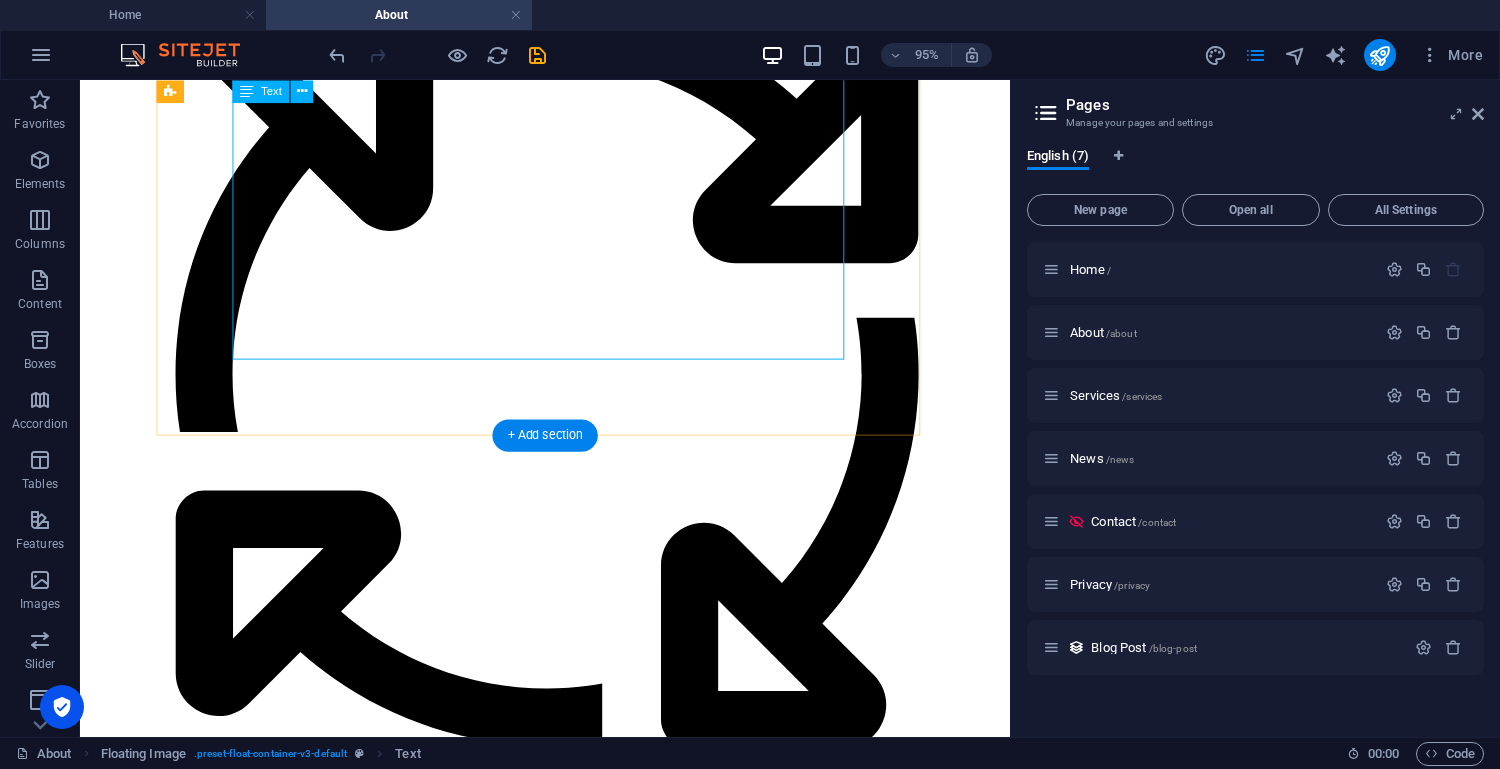 click on "[PERSON_NAME] AFSM Principal Research Consultant  [PERSON_NAME] is an award-winning researcher with a distinguished track record in disaster resilience, emergency services, and community safety. As a founding partner and principal research consultant at [GEOGRAPHIC_DATA], she specialises in applied, translational research. Previously, [PERSON_NAME] spent over 13 years at Fire and Rescue [GEOGRAPHIC_DATA] (FRNSW), where she led major research initiatives to evaluate and improve fire prevention, preparedness, and community risk reduction approaches. Her work secured over $2 million in competitive grant funding and directly informed strategic decision-making at state and national levels.  Kamarah  enhanced organisational research capability and data literacy through the development of  evidence-based frameworks, capability statements, and roadmaps; risk identification and mitigation approaches; and monitoring and evaluation mechanisms.  Australasian Fire and Emergency Service Authorities Council (AFAC)." at bounding box center (569, 7759) 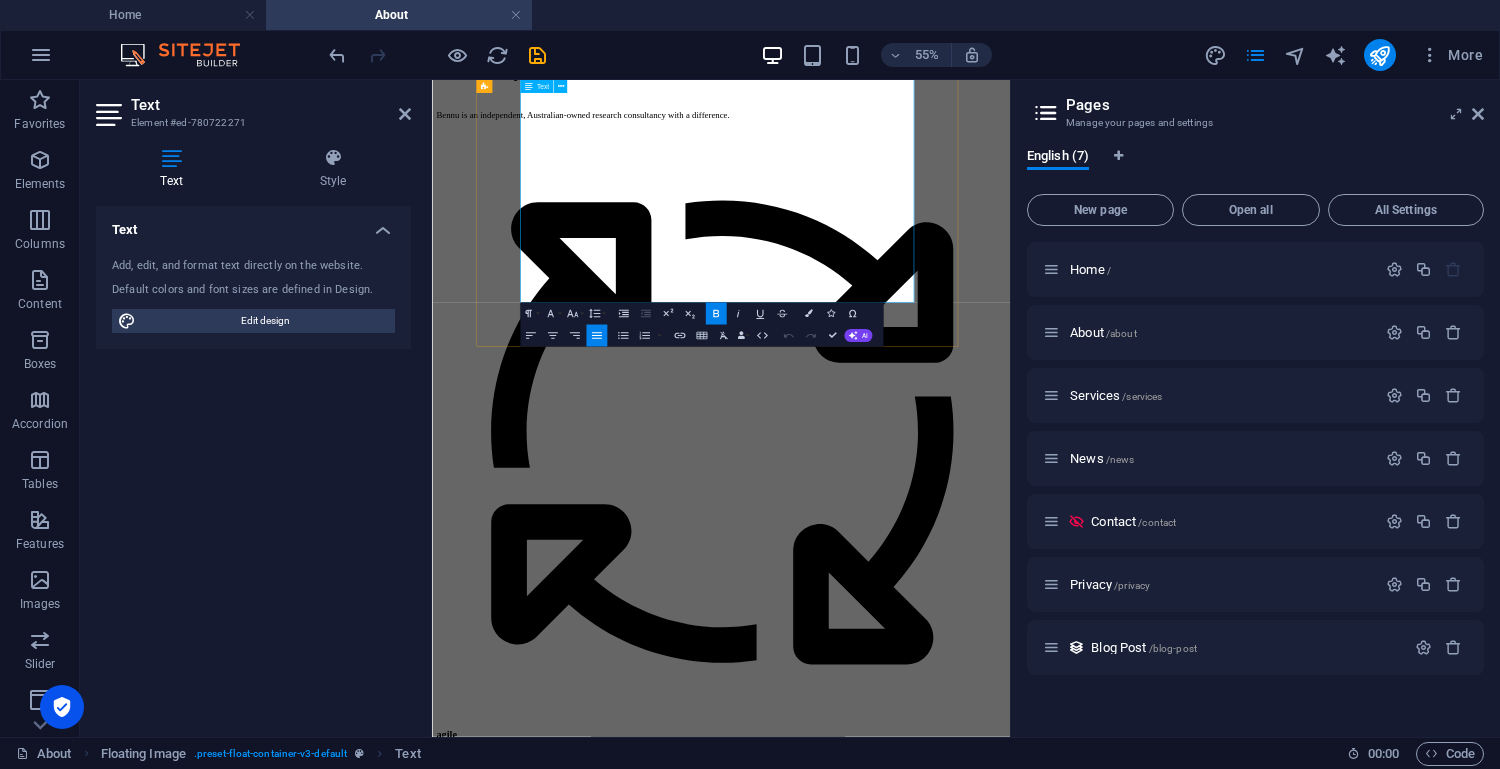 scroll, scrollTop: 1927, scrollLeft: 0, axis: vertical 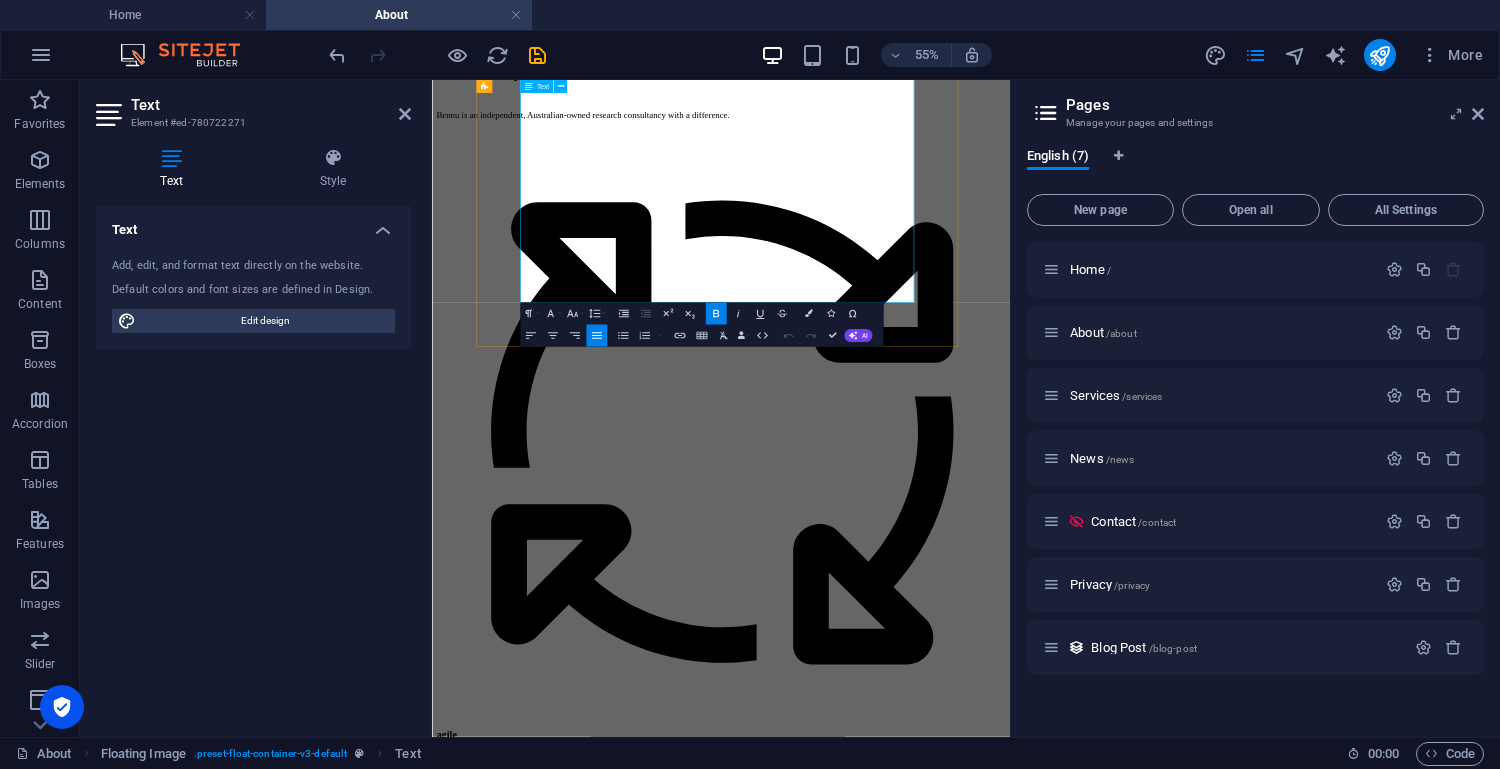 click at bounding box center [957, 8894] 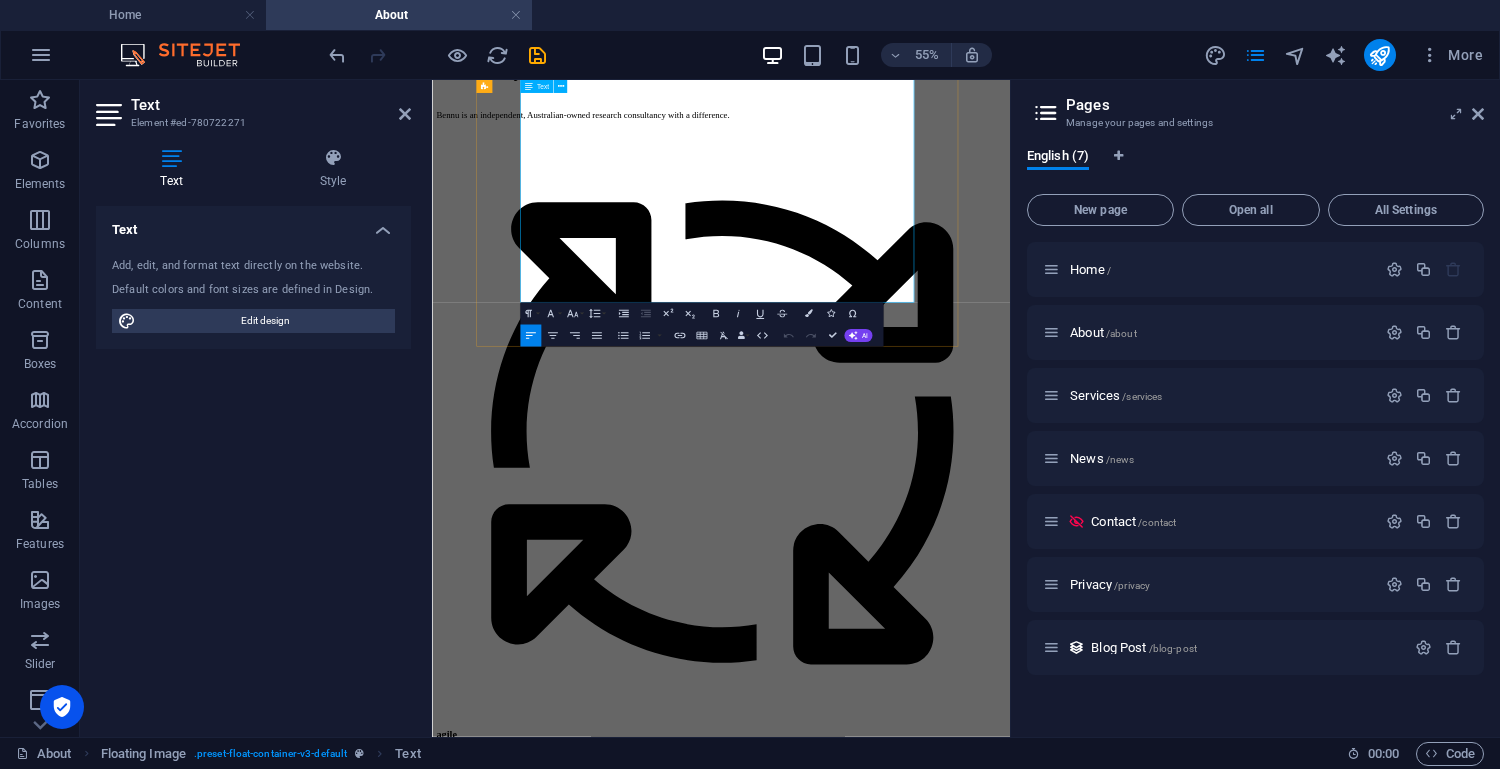 click at bounding box center (957, 8894) 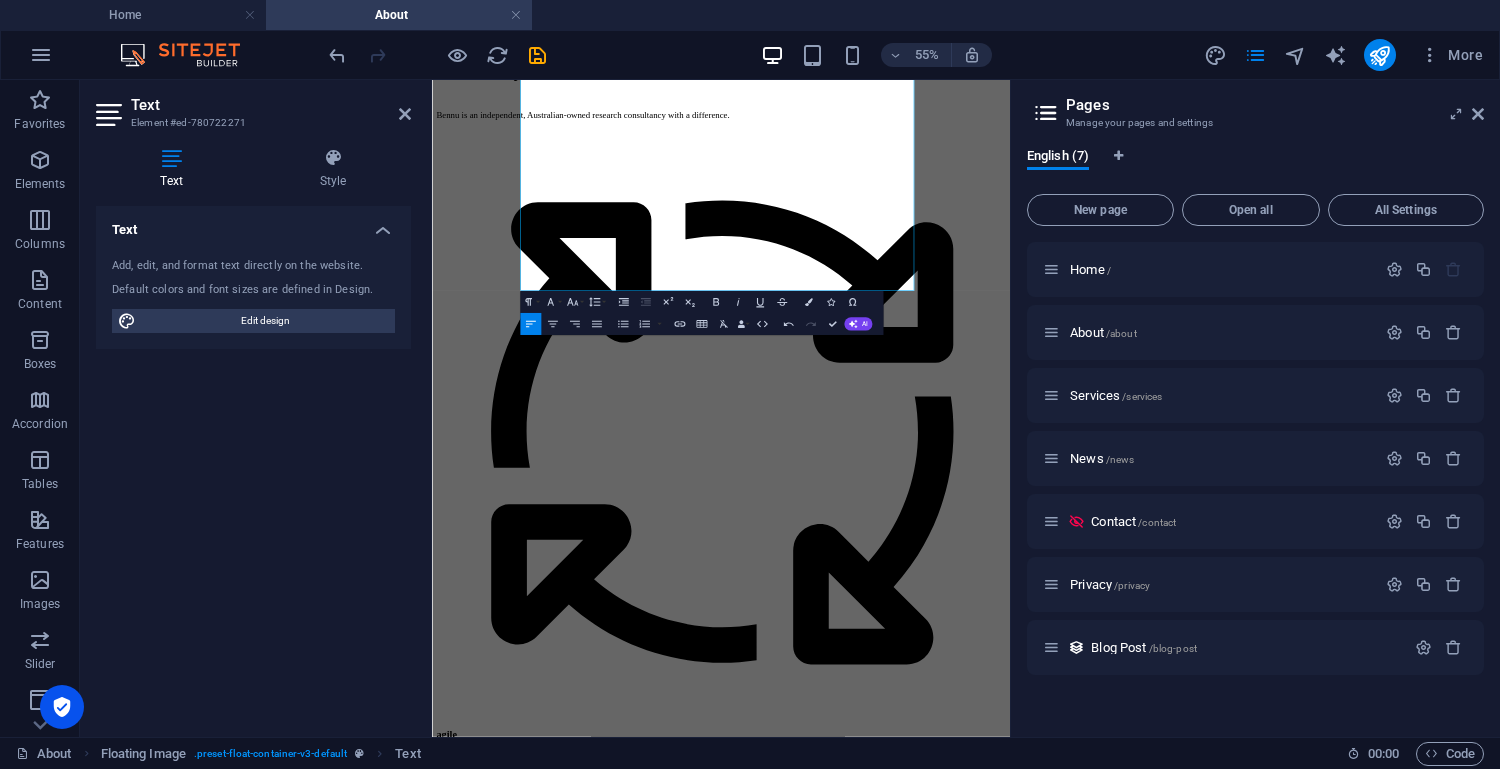 click on "Skip to main content
Home About Services News Contact About US [PERSON_NAME] was founded by public safety experts with decades of experience working in disaster and emergency risk reduction. At [GEOGRAPHIC_DATA], our mission is to enhance public safety through innovative, translational, and evidence-based research. We empower communities, industries, and governments with meaningful and actionable insights and solutions to prevent, prepare for, respond to, and recover from disasters, emergencies, and emergent risks.  By integrating collaborative, multidisciplinary, and mixed methods approaches, we produce useful and useable outputs that reduce vulnerabilities, enhance capabilities, and contribute to safer, more resilient societies.  At [GEOGRAPHIC_DATA], we approach our work with professionalism and integrity and are committed to ethical, collaborative, and inclusive practices.  what sets us apart Bennu is an independent, Australian-owned research consultancy with a difference. agile personalised tailored innovative cost-efficient" at bounding box center (957, 4601) 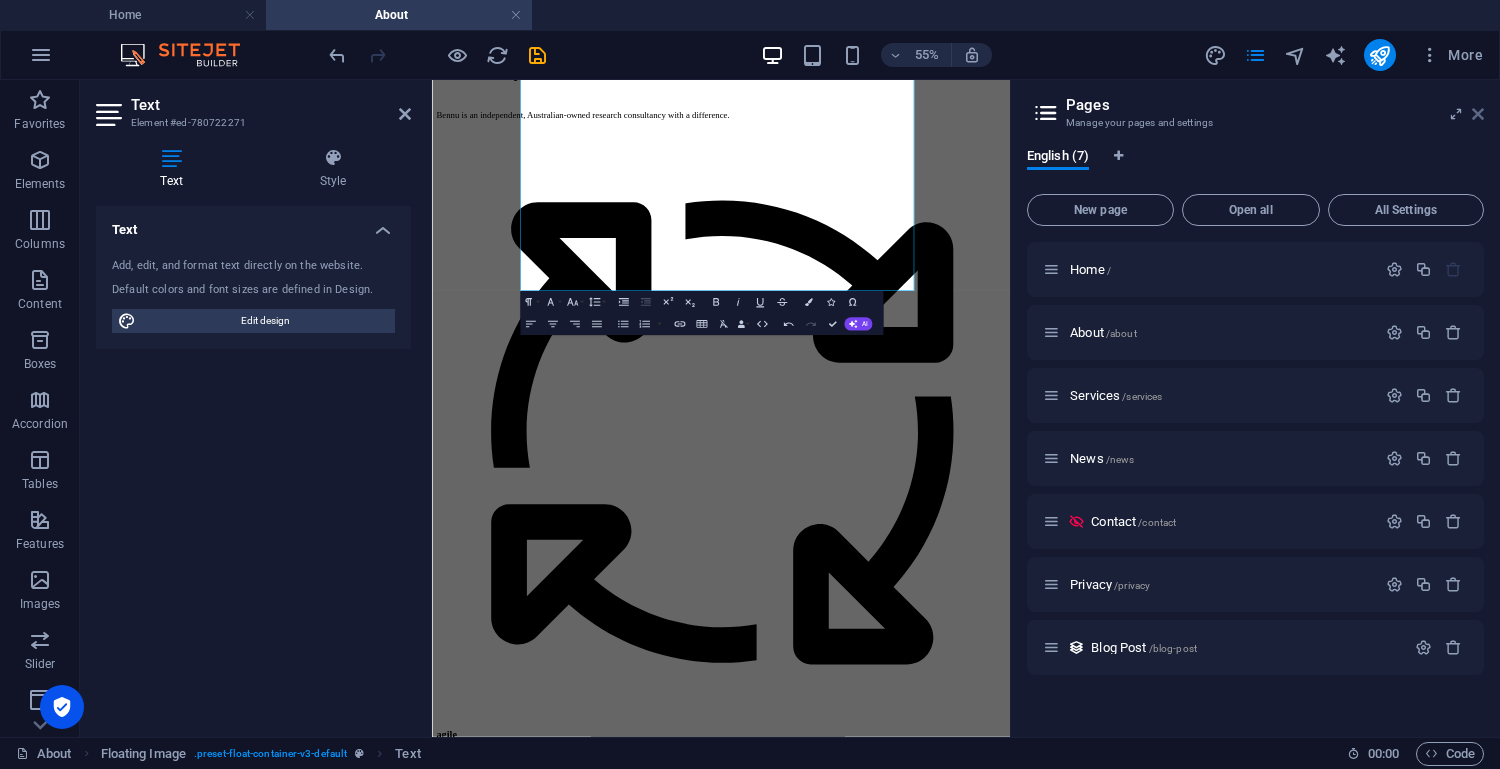 click at bounding box center (1478, 114) 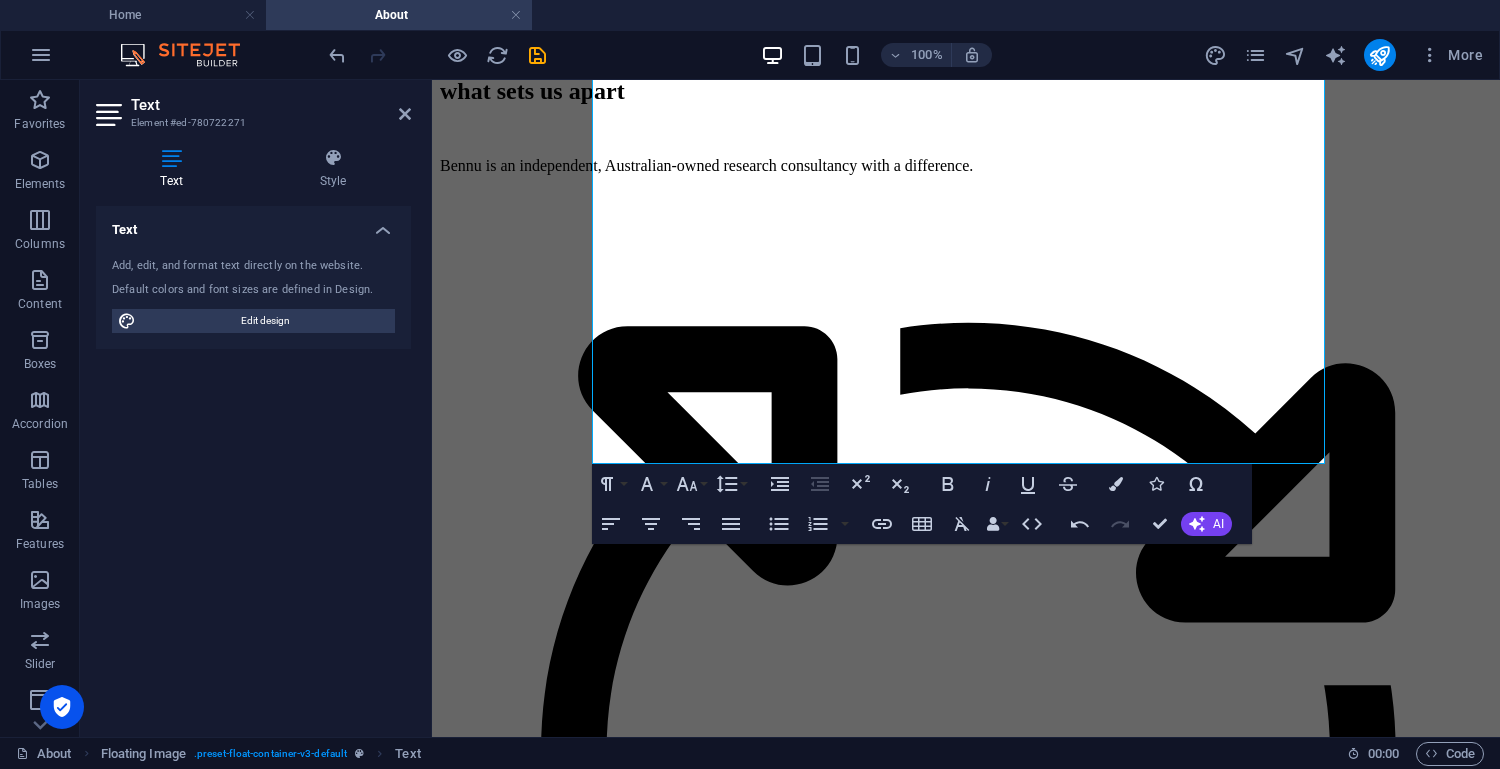click on "Text Add, edit, and format text directly on the website. Default colors and font sizes are defined in Design. Edit design Alignment Left aligned Centered Right aligned" at bounding box center [253, 463] 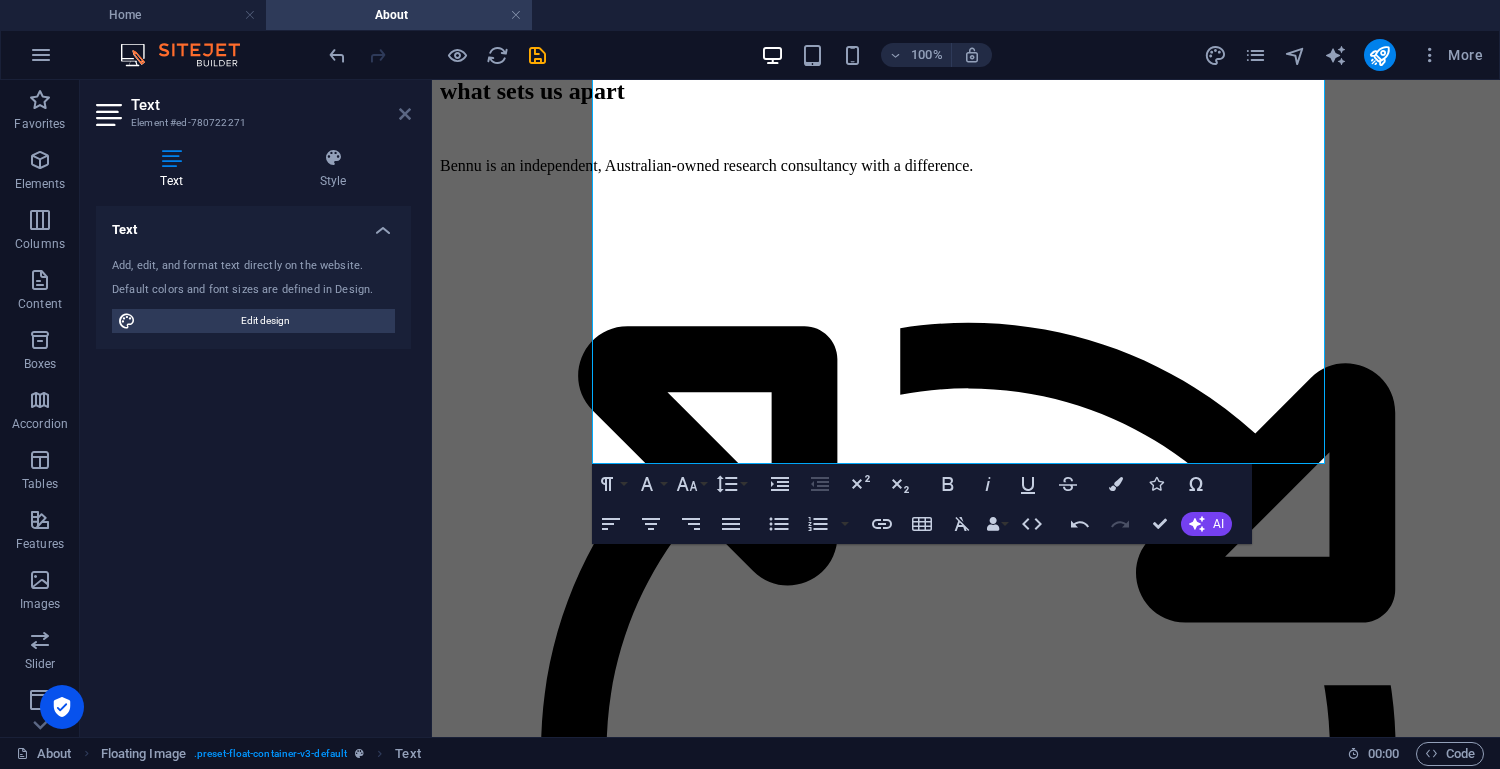 click at bounding box center (405, 114) 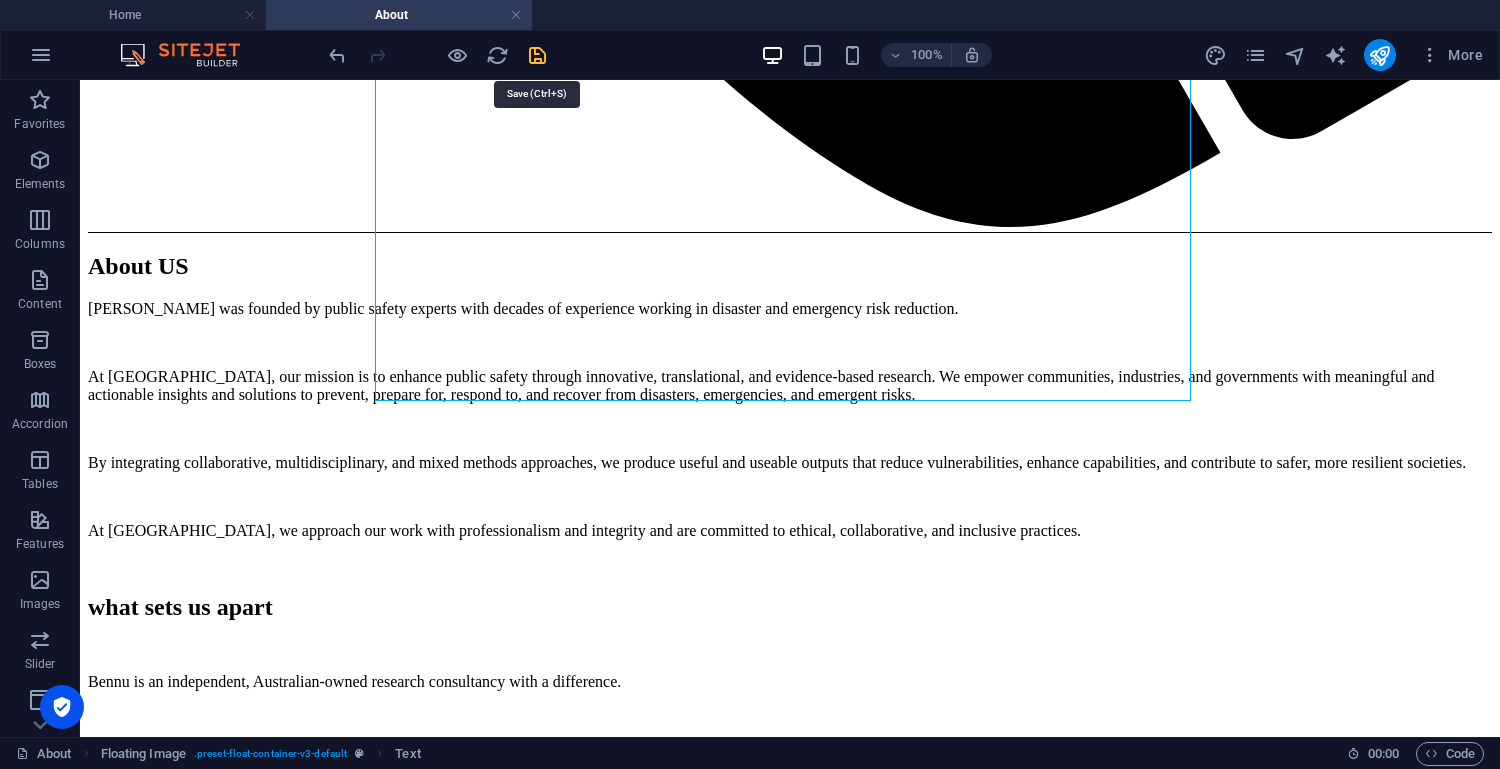 click at bounding box center (537, 55) 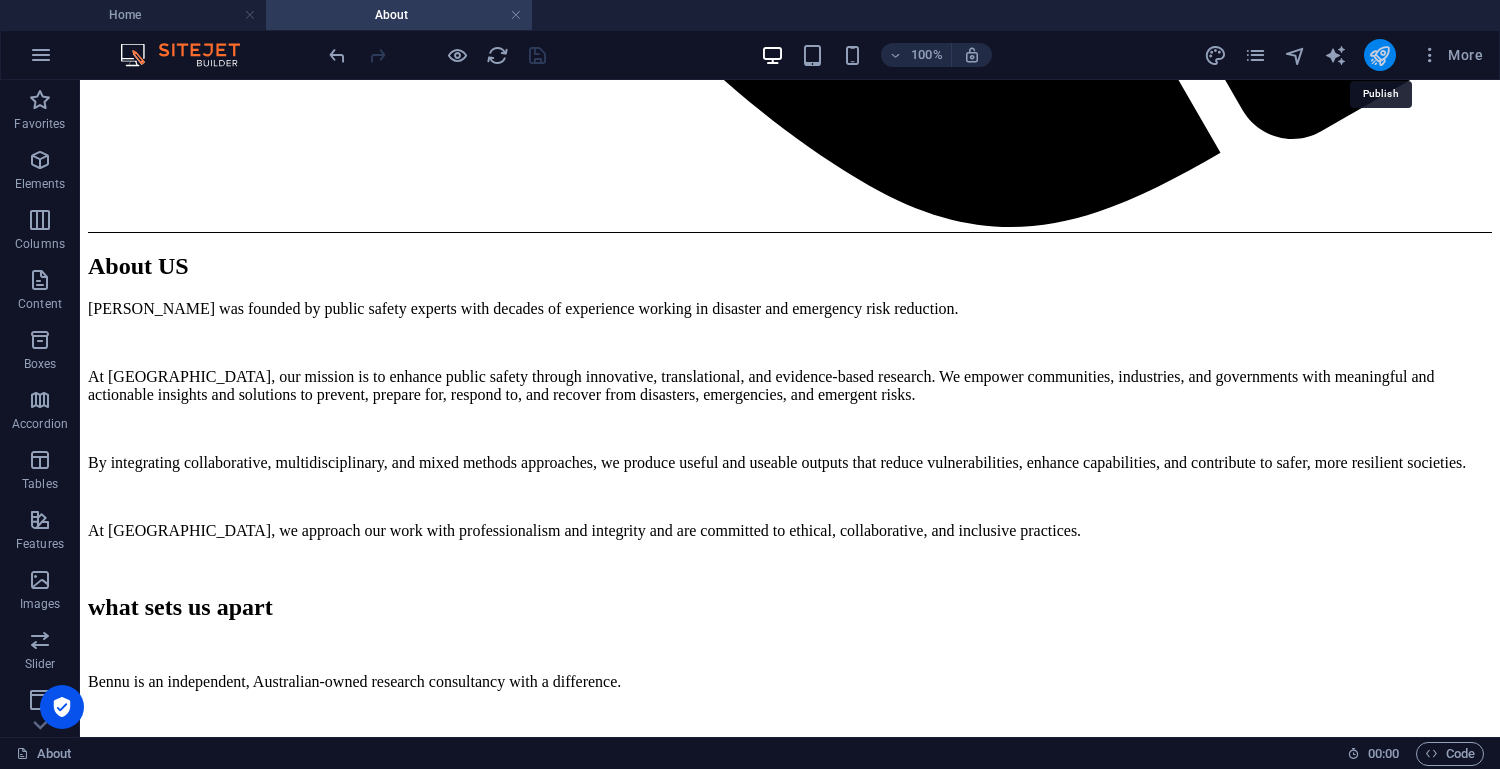 click at bounding box center (1379, 55) 